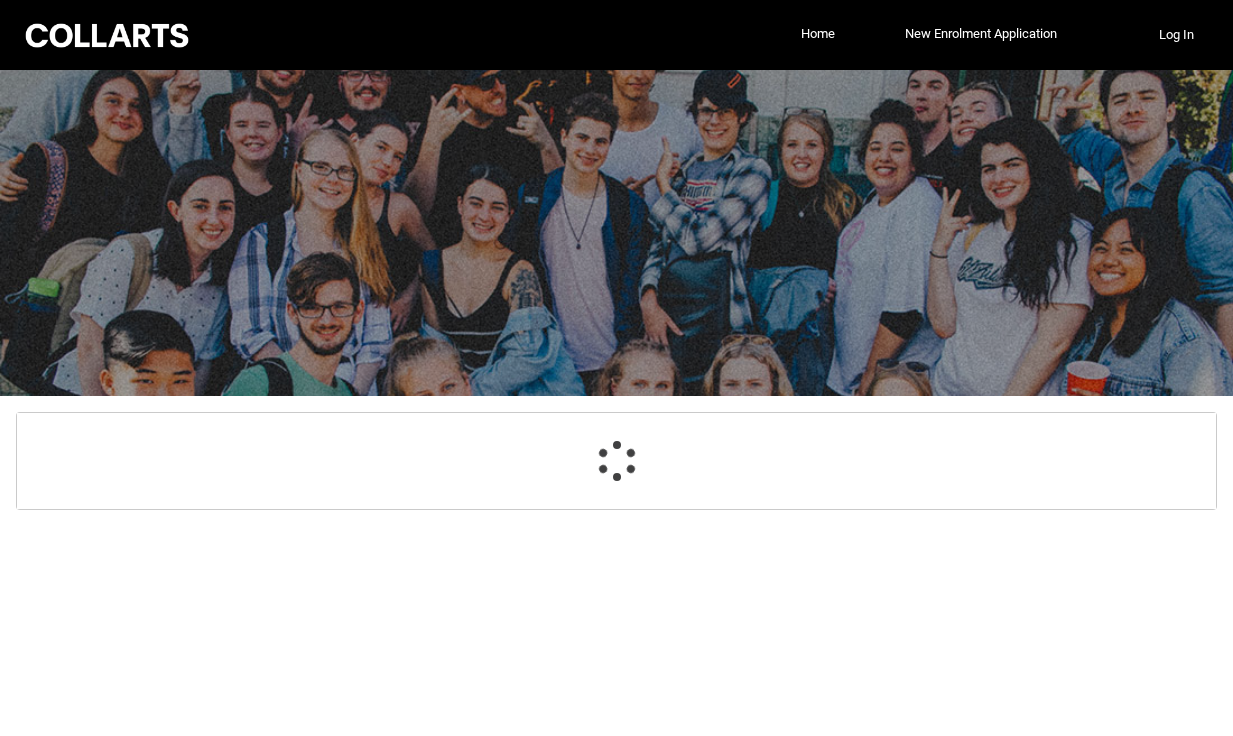 scroll, scrollTop: 0, scrollLeft: 0, axis: both 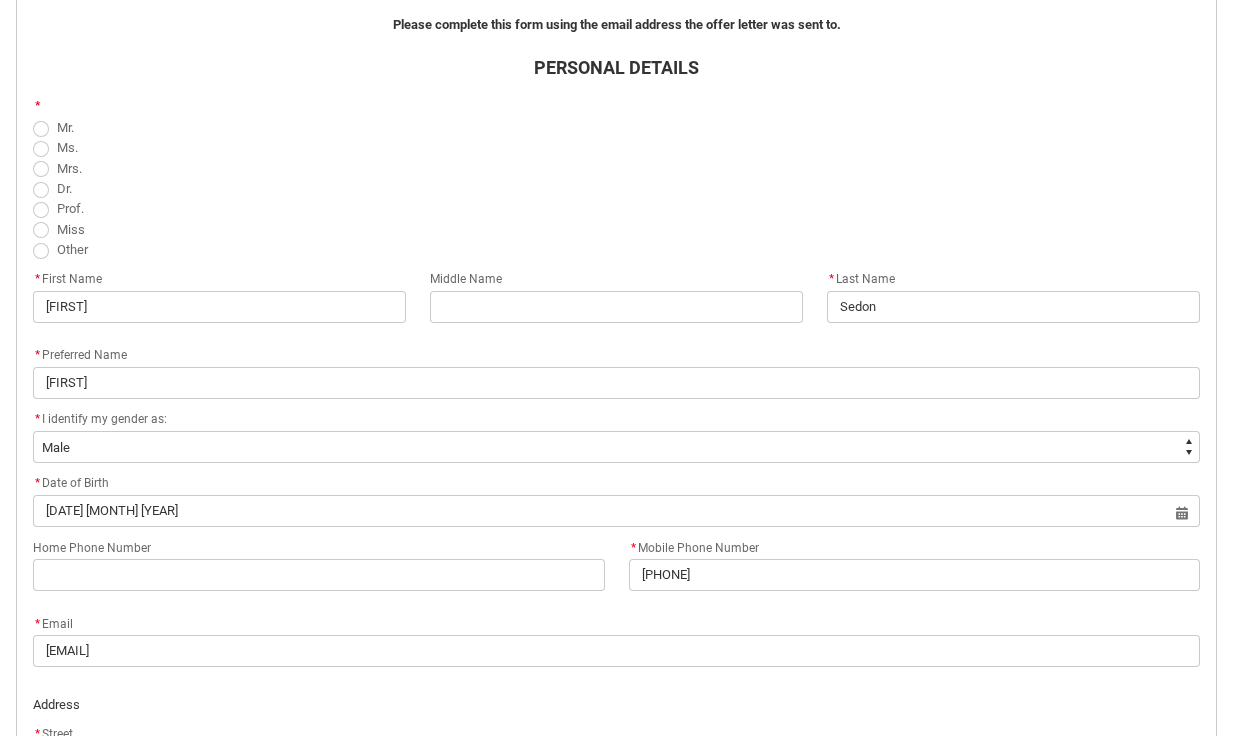 click at bounding box center (41, 129) 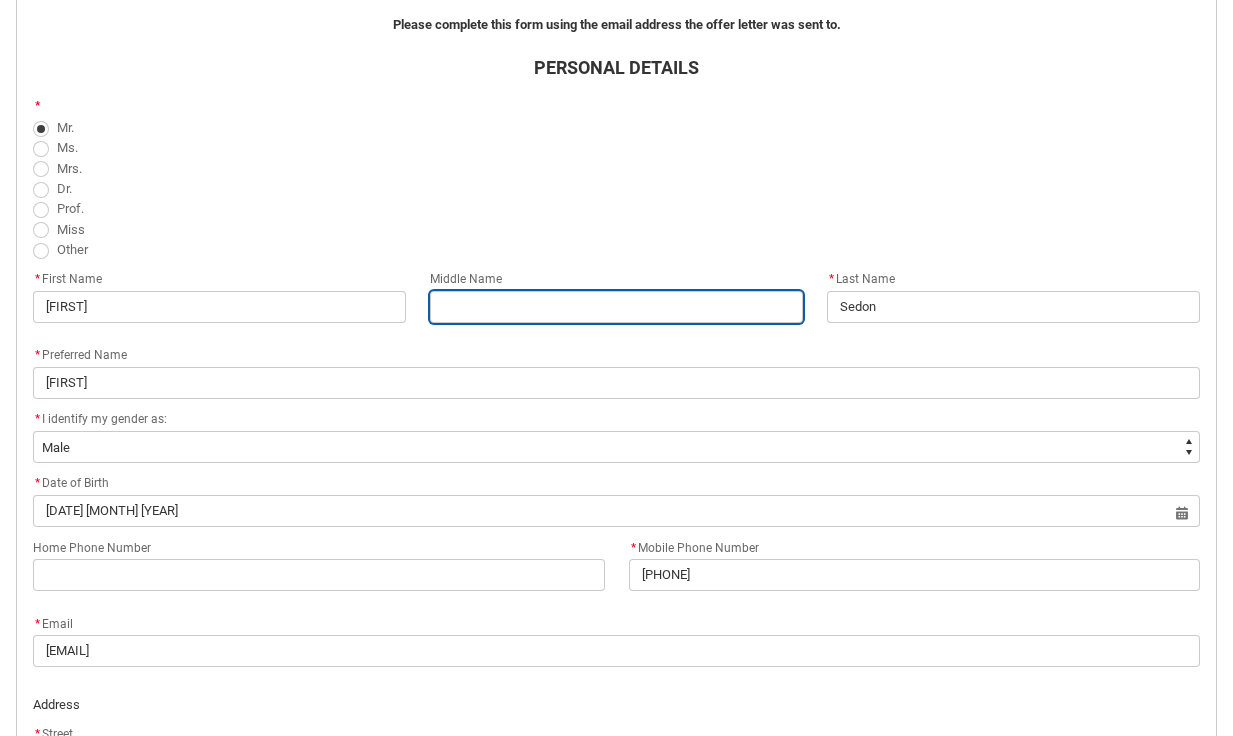 type on "A" 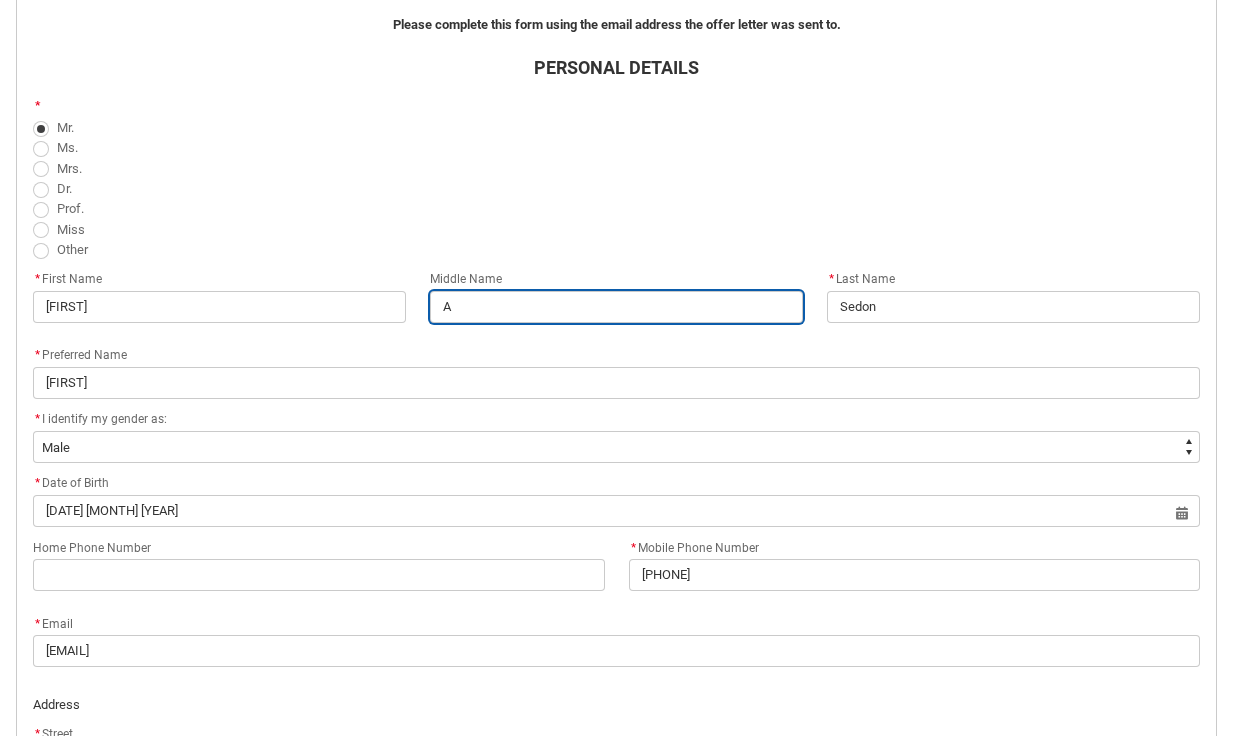 type on "An" 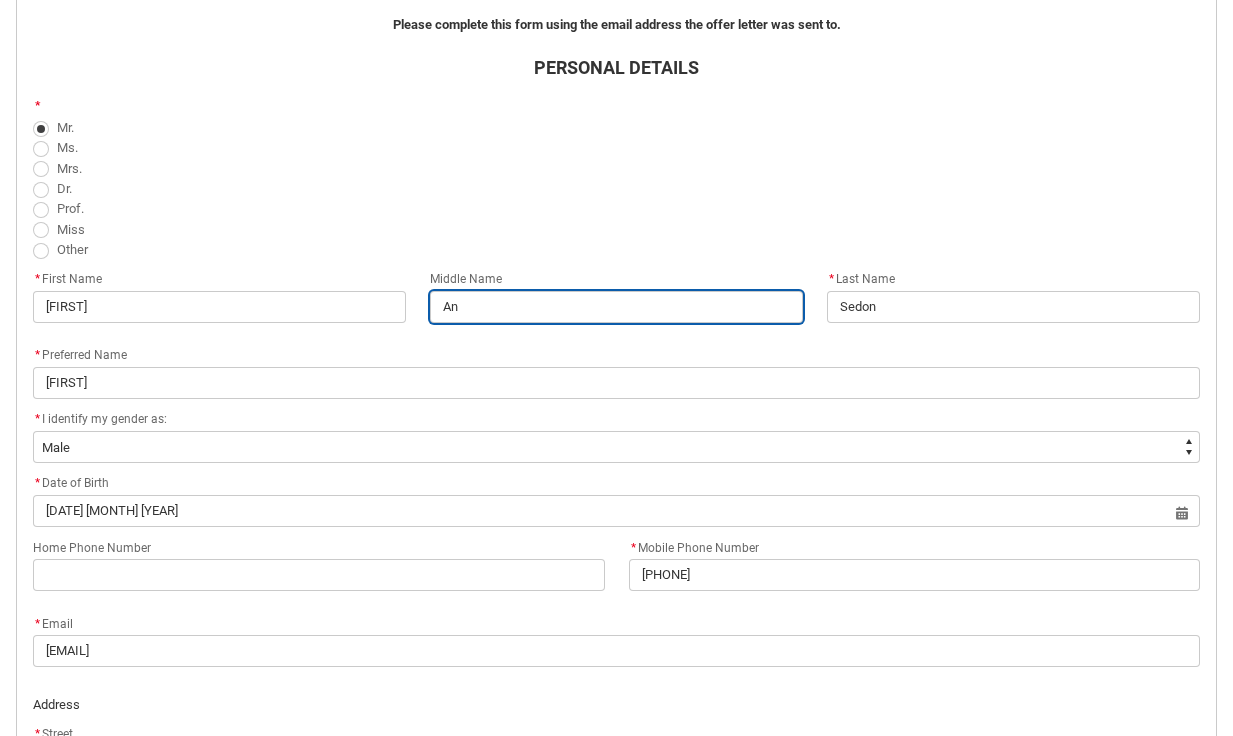 type on "Ant" 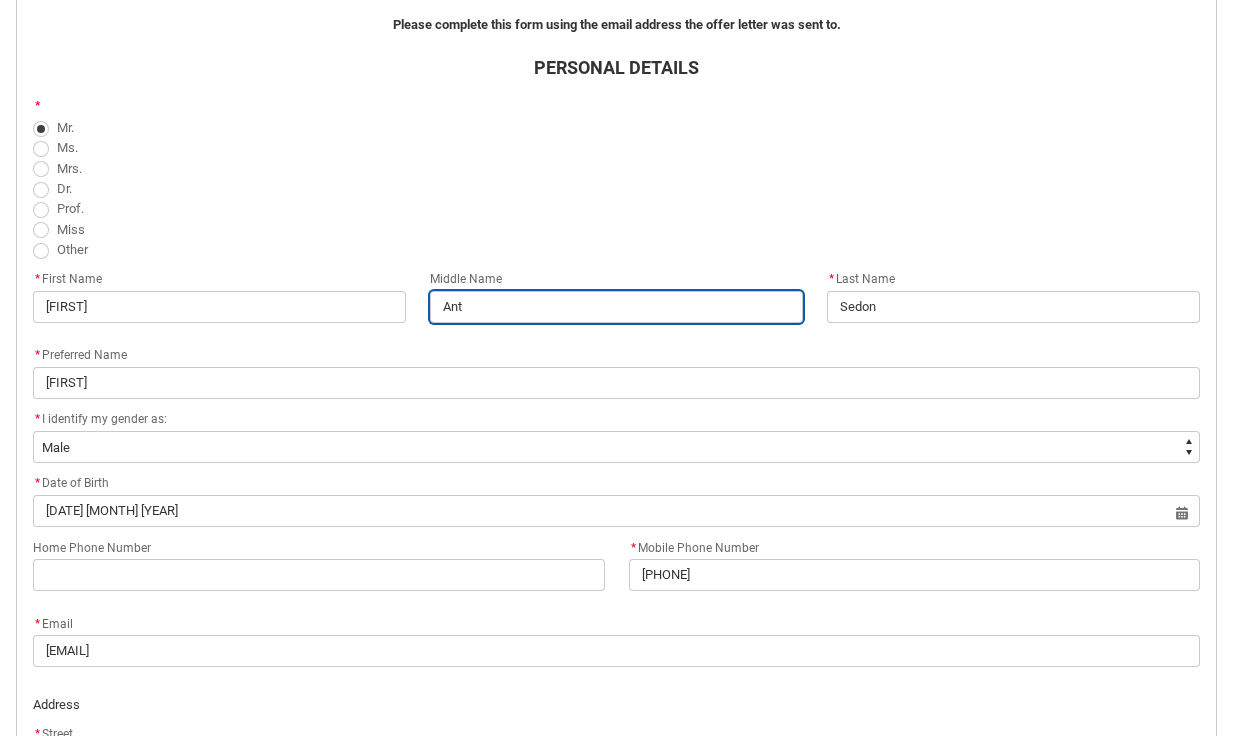 type on "Anth" 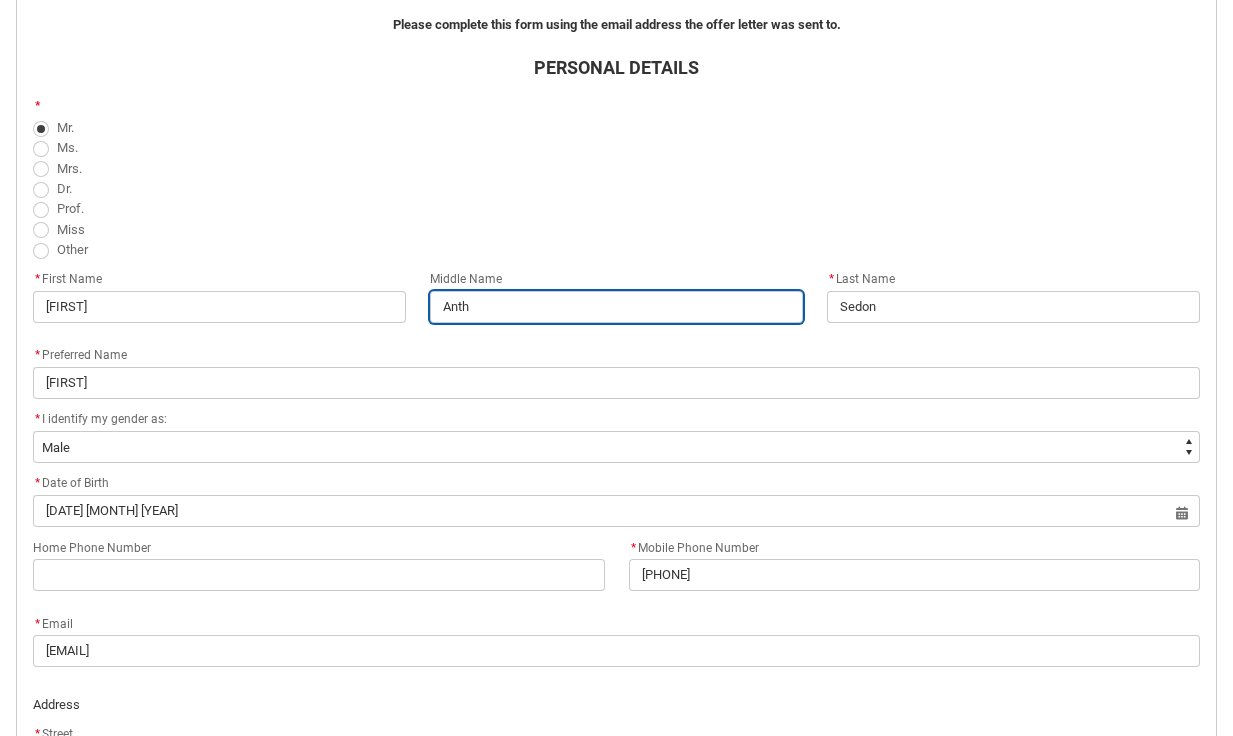 type on "[FIRST]" 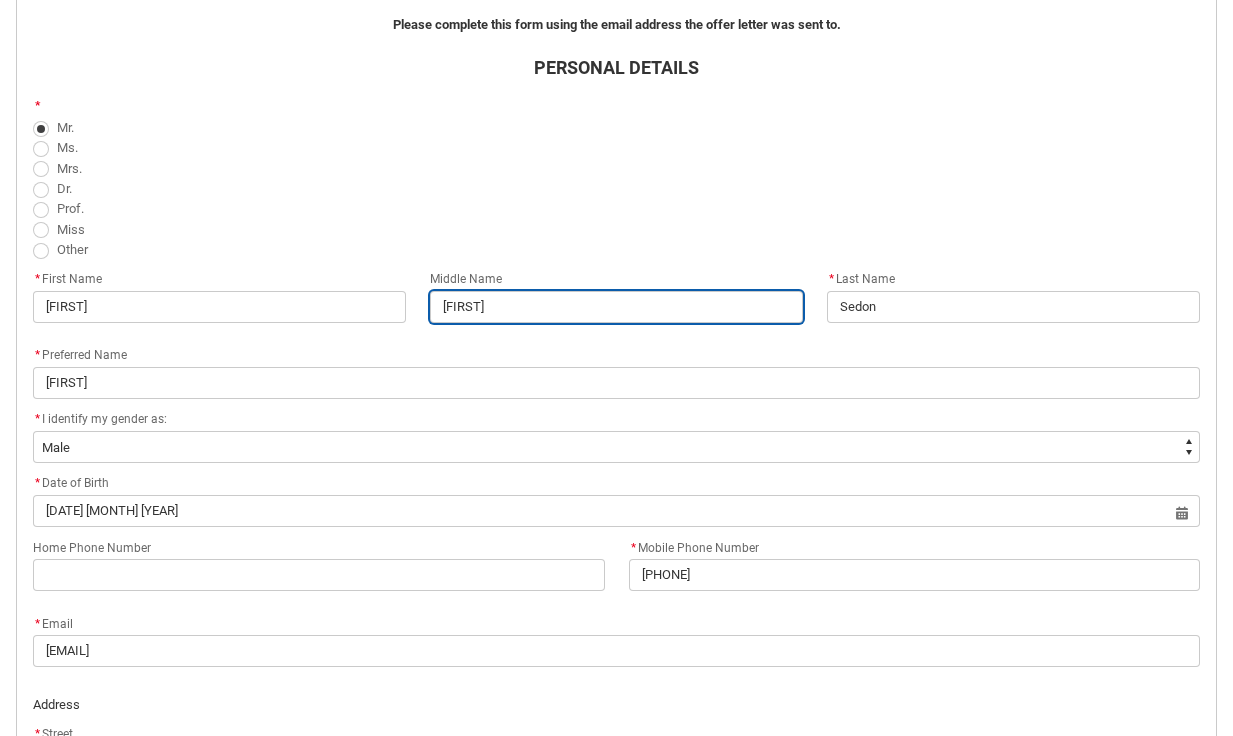 type on "[FIRST]" 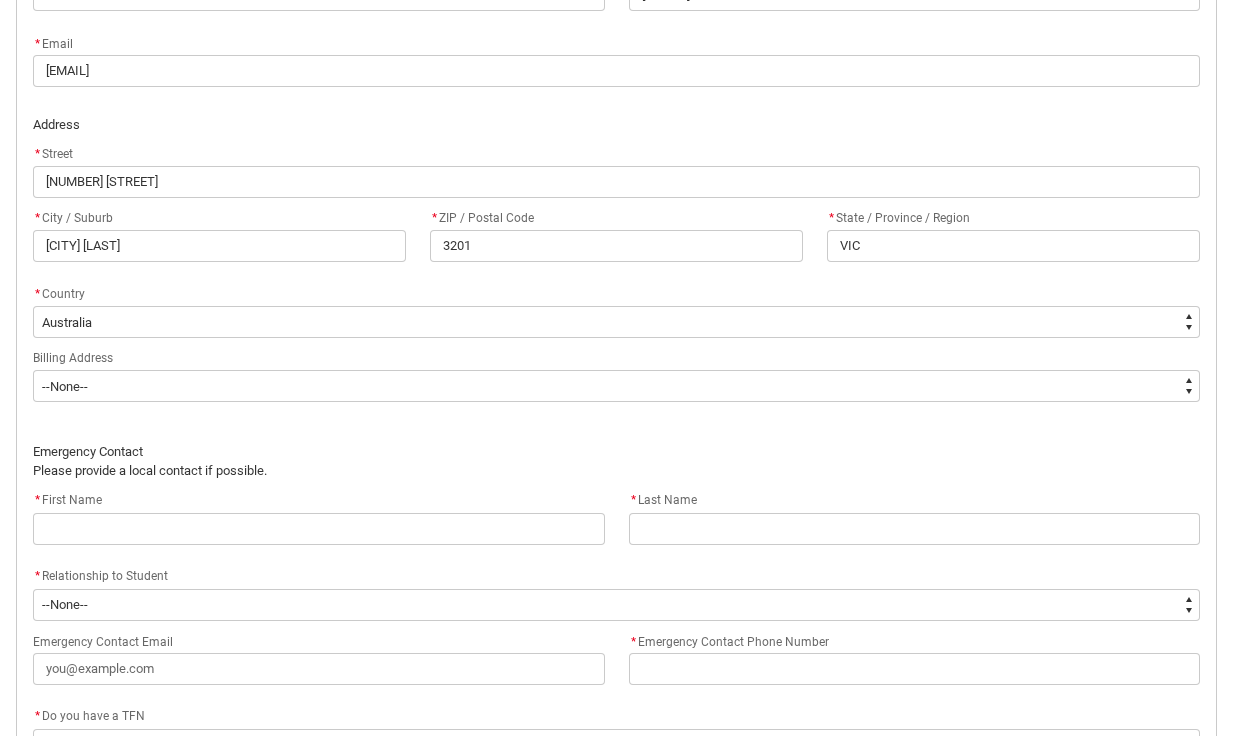 scroll, scrollTop: 1173, scrollLeft: 0, axis: vertical 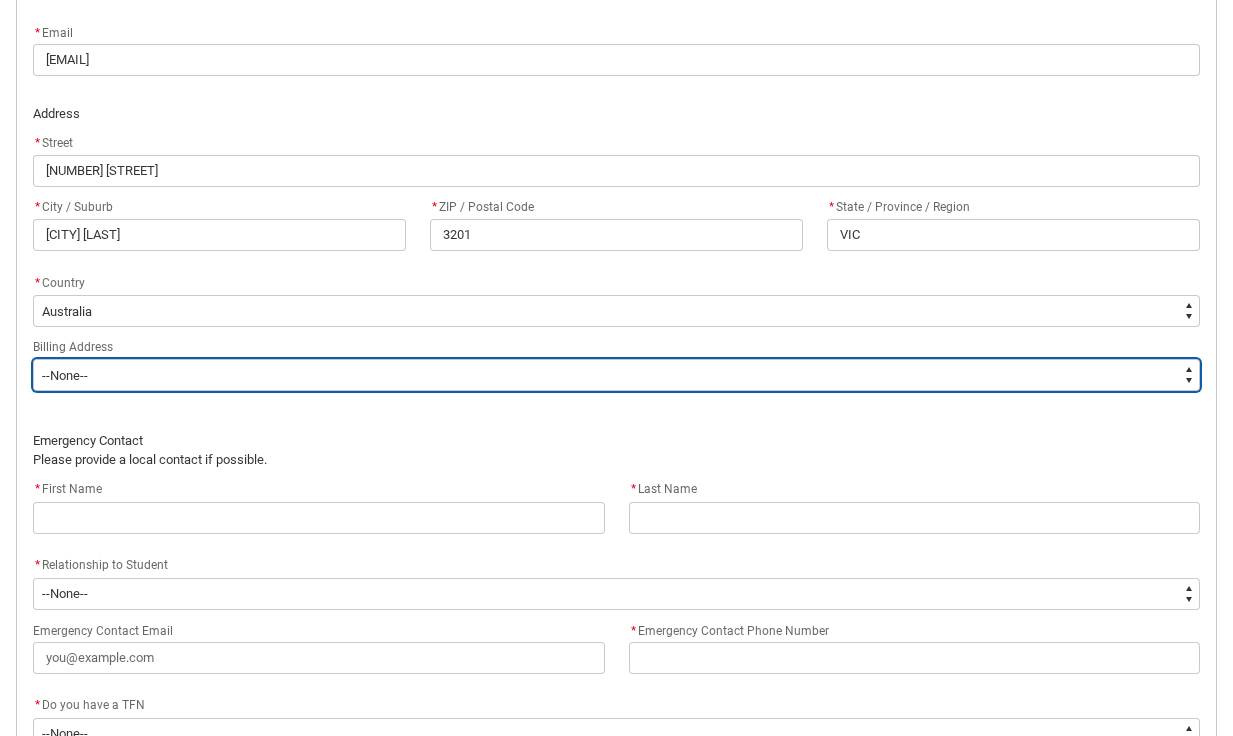 type on "BillingAddressOption_Same" 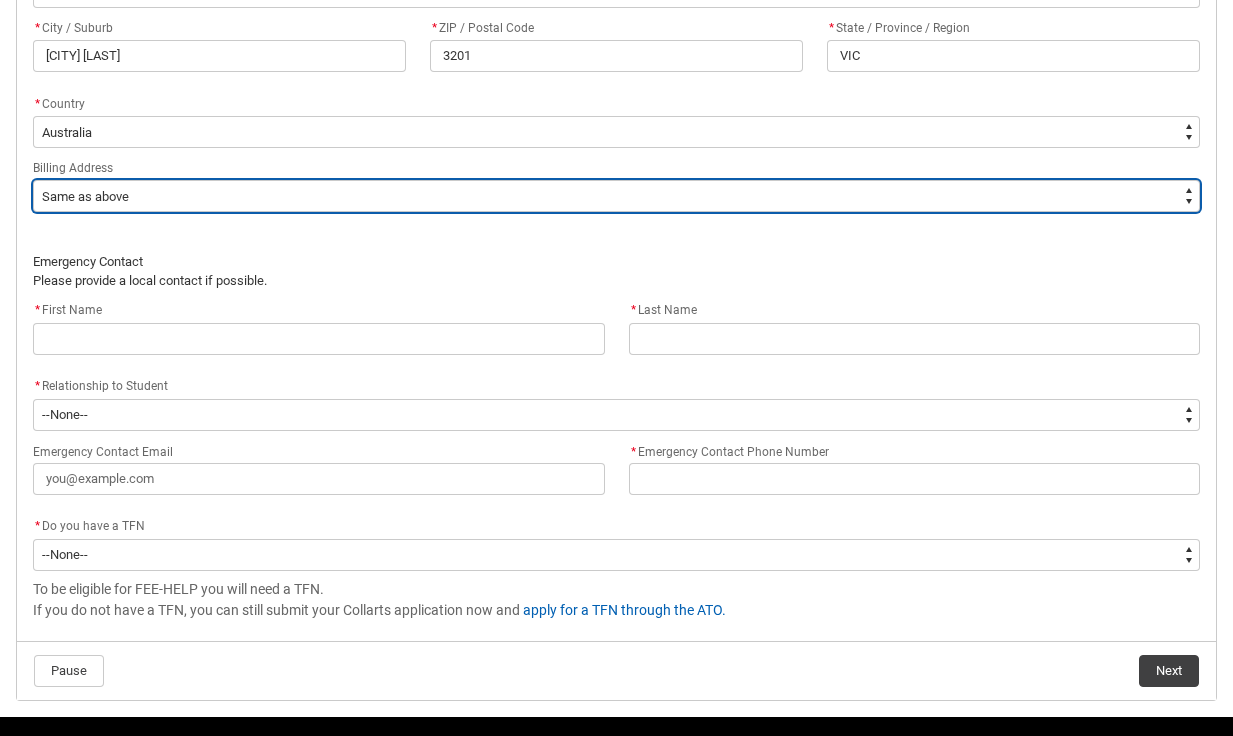scroll, scrollTop: 1382, scrollLeft: 0, axis: vertical 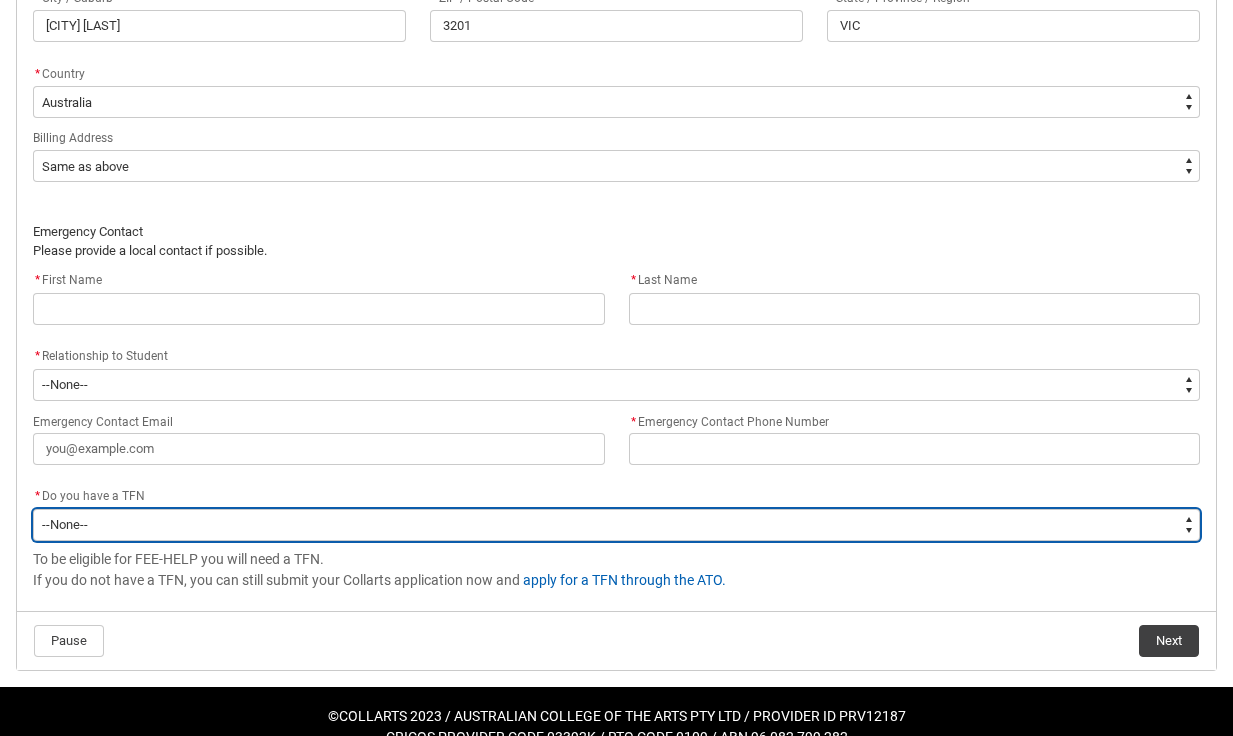 type on "Choice_Yes" 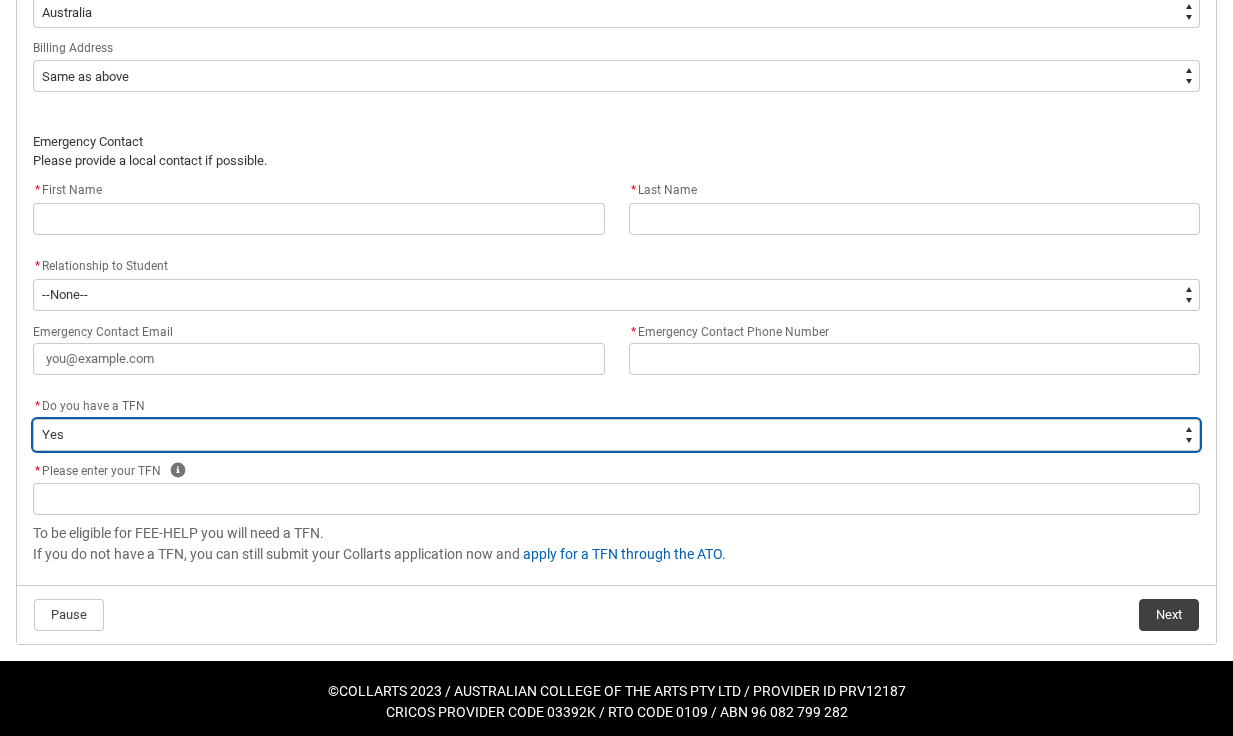 scroll, scrollTop: 1471, scrollLeft: 0, axis: vertical 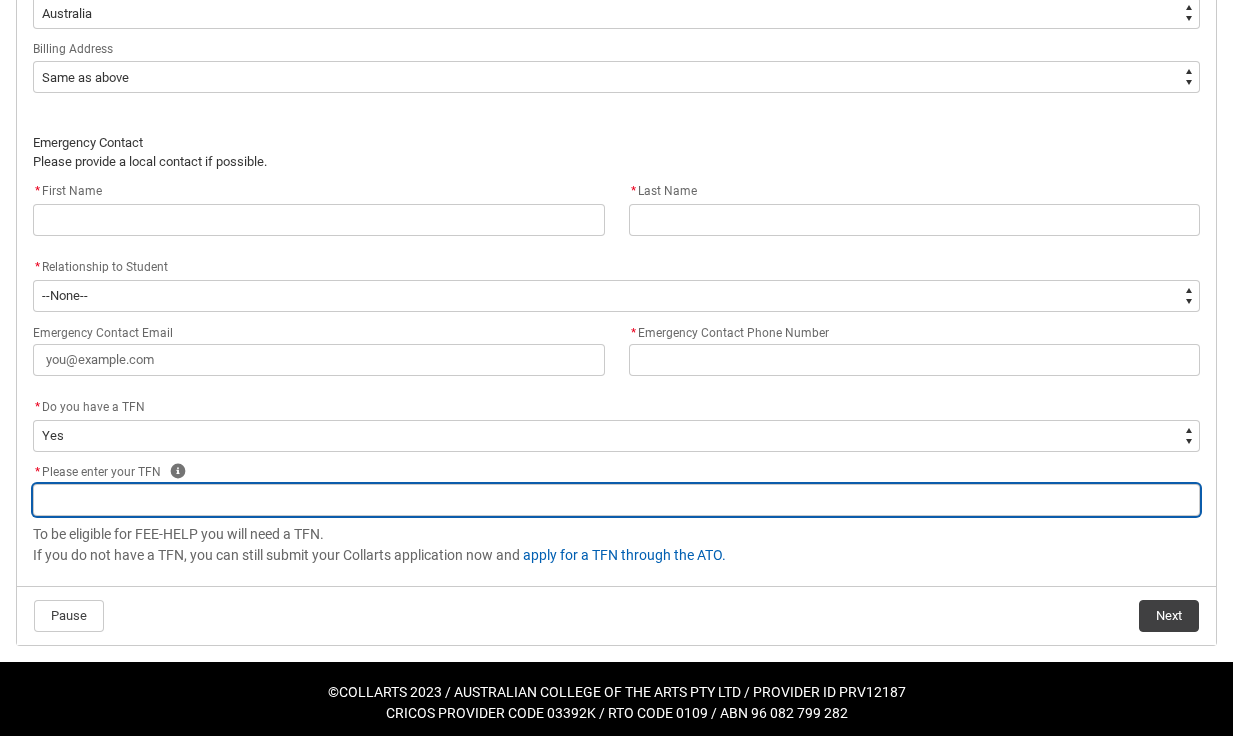 click at bounding box center [616, 500] 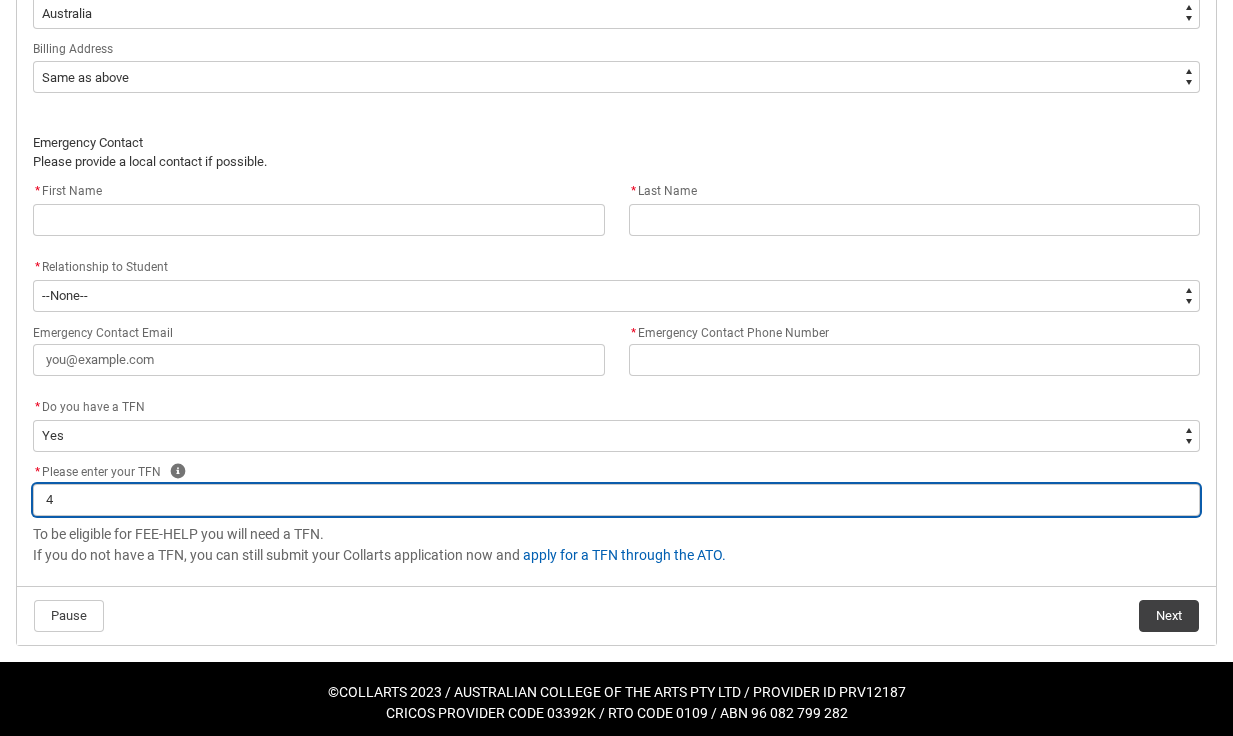 type on "41" 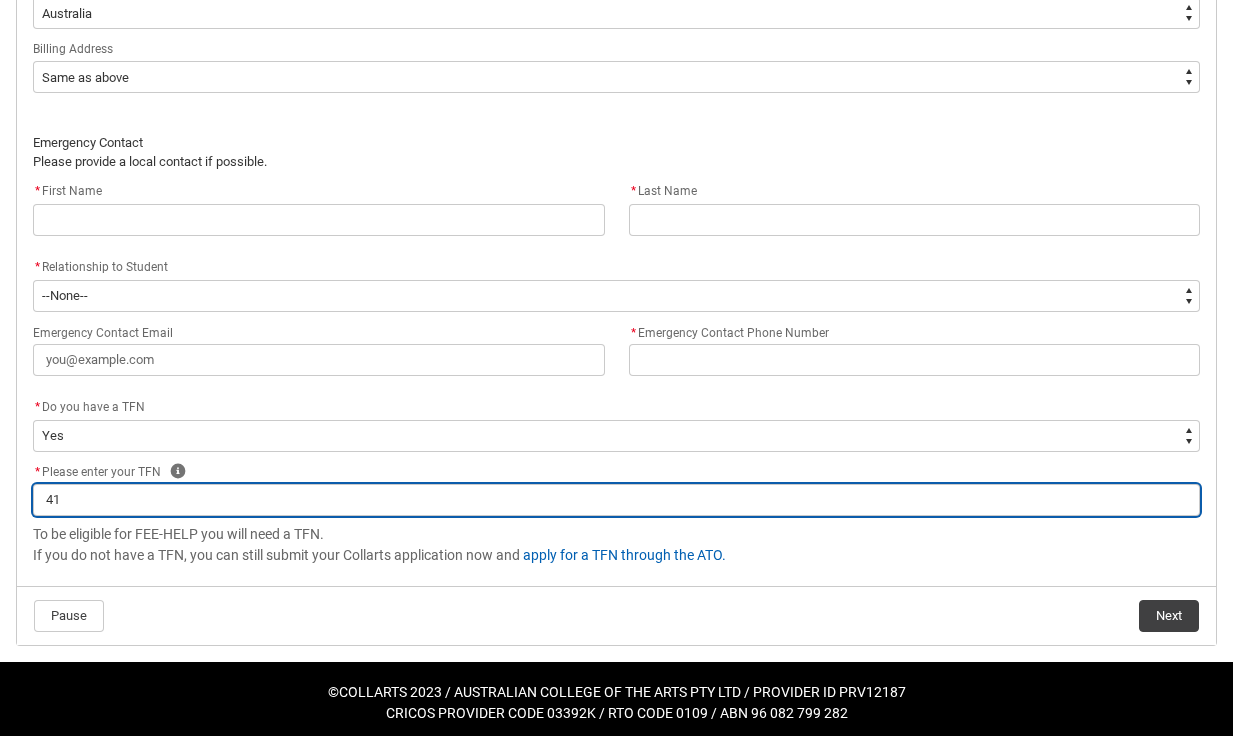 type on "415" 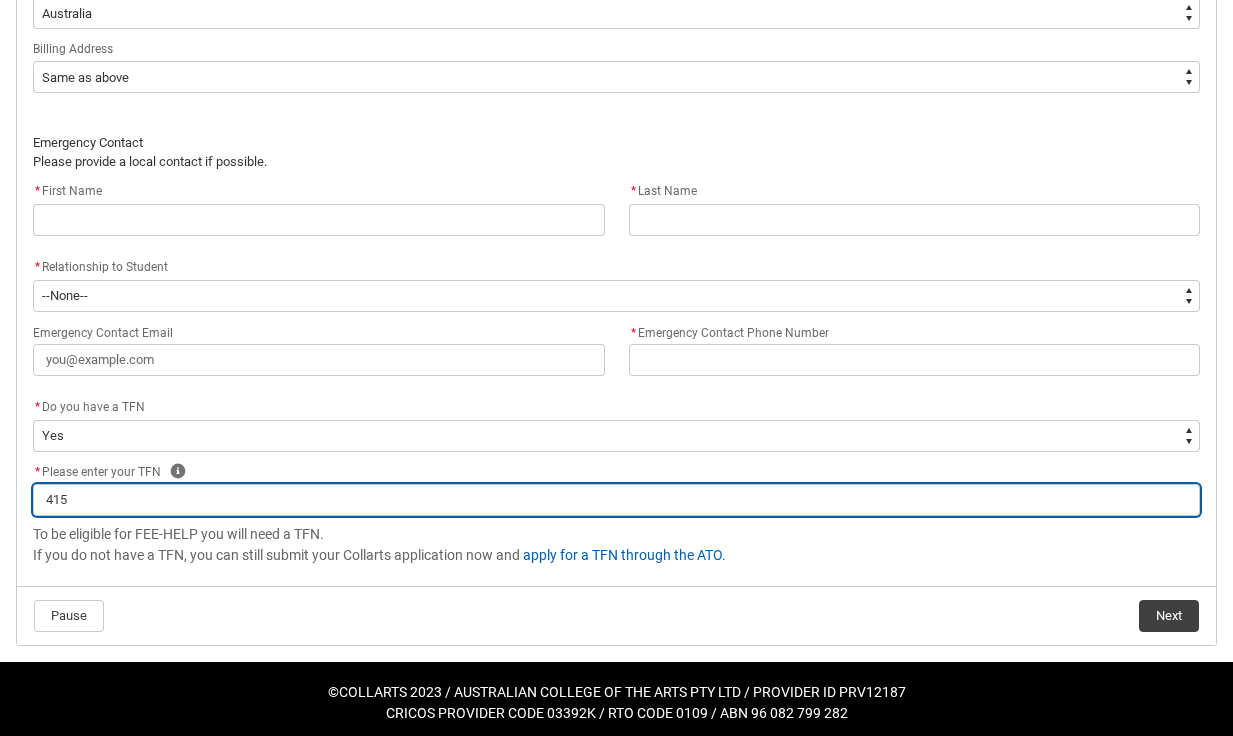 type on "4151" 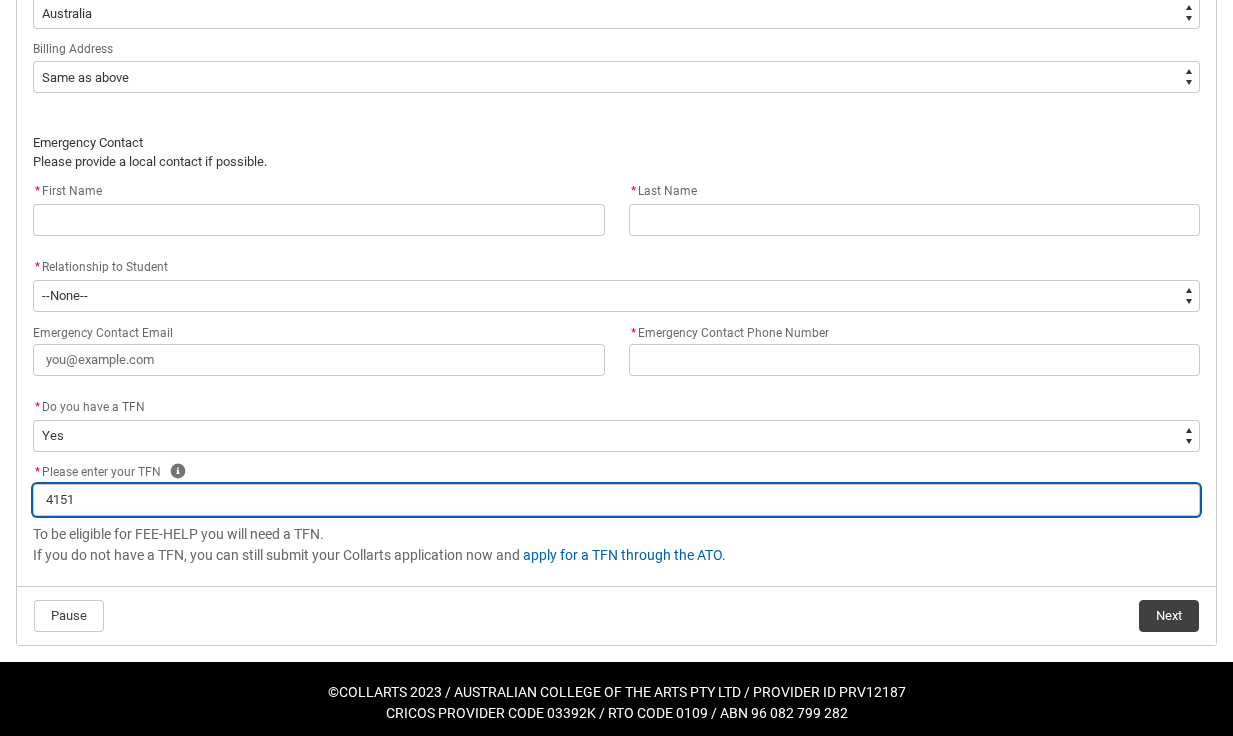 type on "41518" 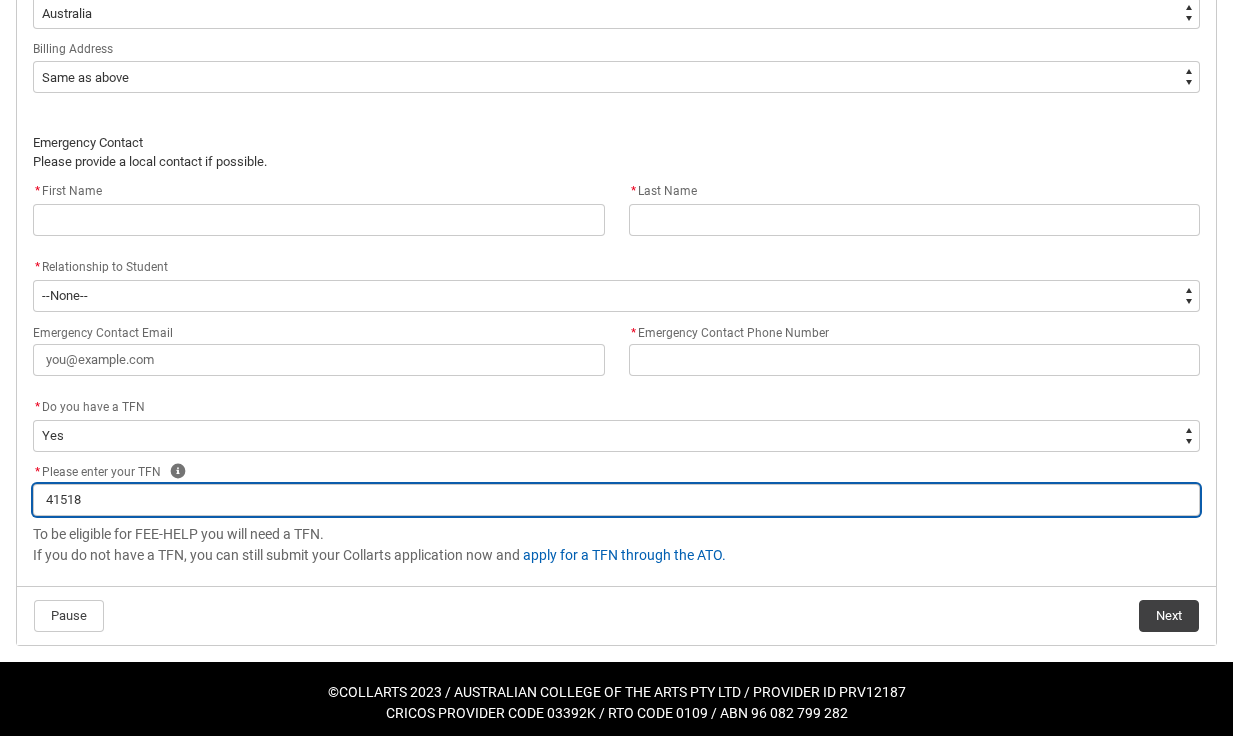 type on "415185" 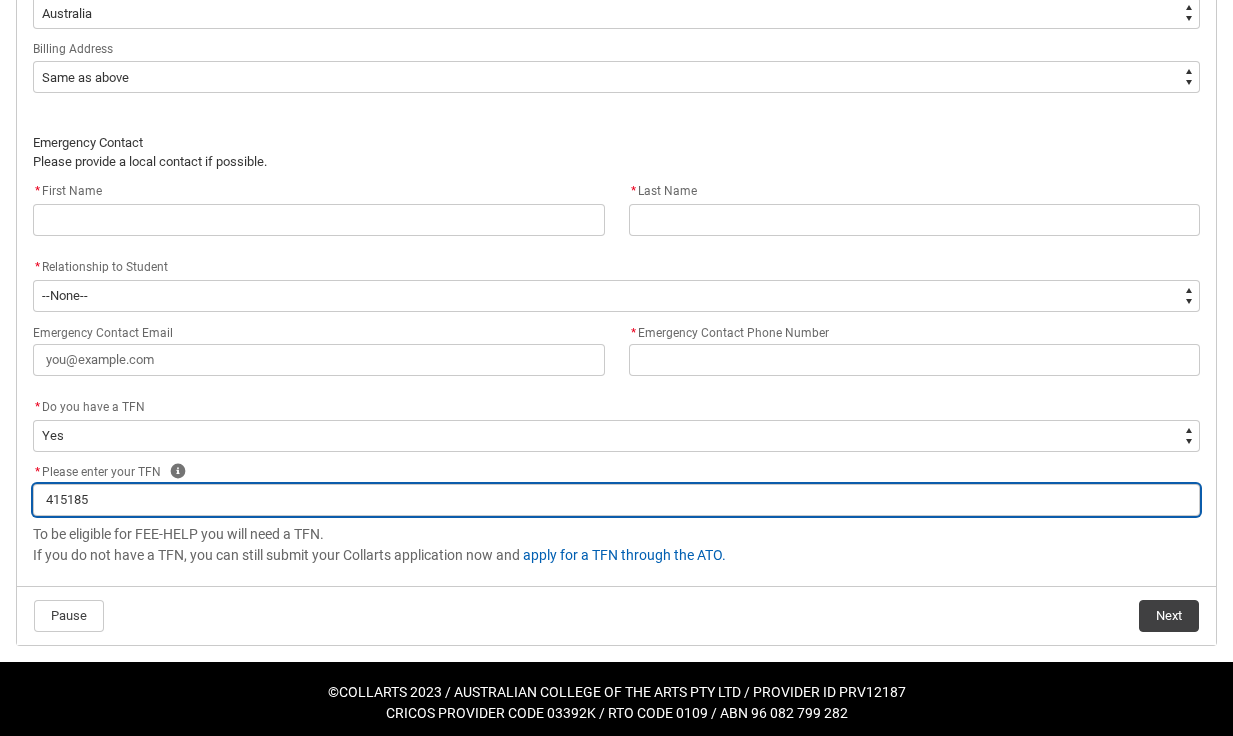 type on "4151851" 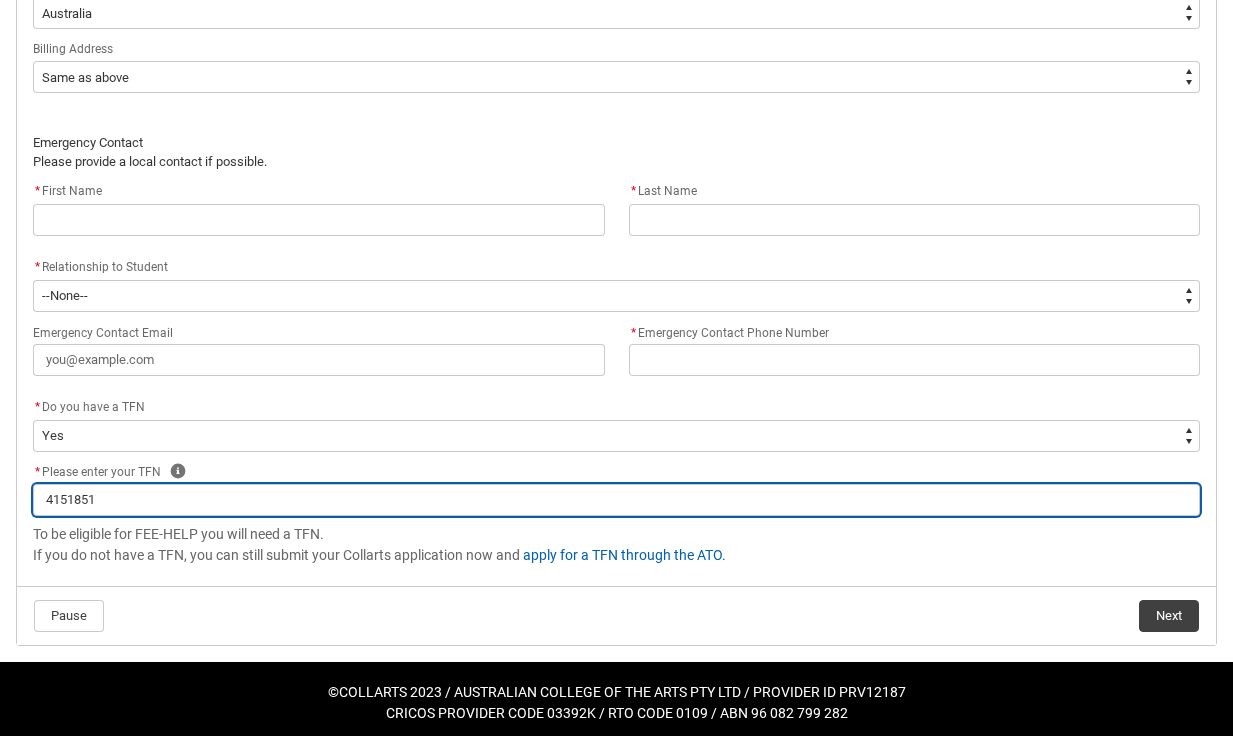 type on "41518517" 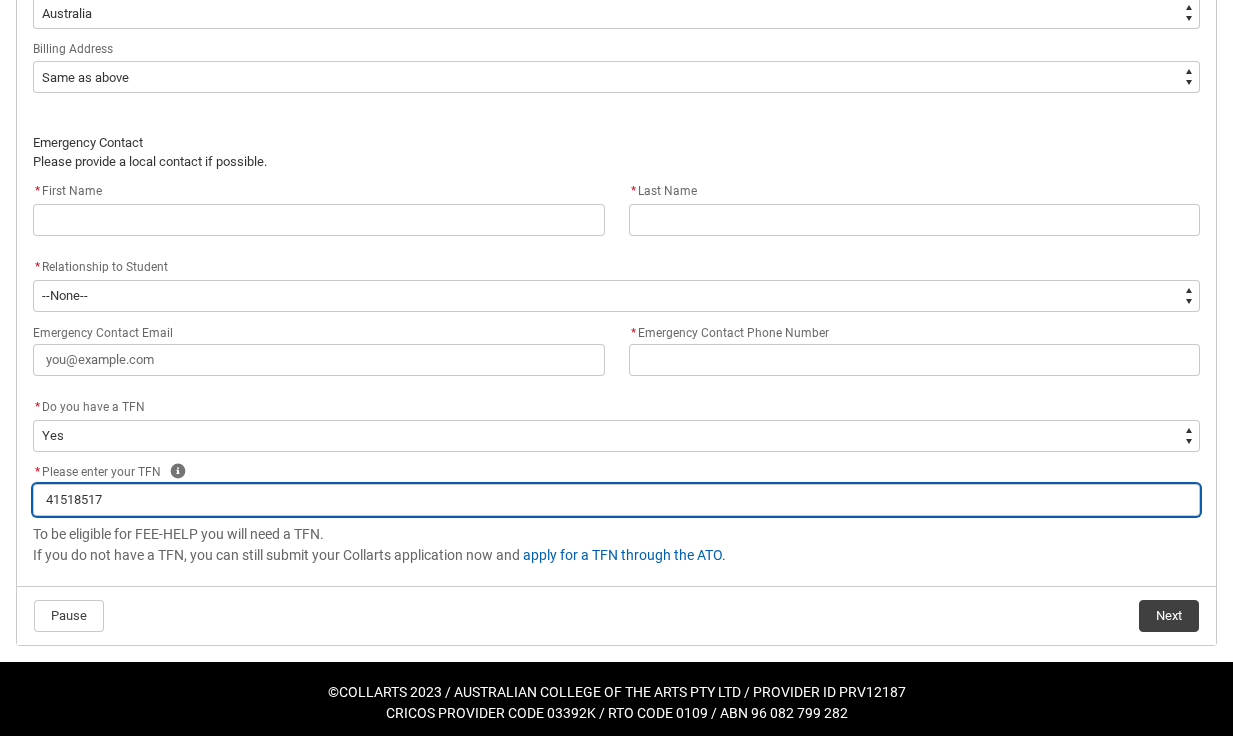 type on "415185173" 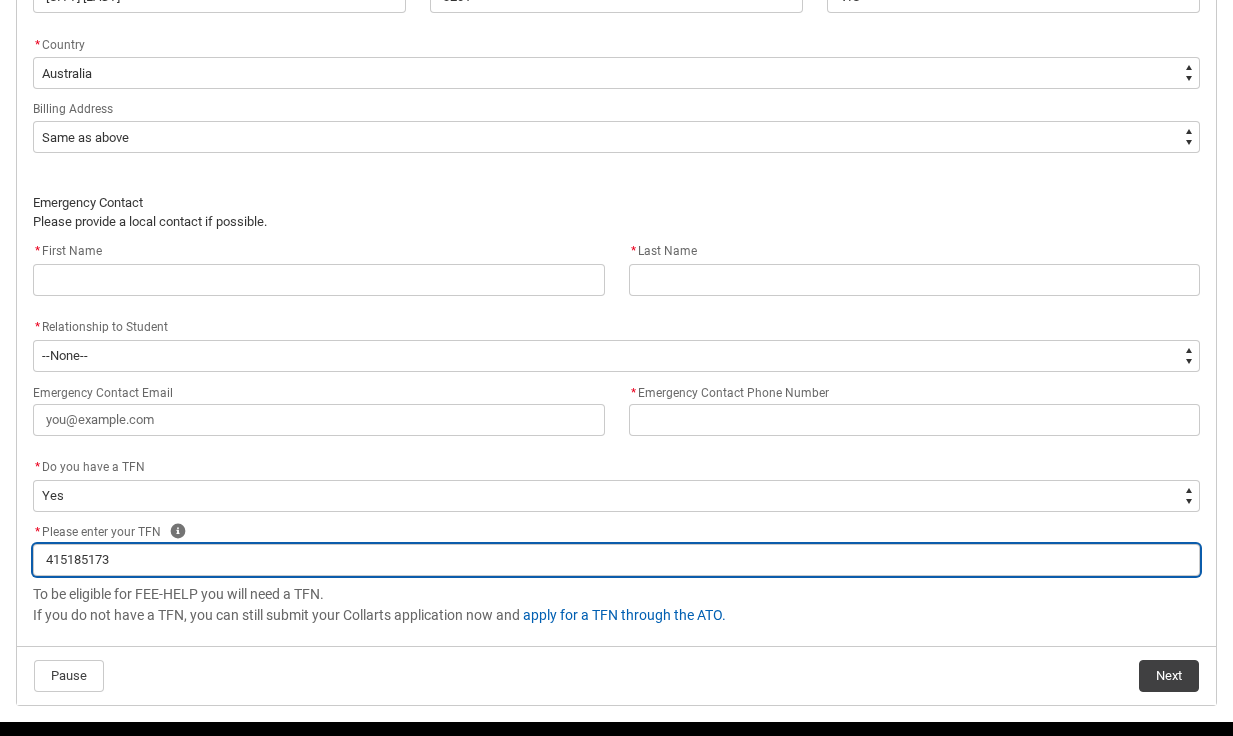 scroll, scrollTop: 1409, scrollLeft: 0, axis: vertical 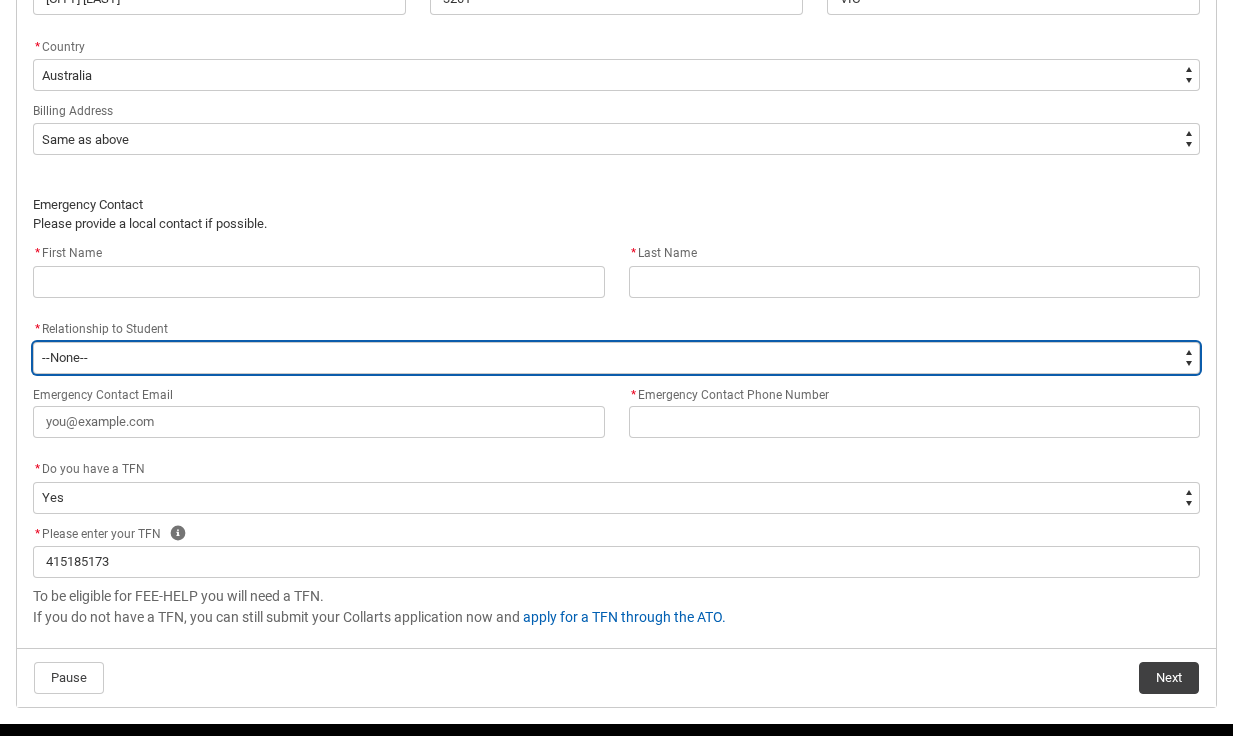 type on "EmergencyContact_RelationshipOptions.Mother" 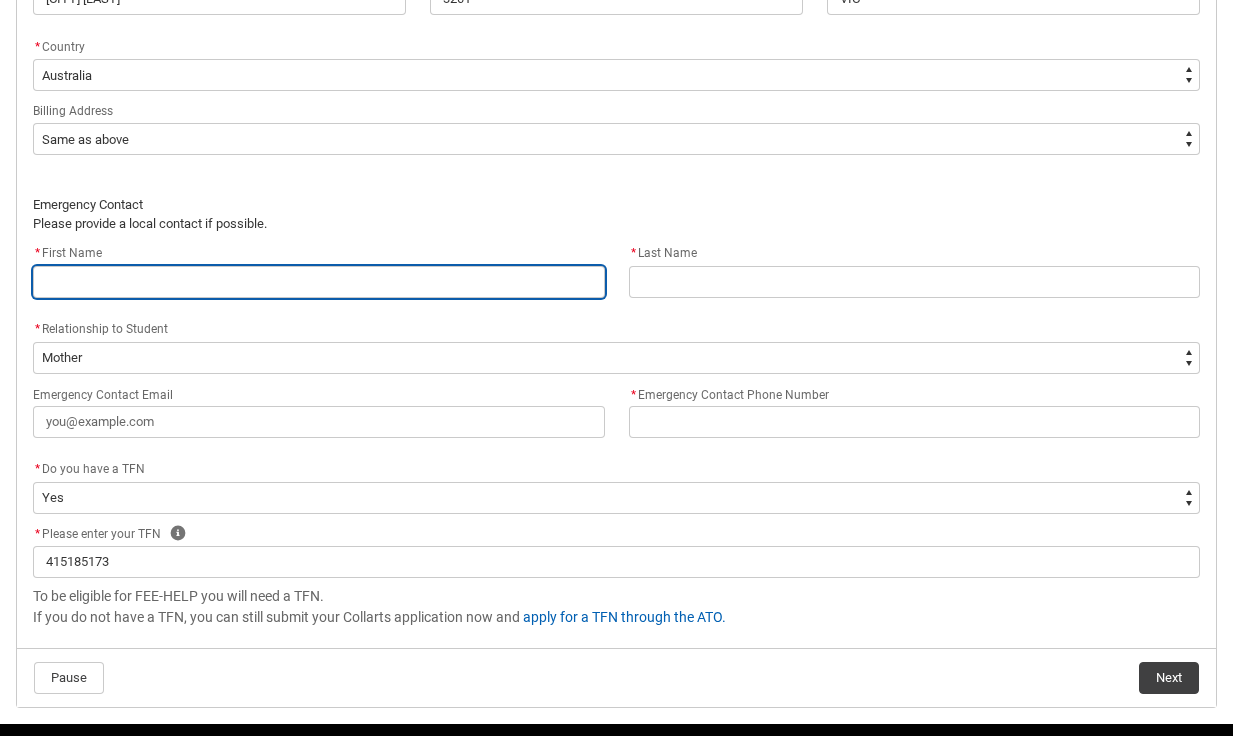 type on "M" 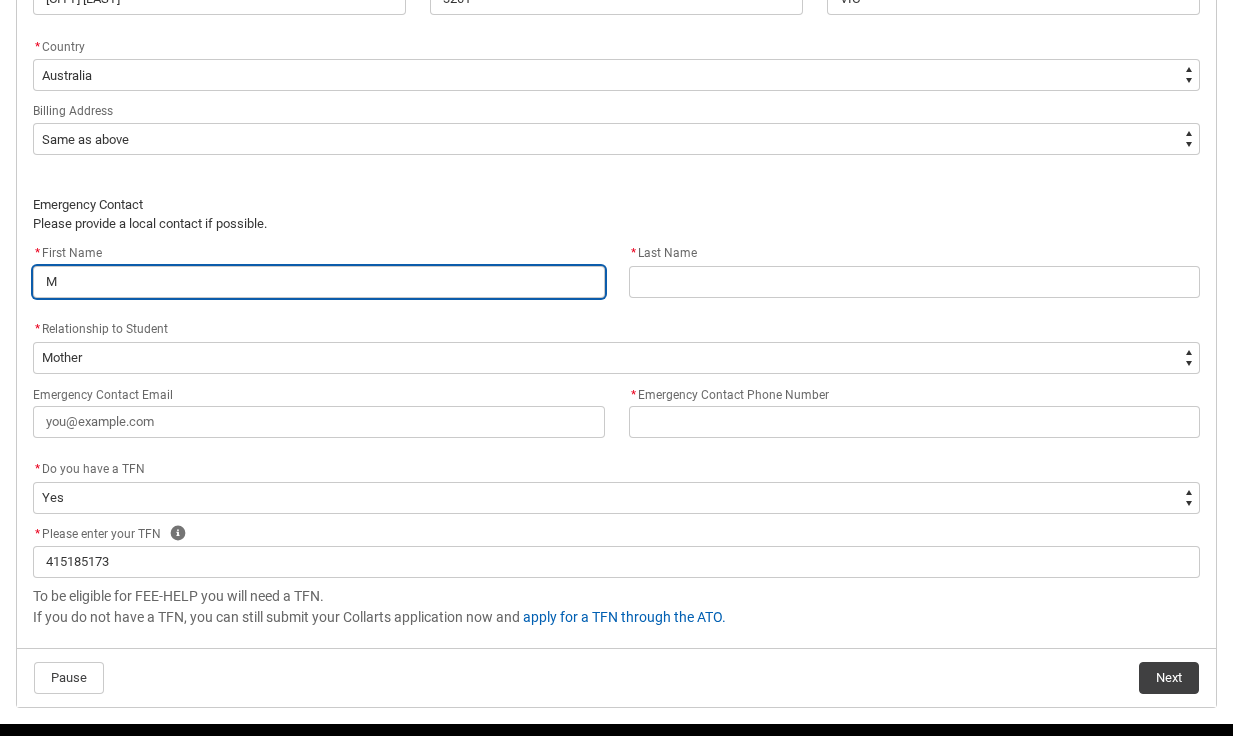 type on "Ma" 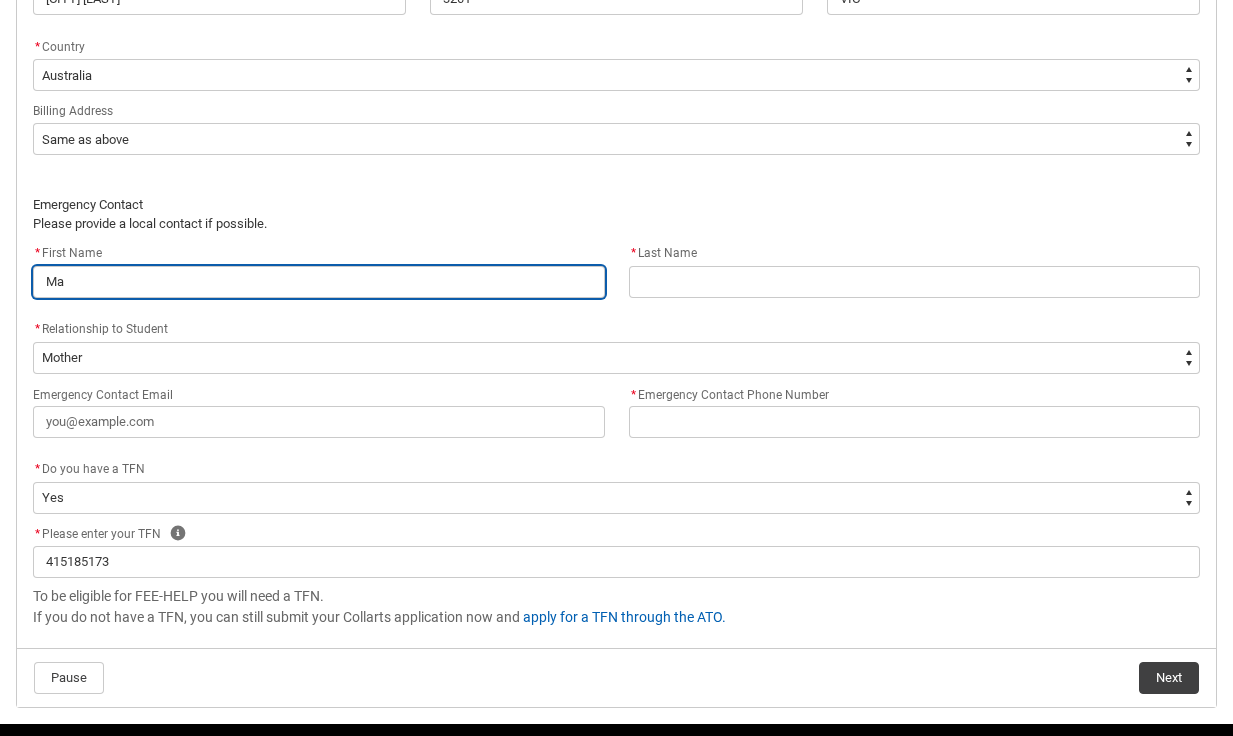type on "Mar" 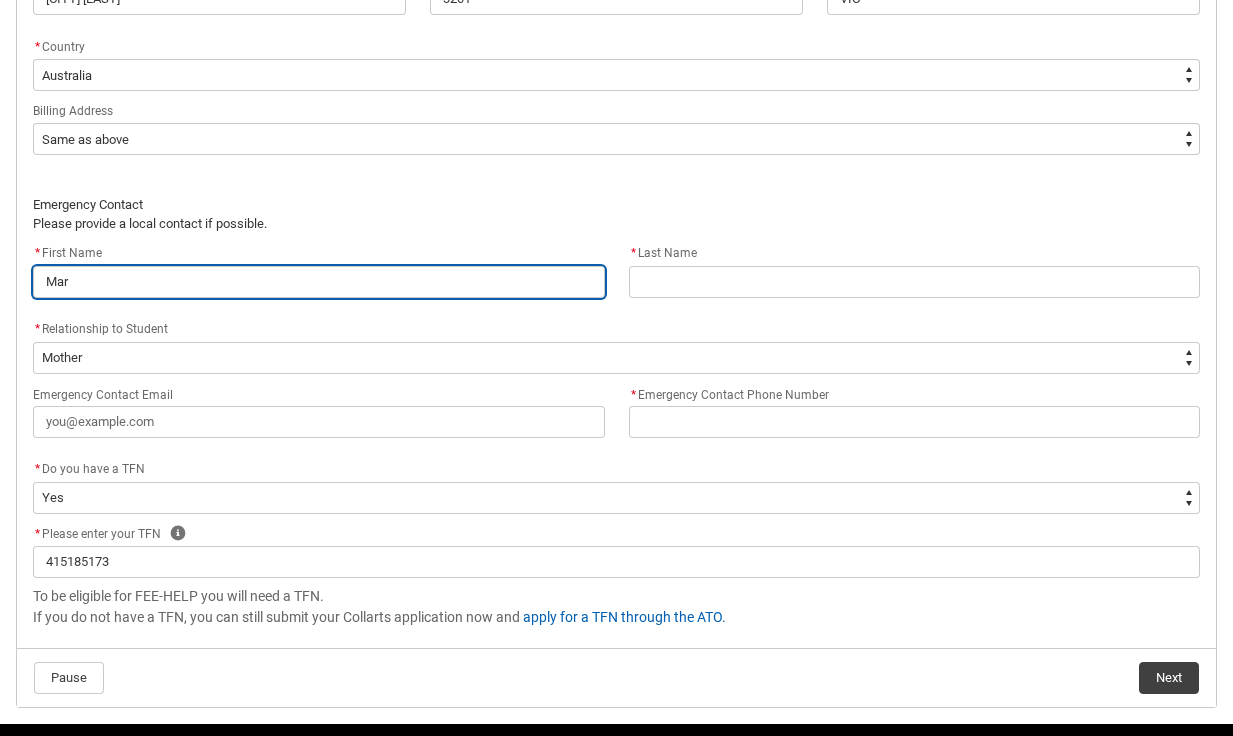 type on "[FIRST]" 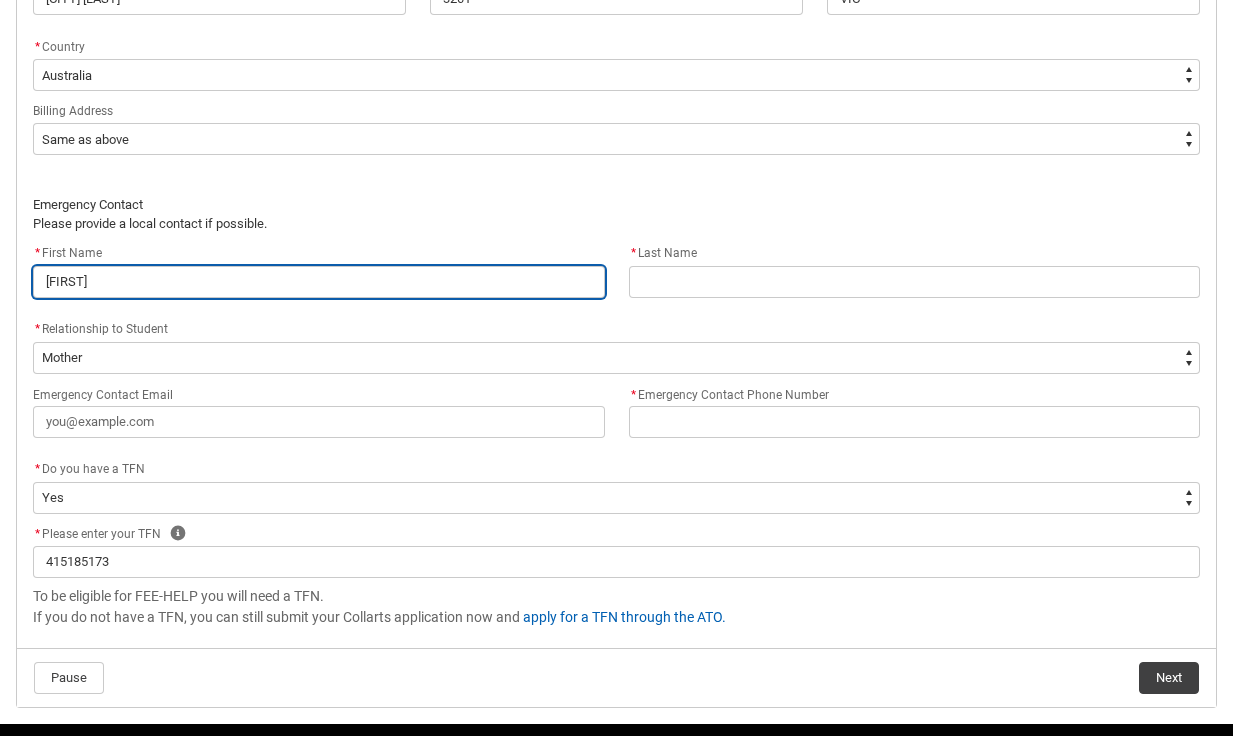 type on "[FIRST]" 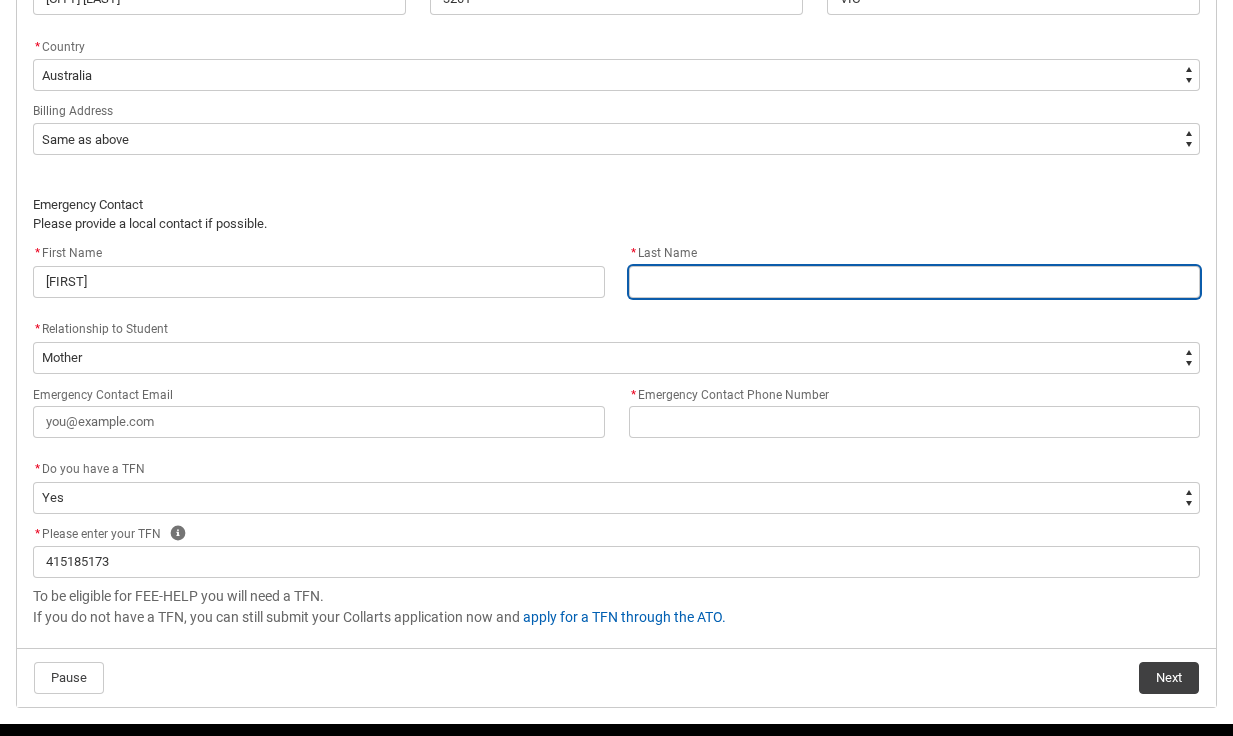 type on "S" 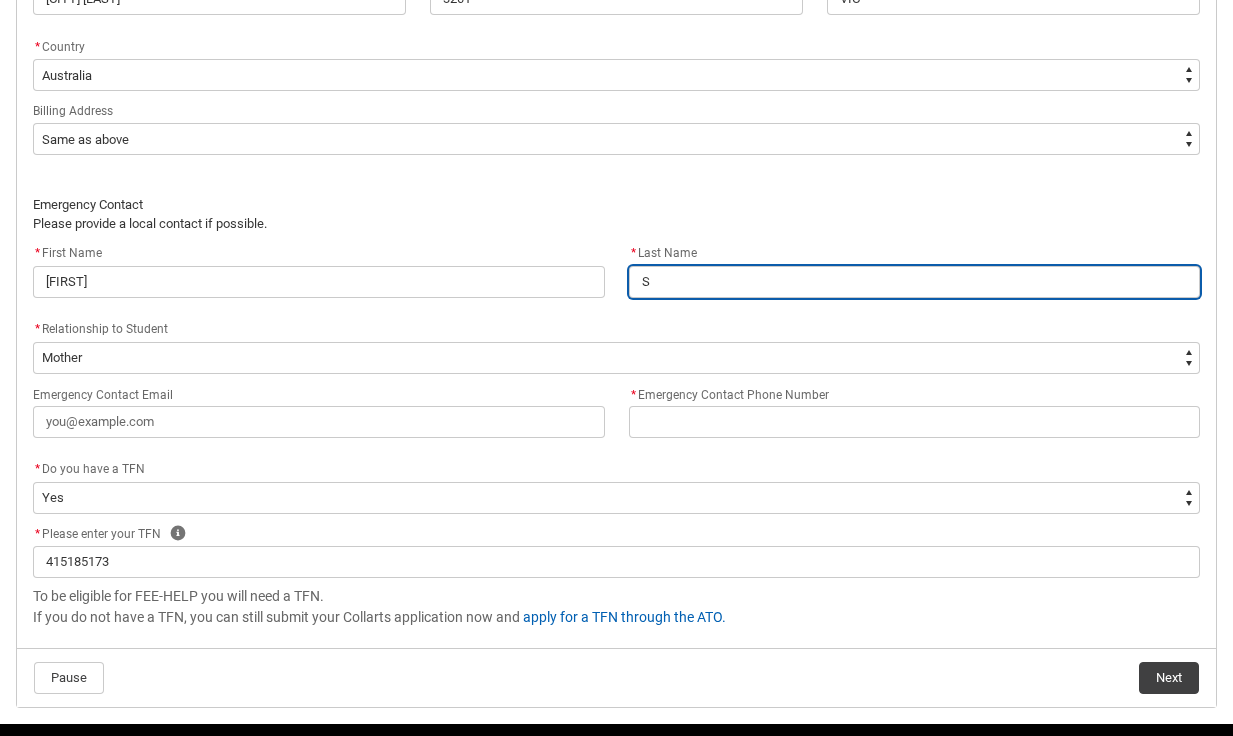 type on "Se" 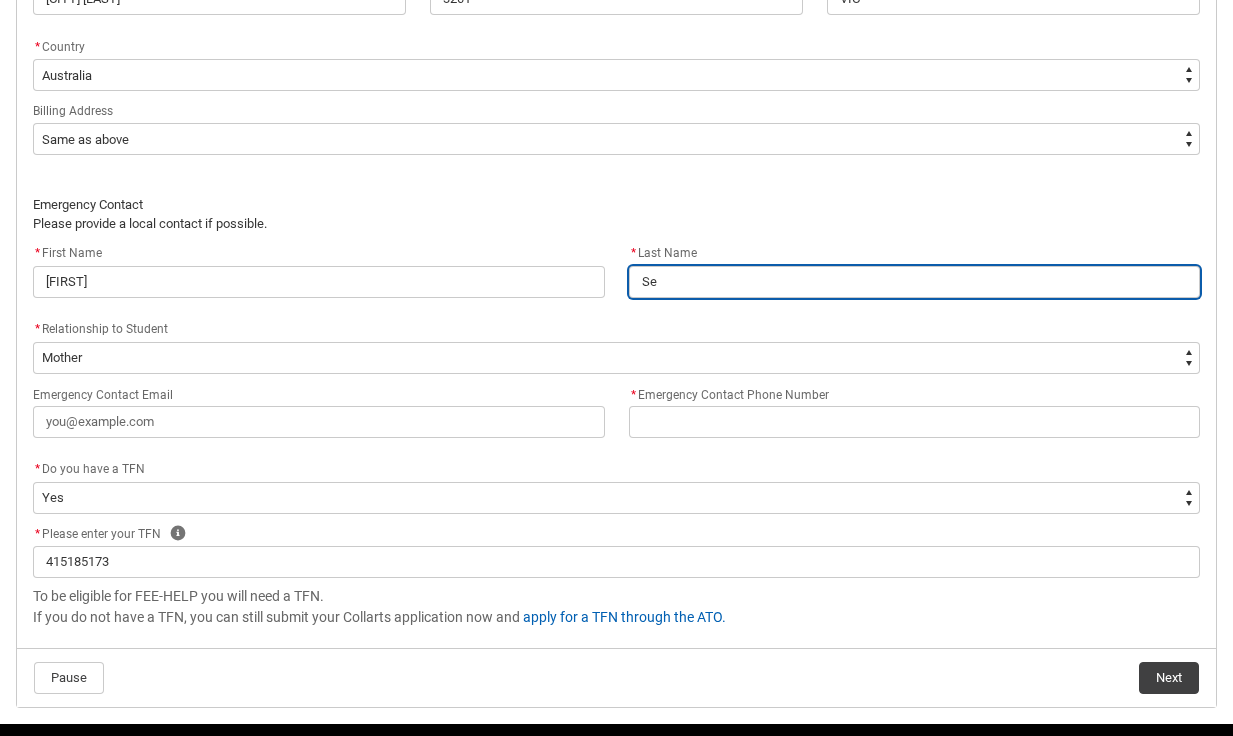 type on "See" 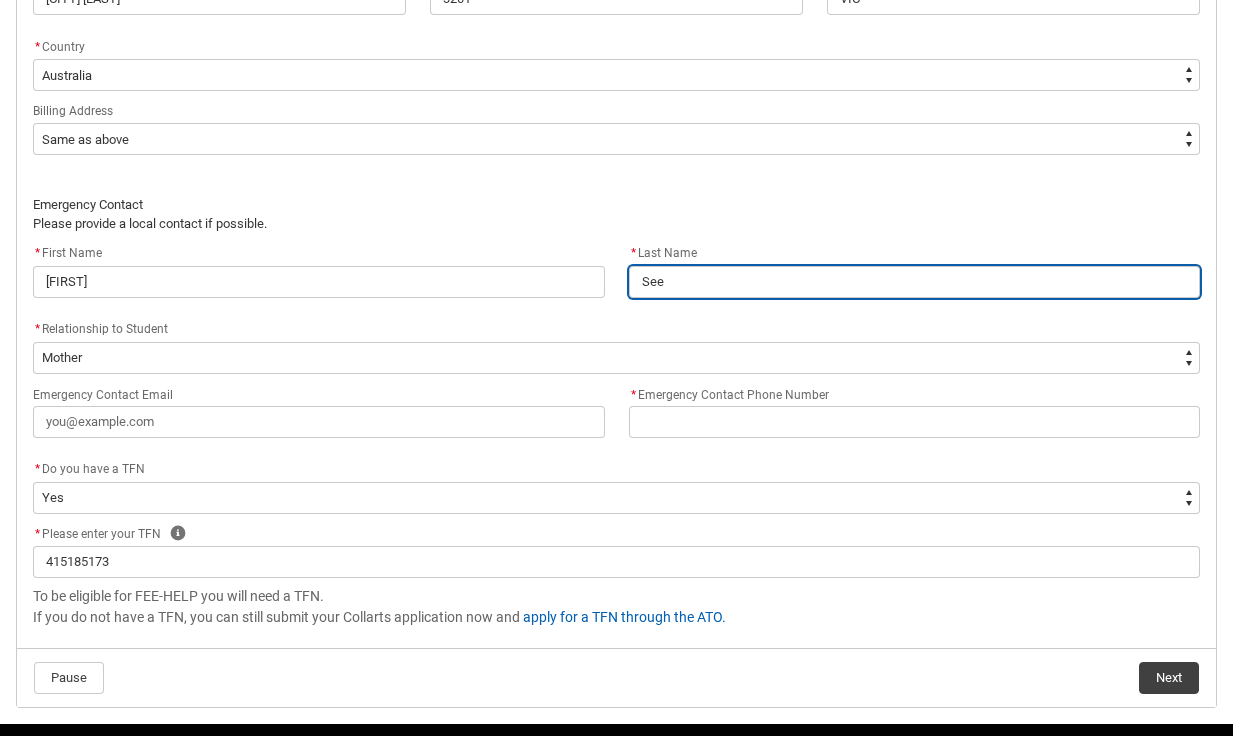 type on "Seed" 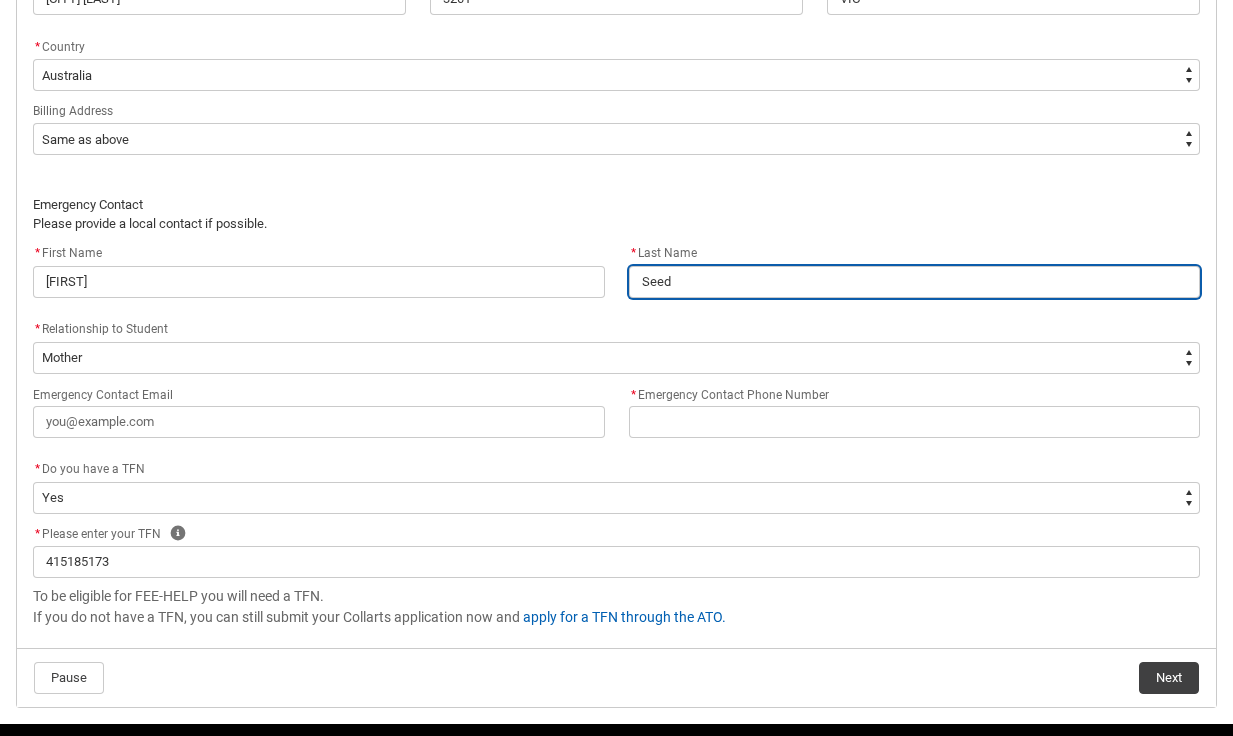 type on "Seedo" 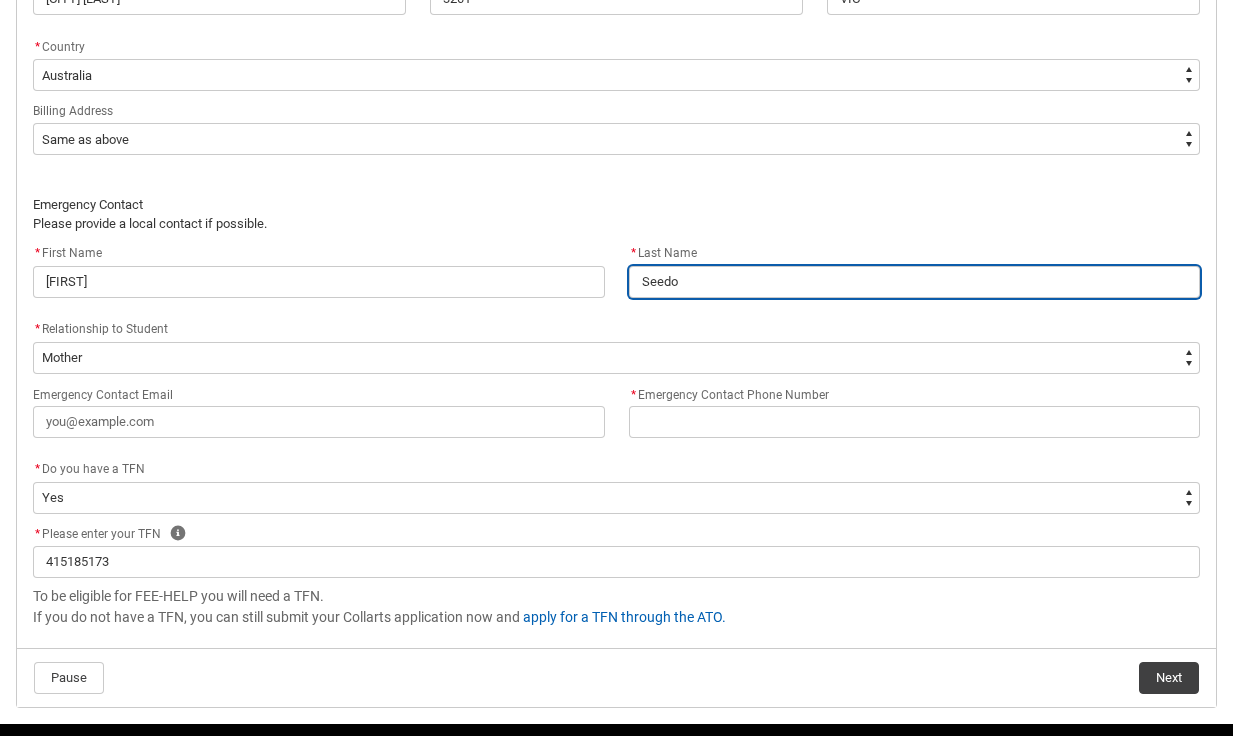 type on "Seedon" 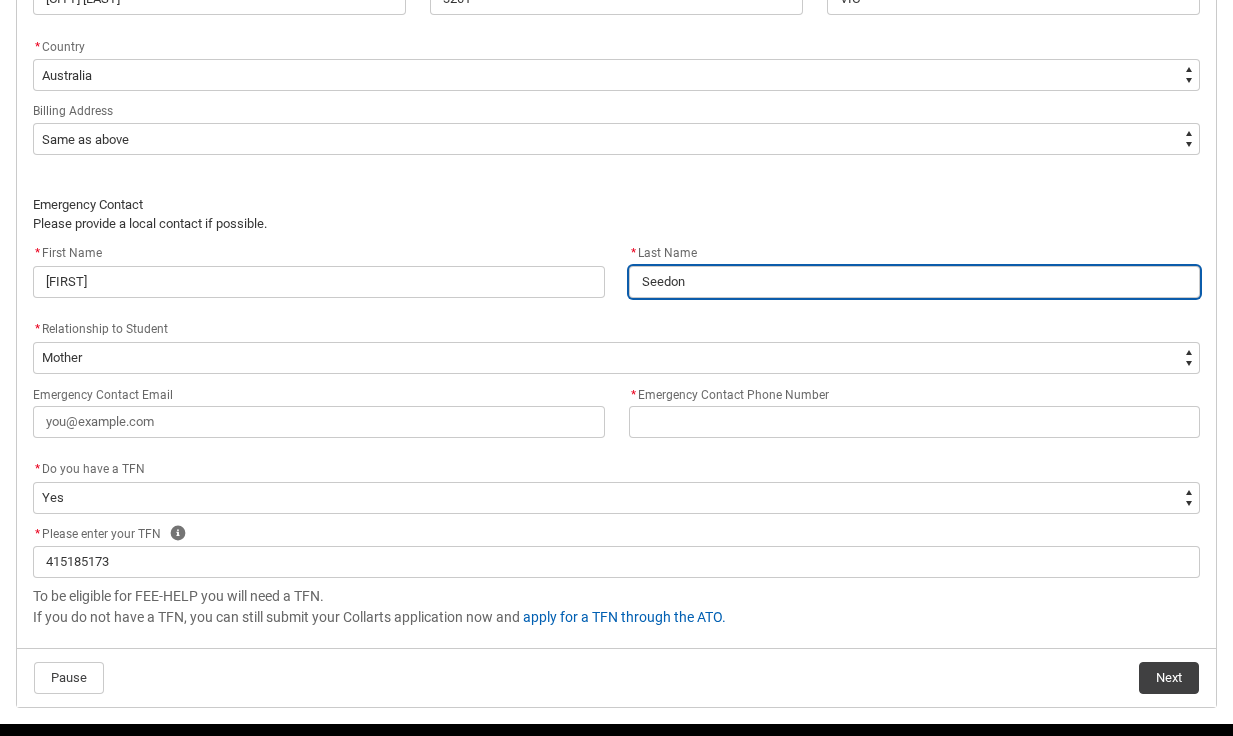 type on "Seedo" 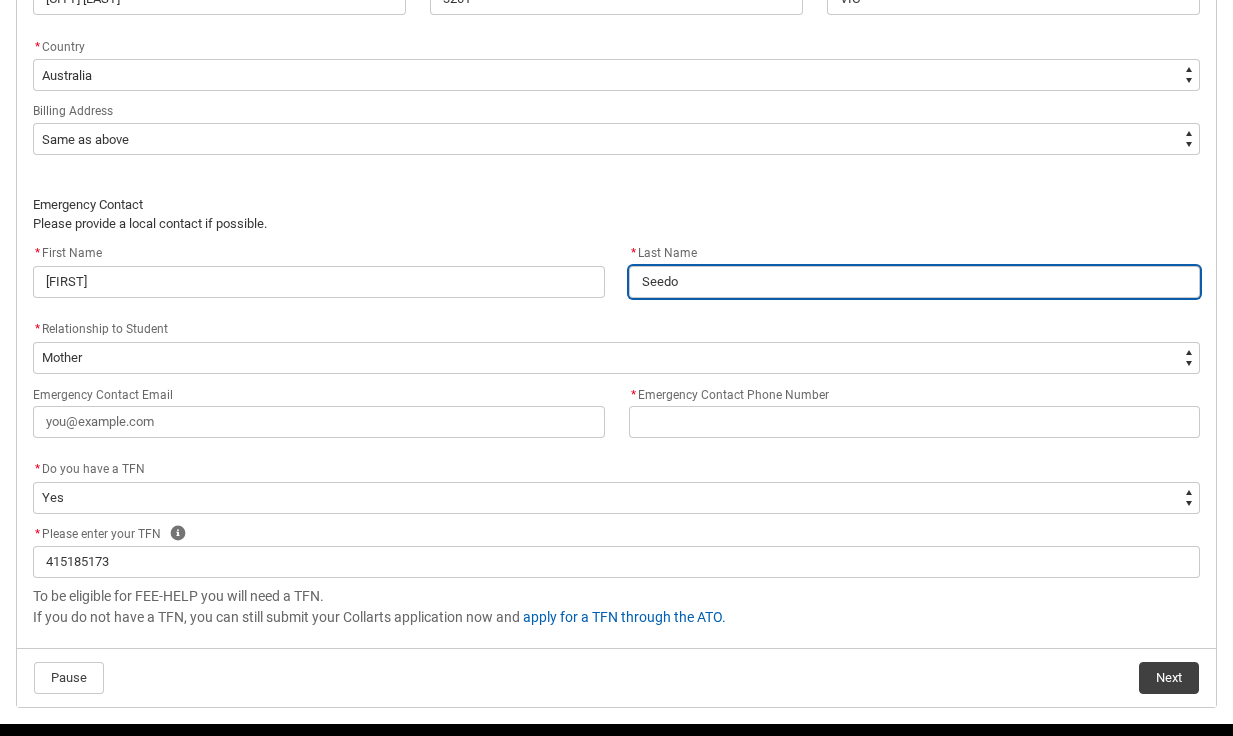 type on "Seed" 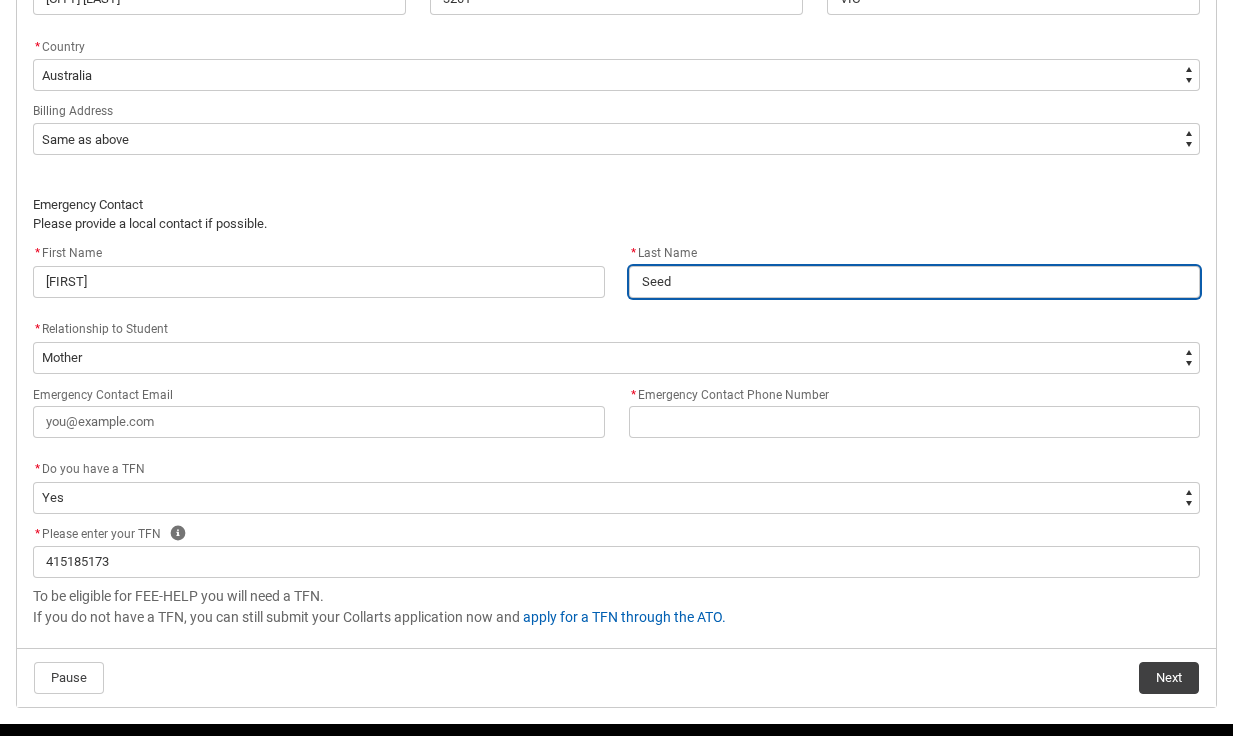 type on "See" 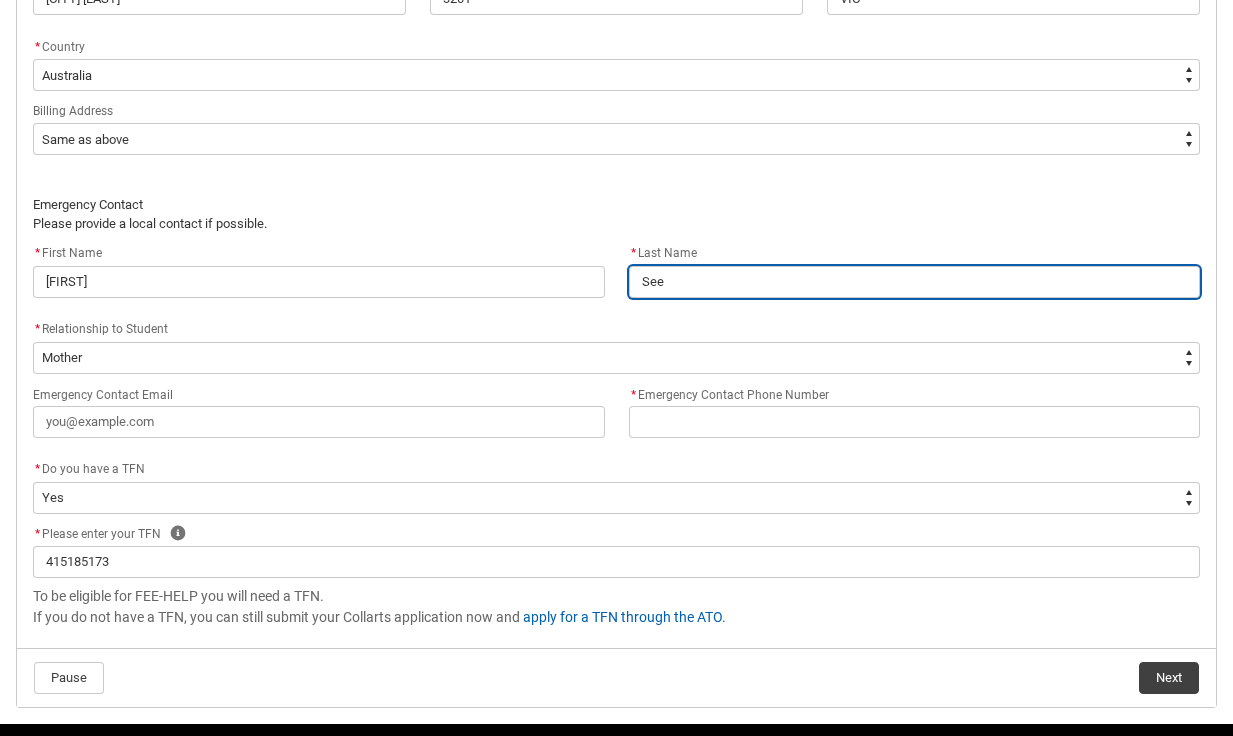 type on "Se" 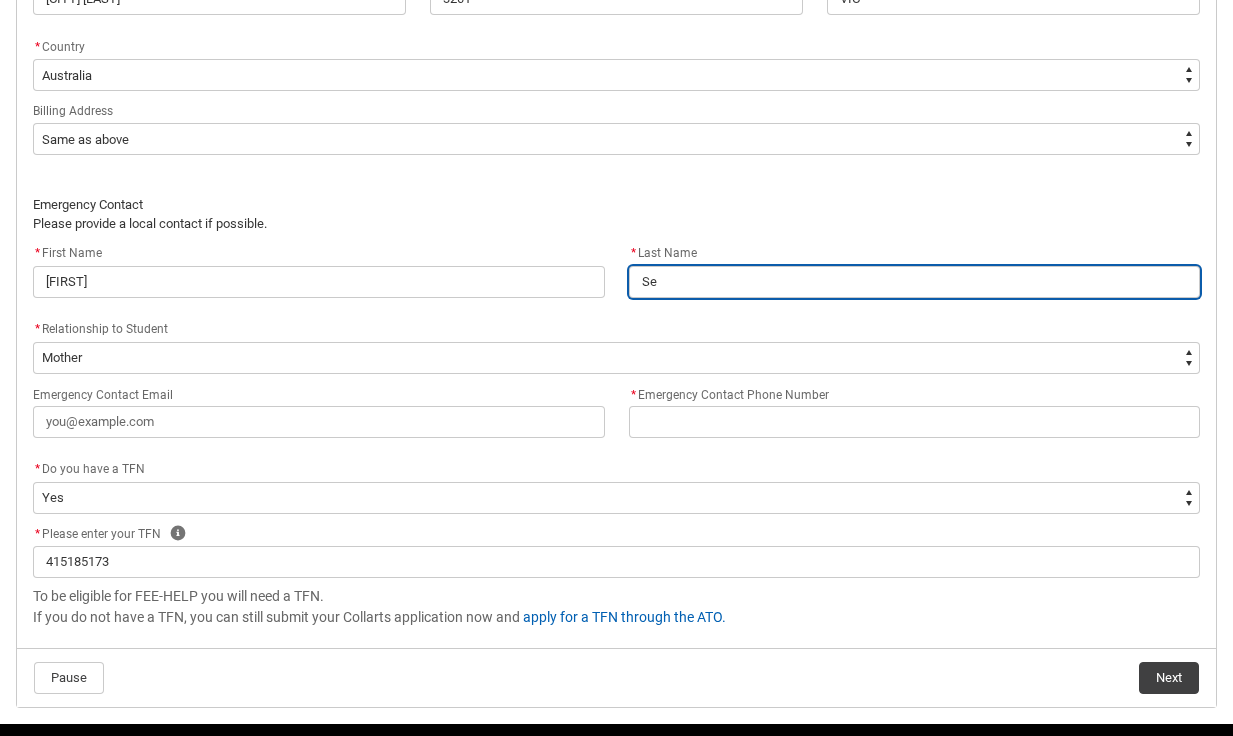 type on "S" 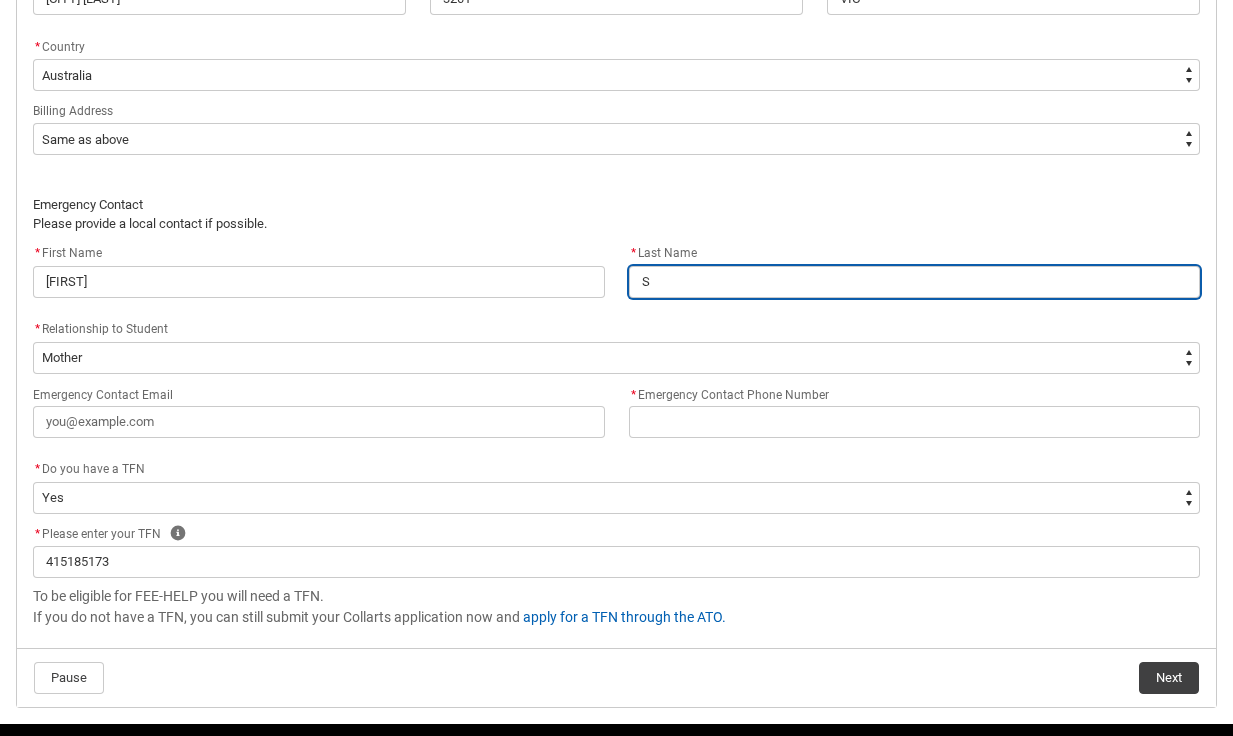 type 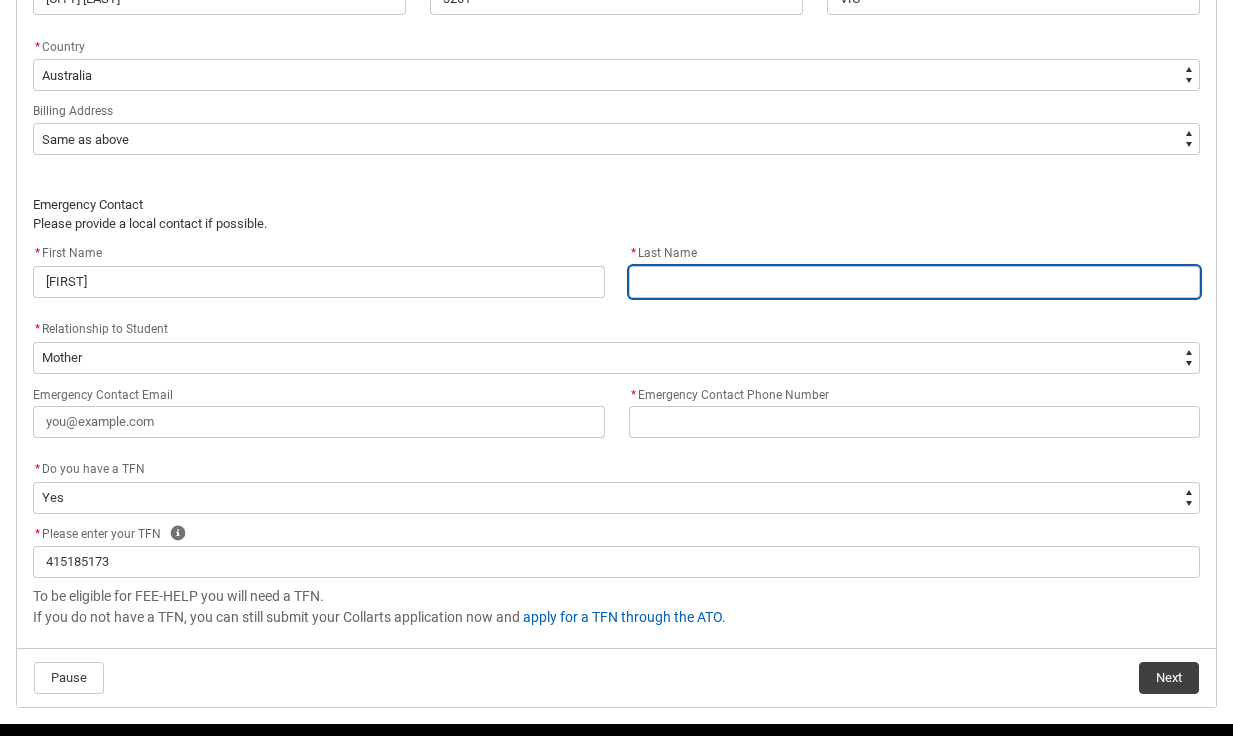 type on "S" 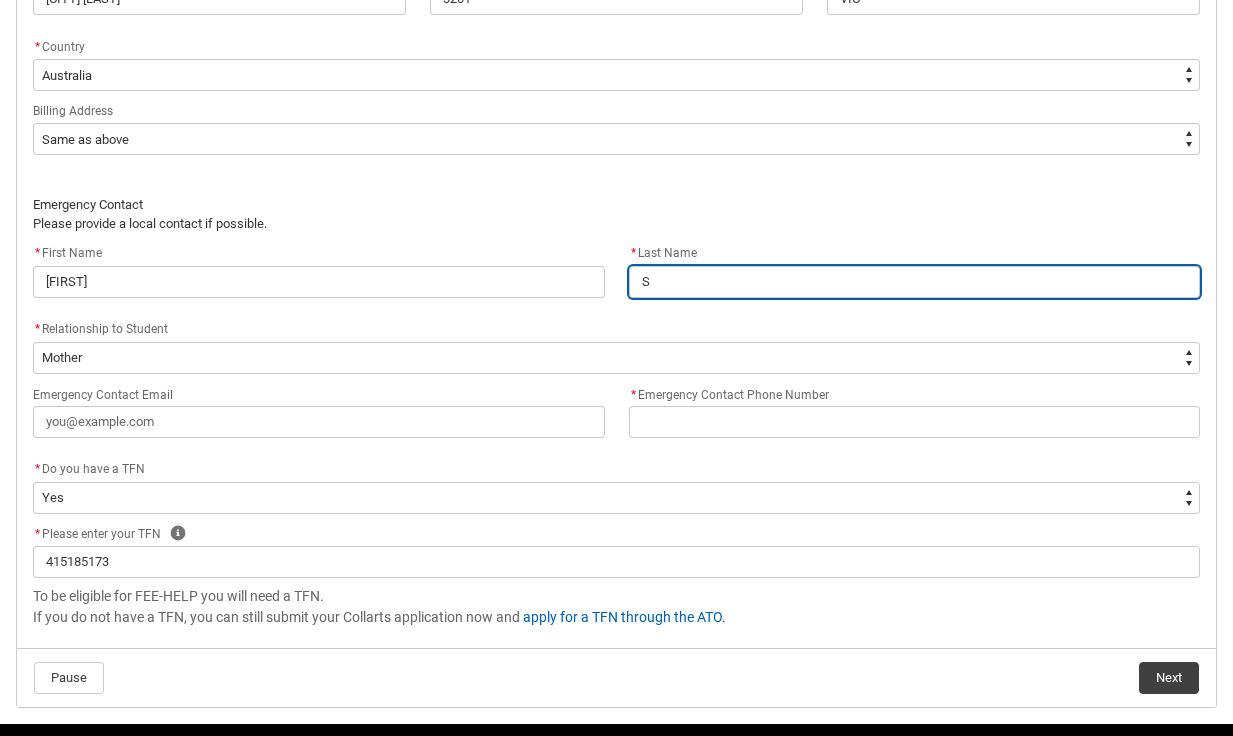 type on "Se" 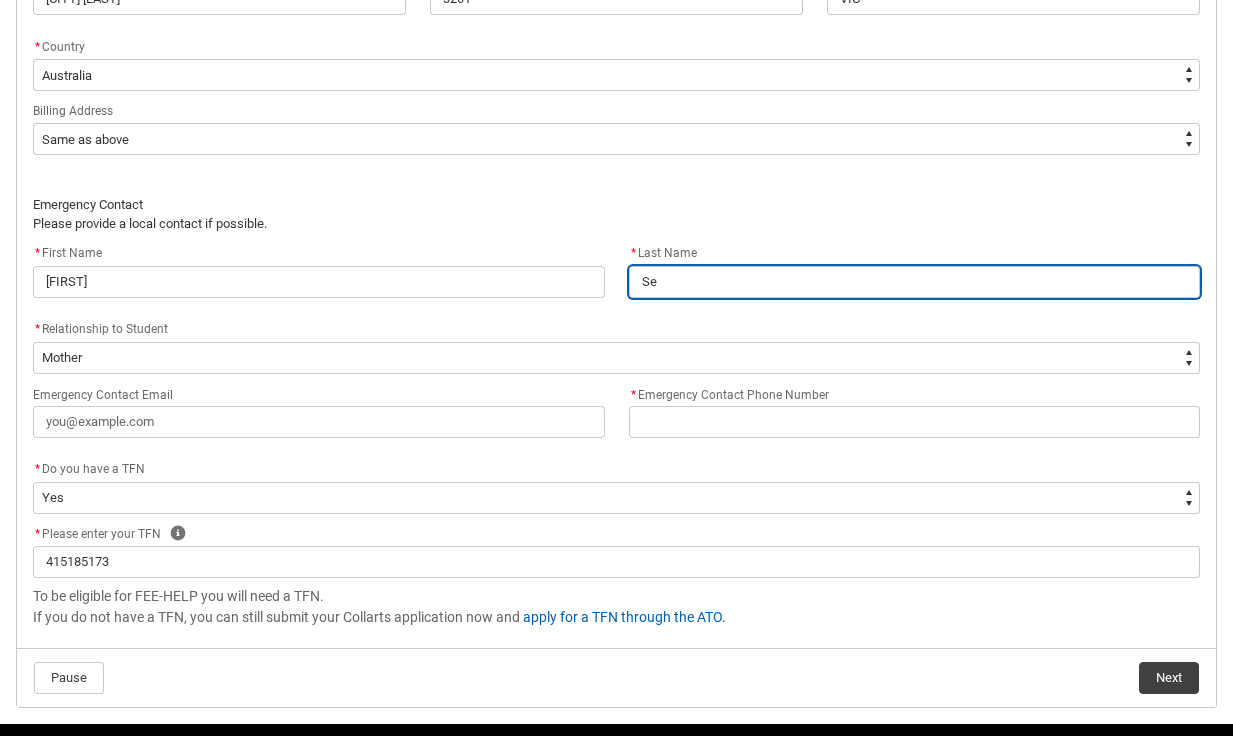 type on "Sed" 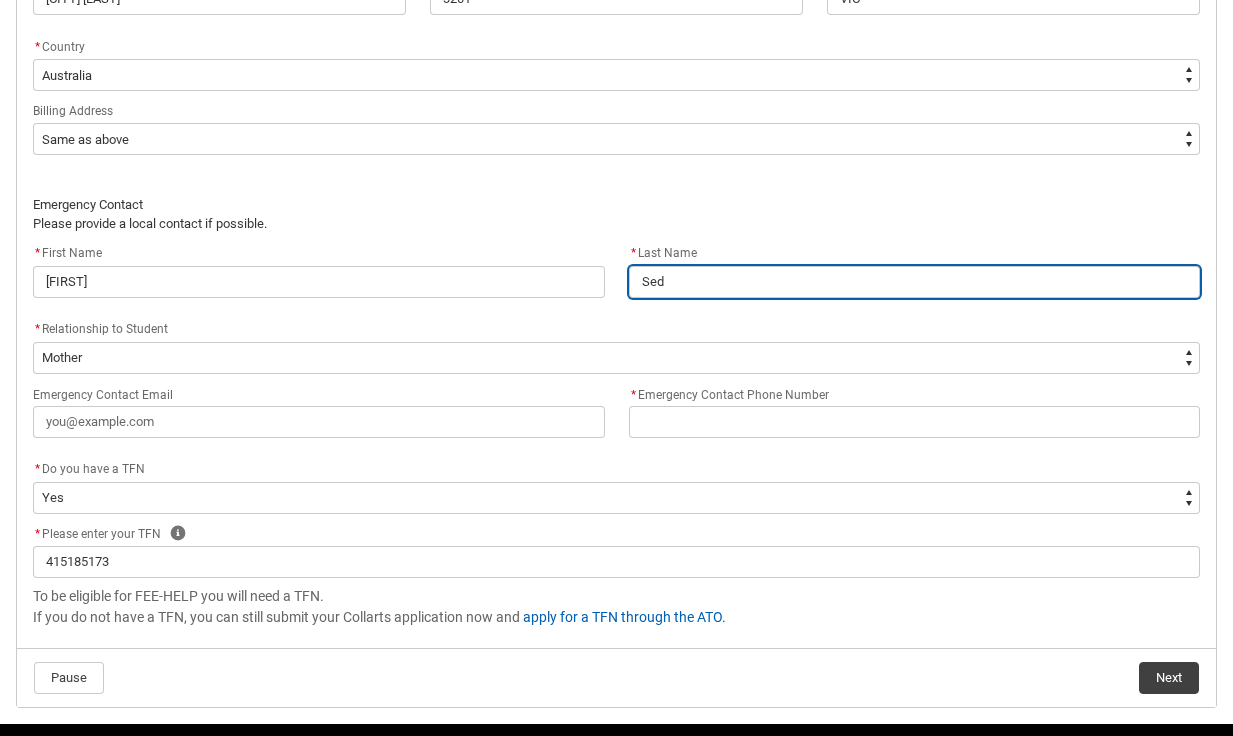type on "Sedo" 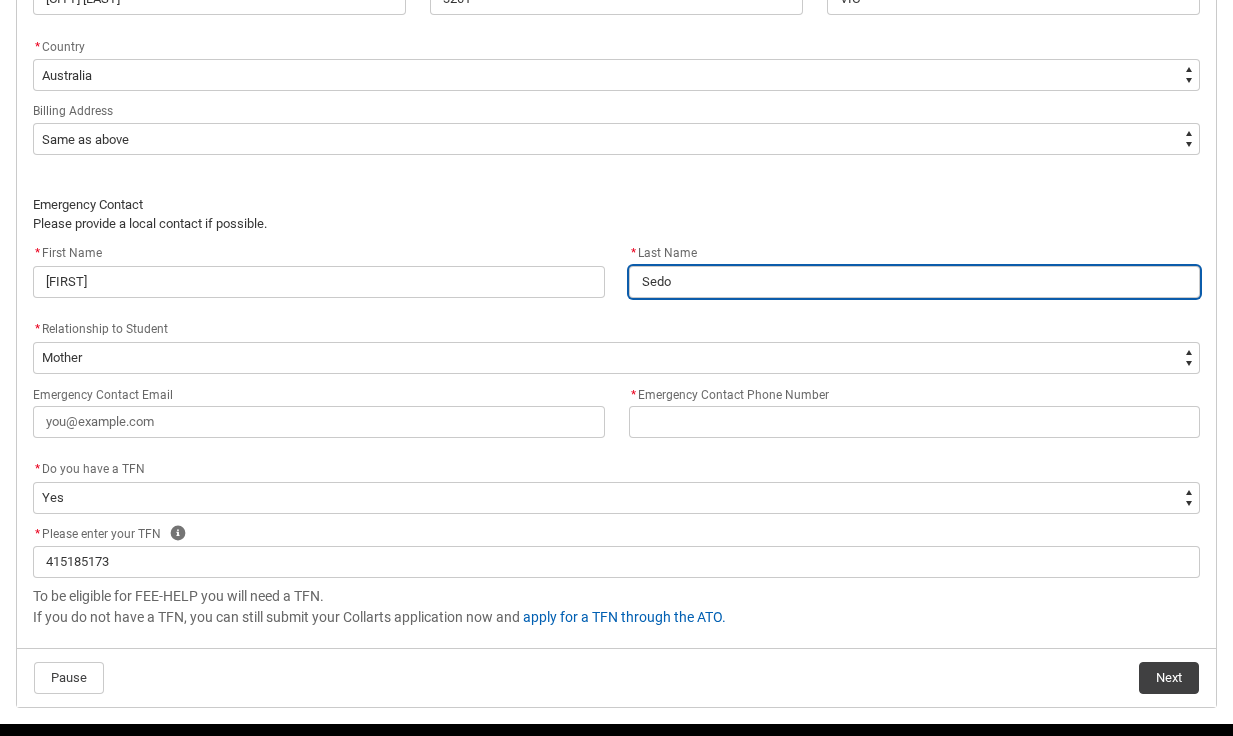 type on "Sedon" 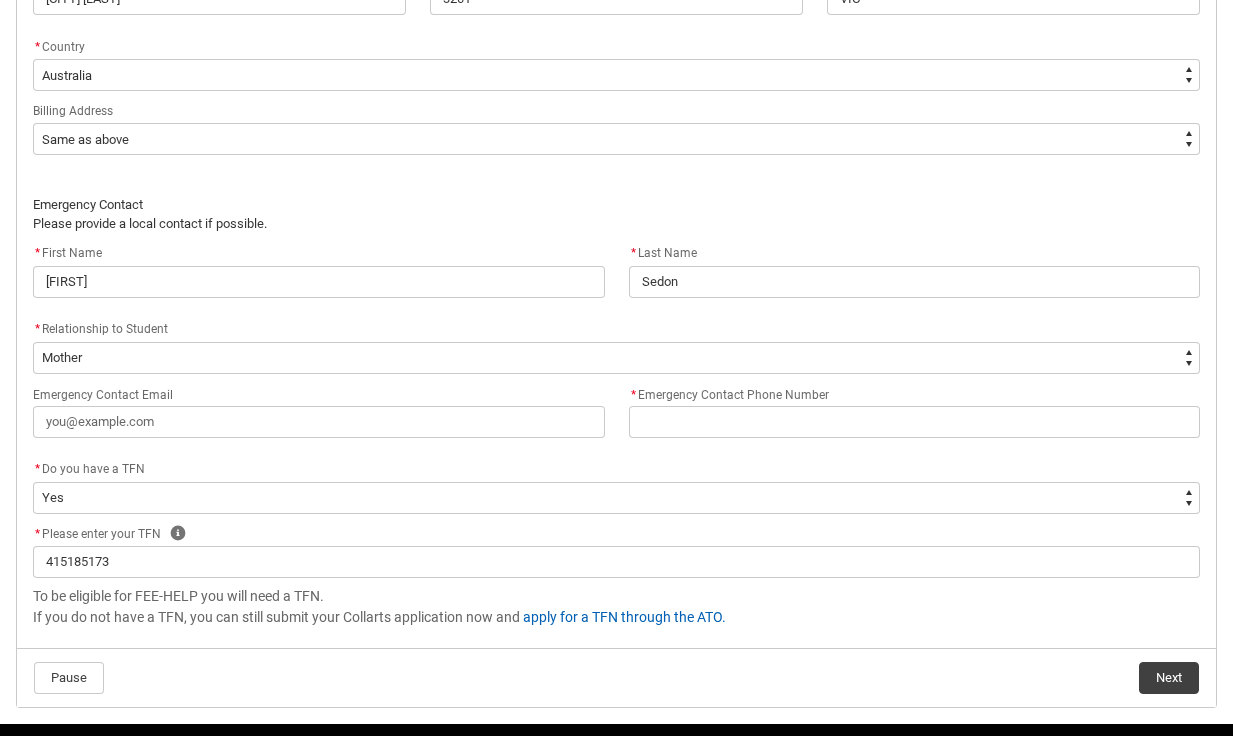 click on "Emergency Contact Please provide a local contact if possible." 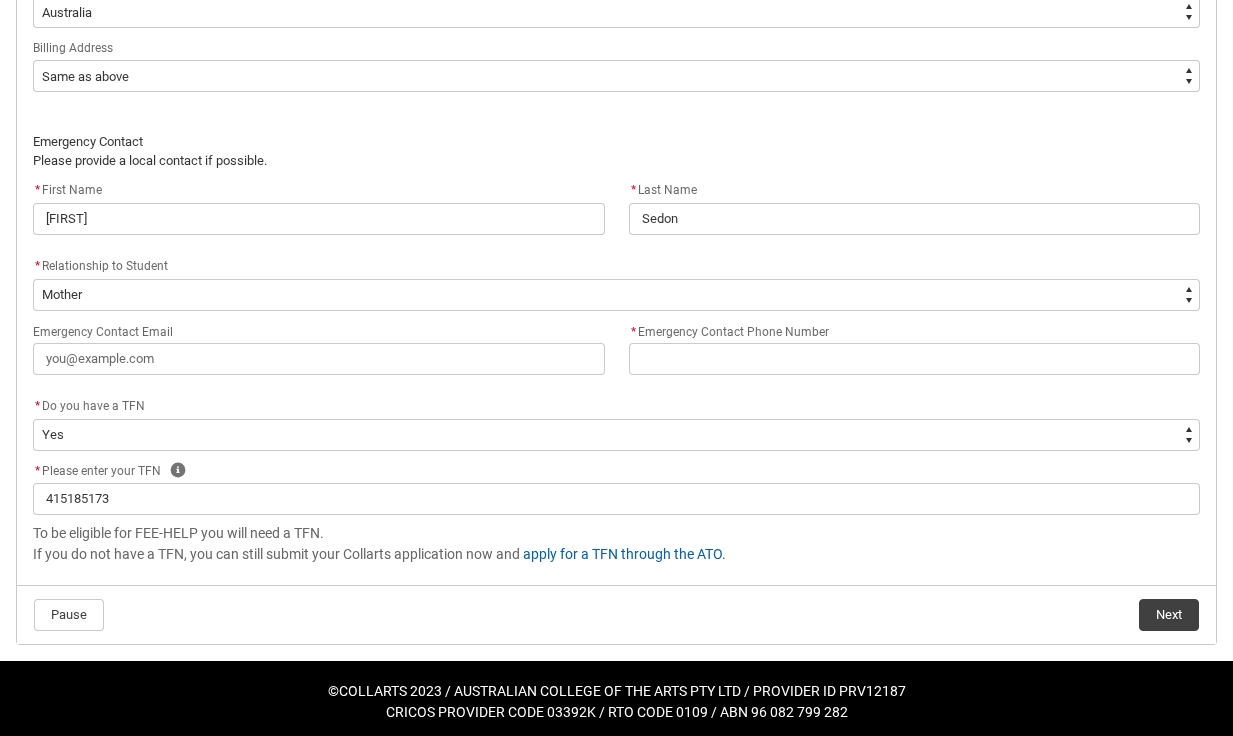 scroll, scrollTop: 1471, scrollLeft: 0, axis: vertical 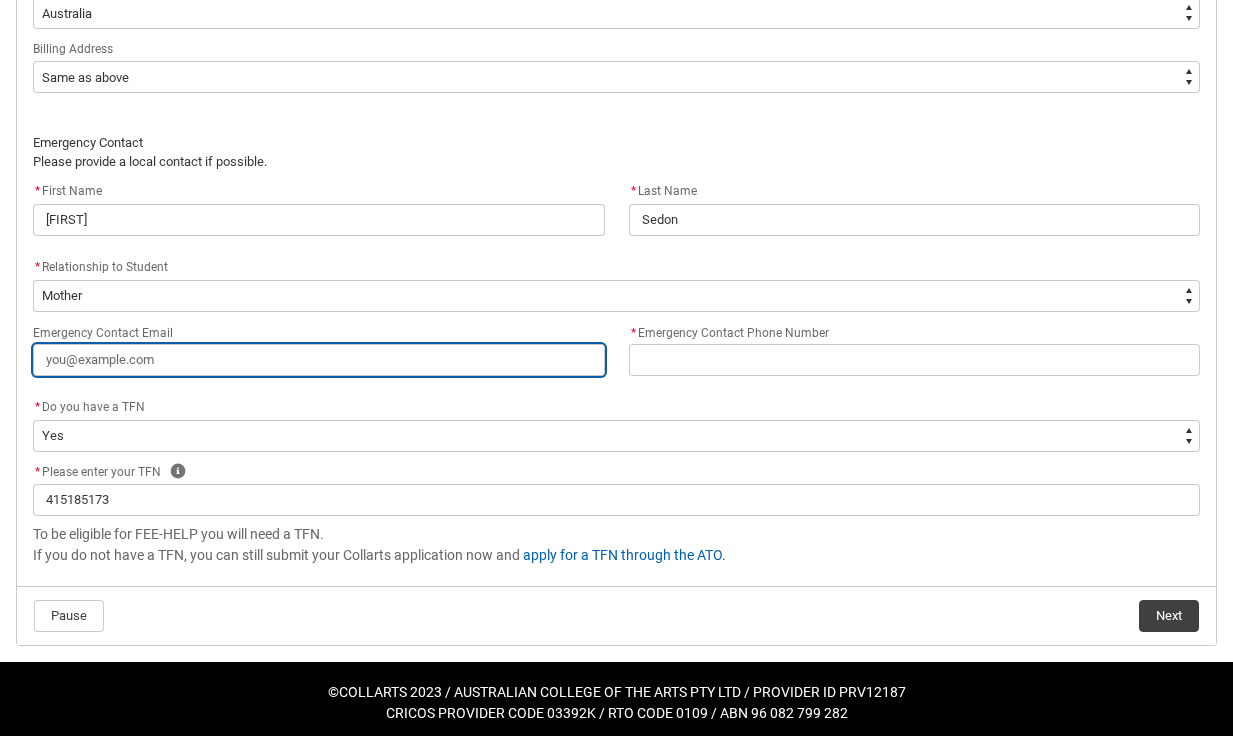 type on "m" 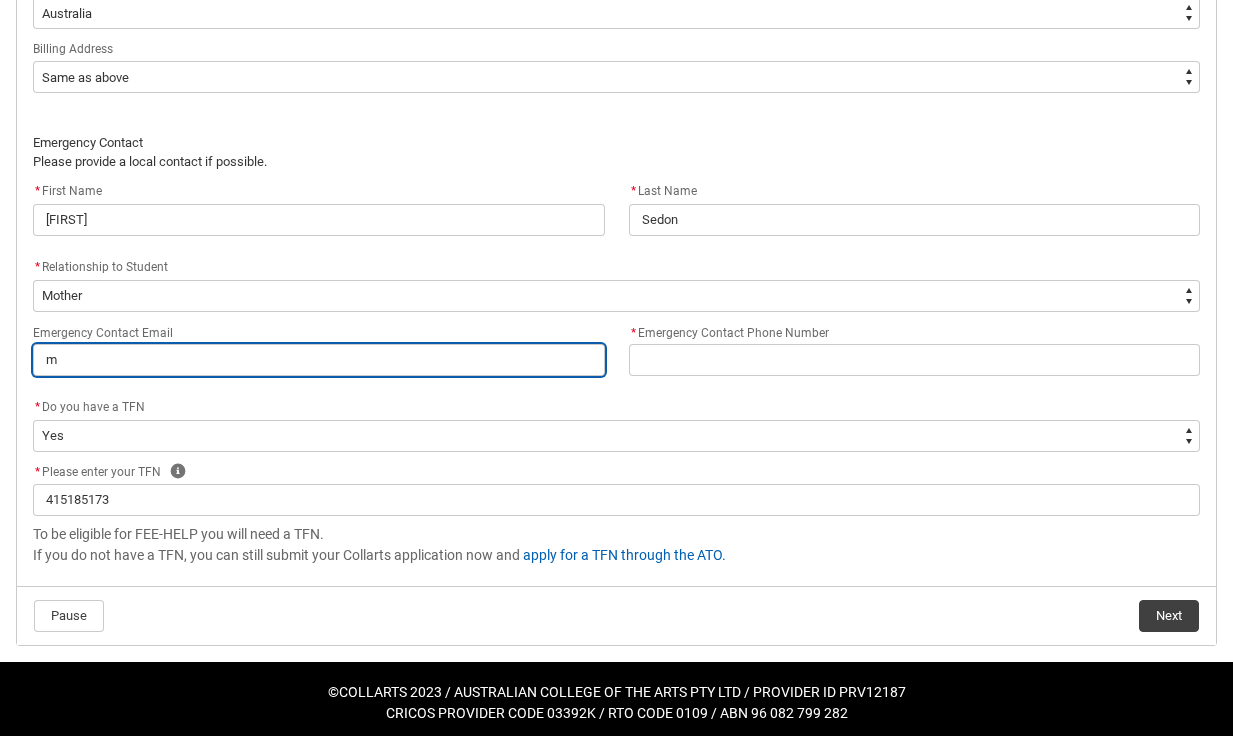 type on "ma" 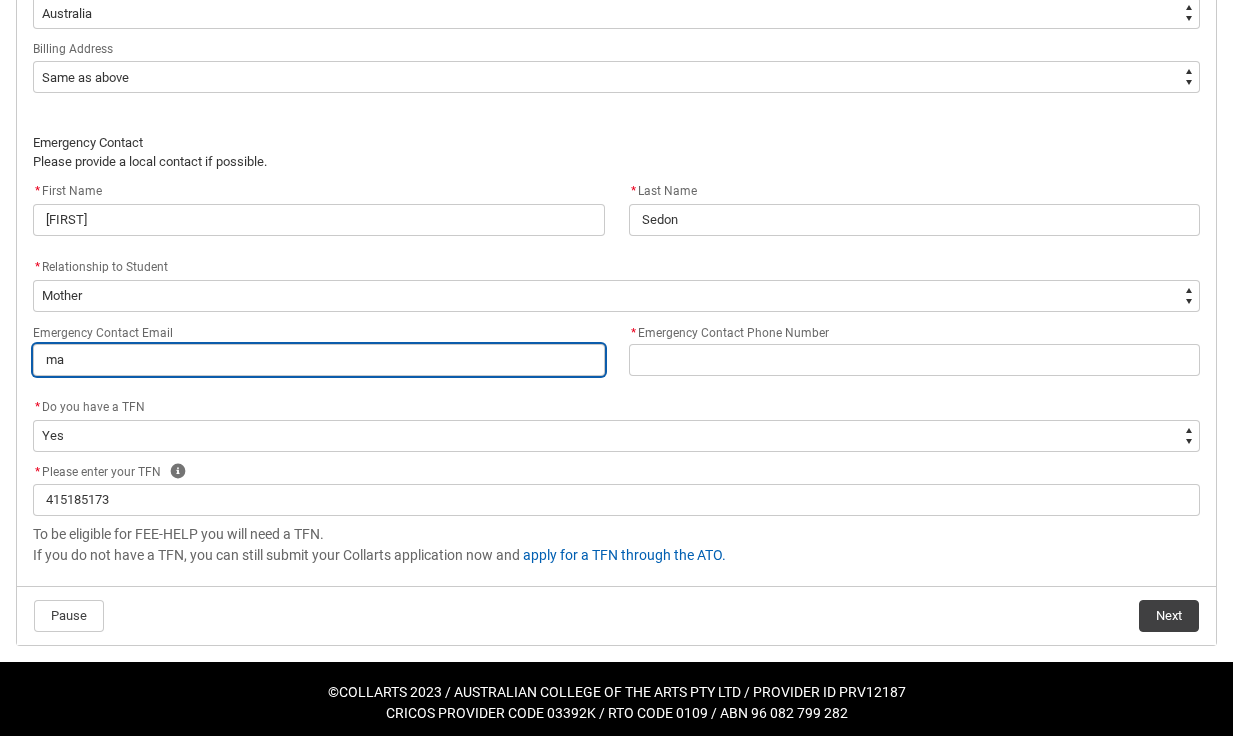 type on "mar" 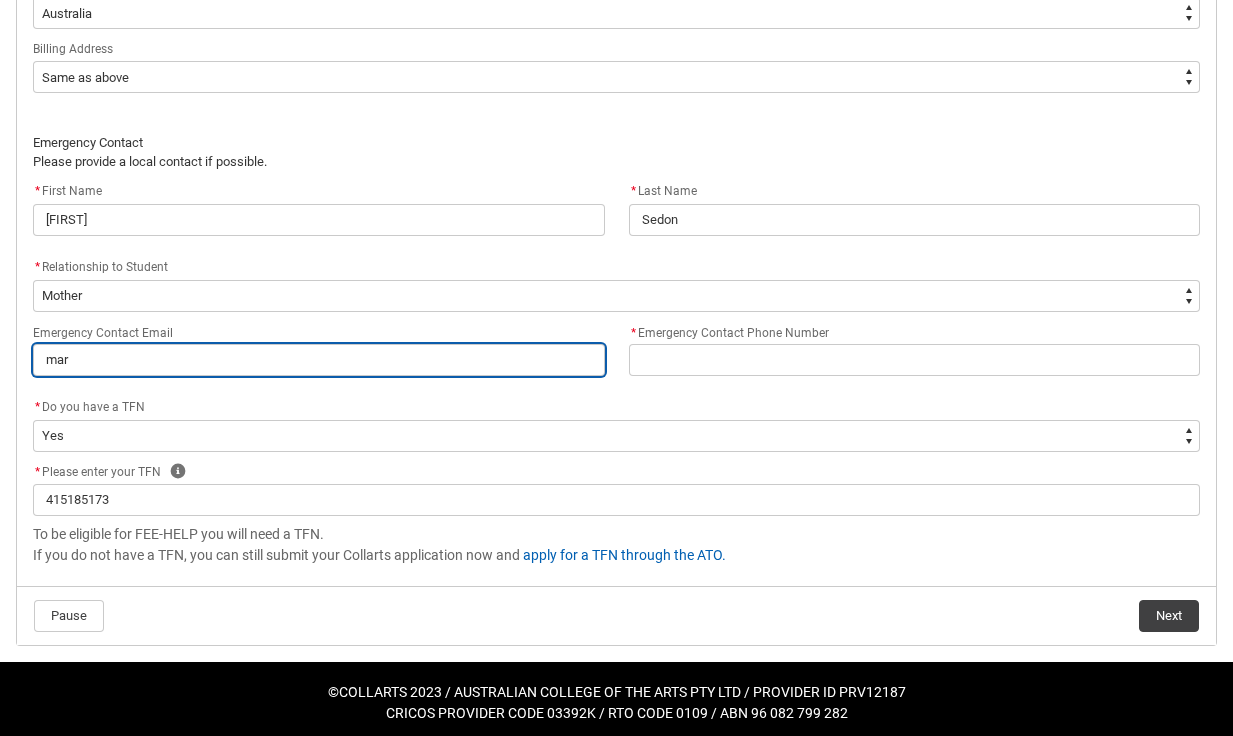 type on "[EMAIL]" 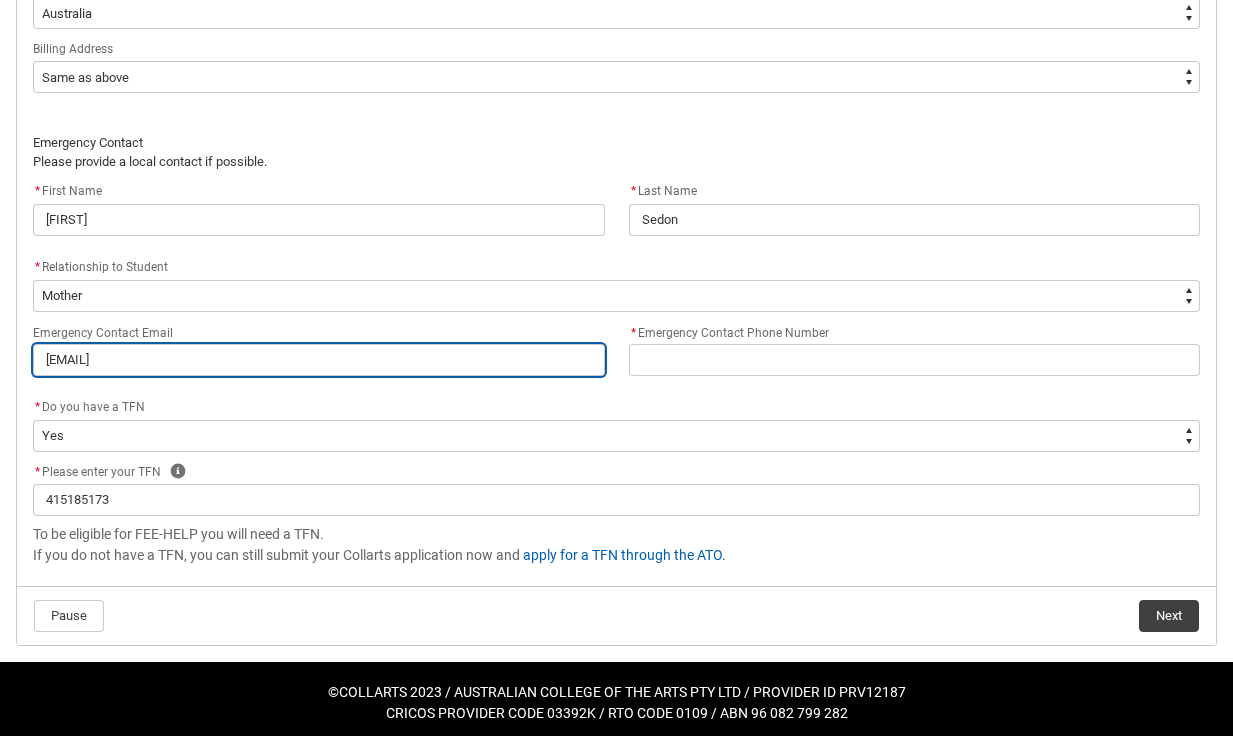 type on "marcs" 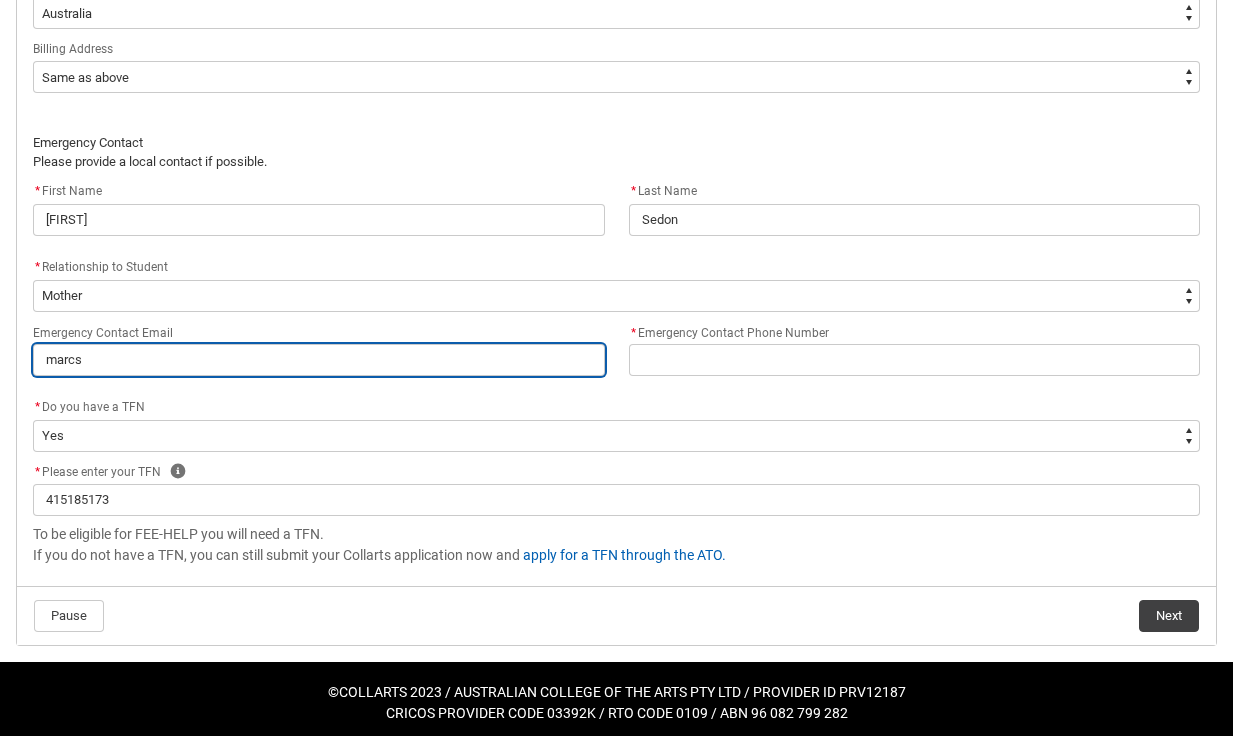 type on "[EMAIL]" 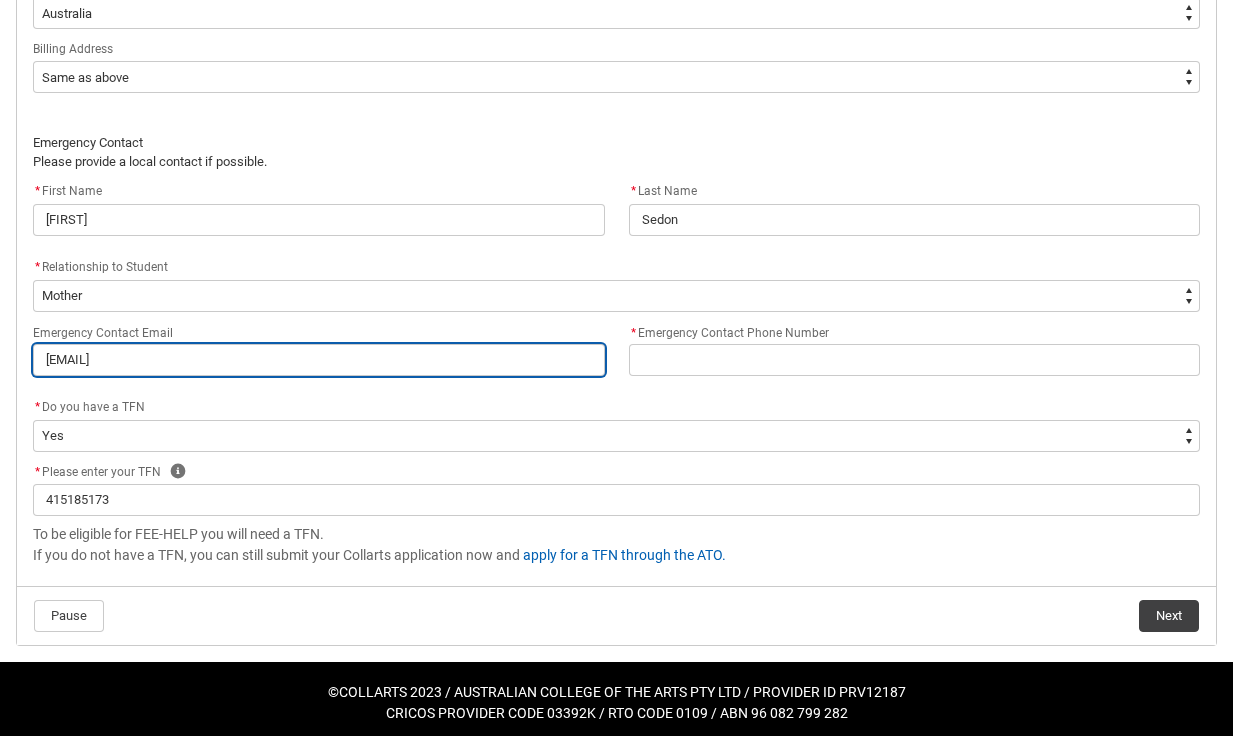 type on "[EMAIL]" 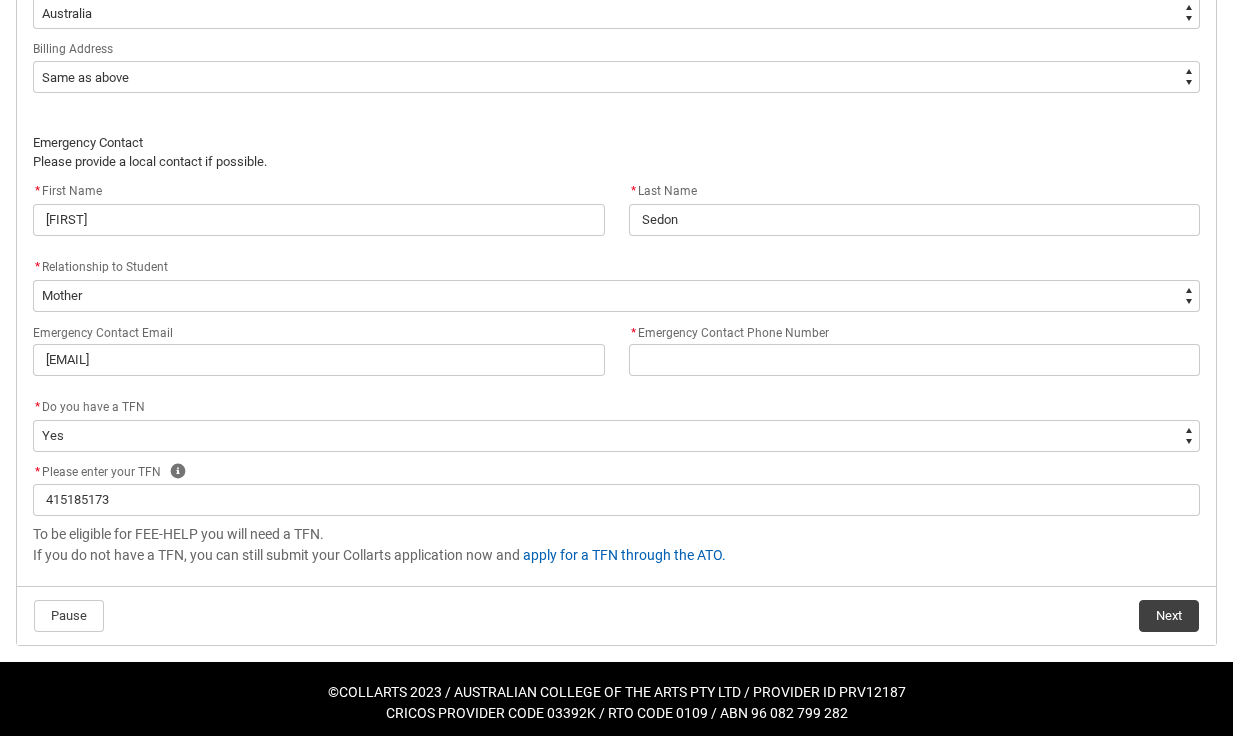 click on "* Do you have a TFN" 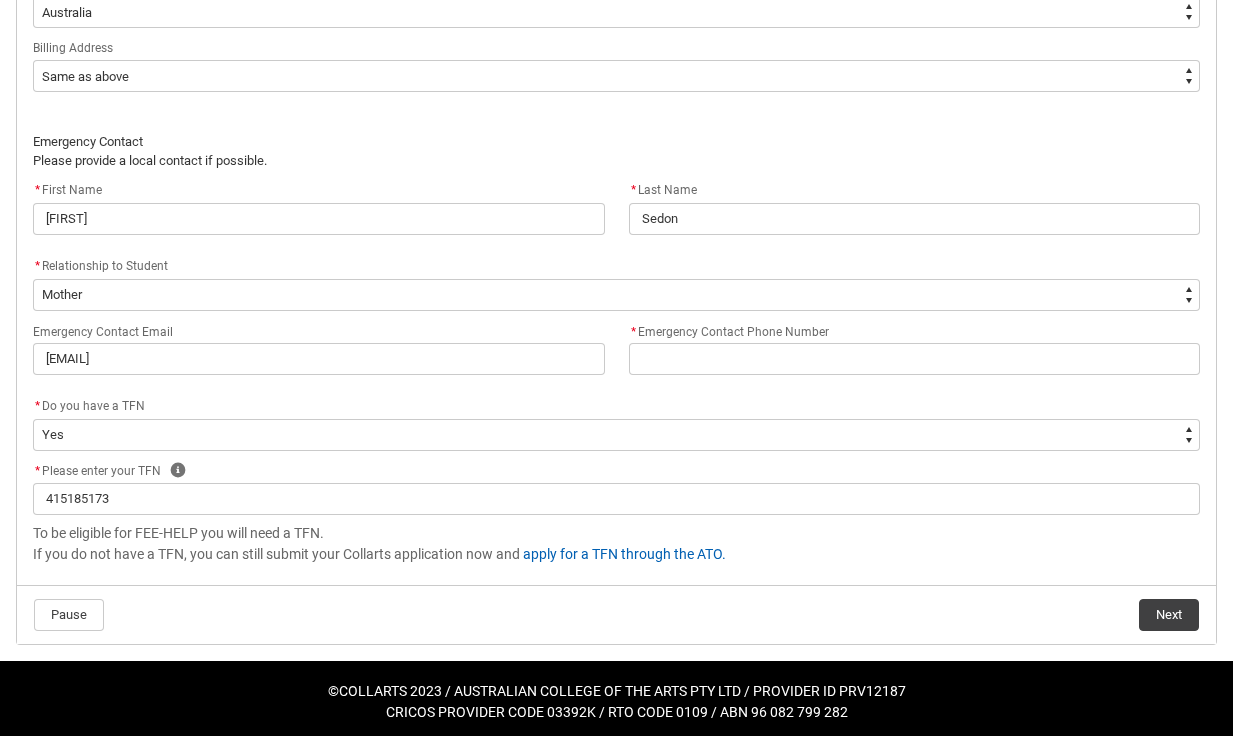 scroll, scrollTop: 1471, scrollLeft: 0, axis: vertical 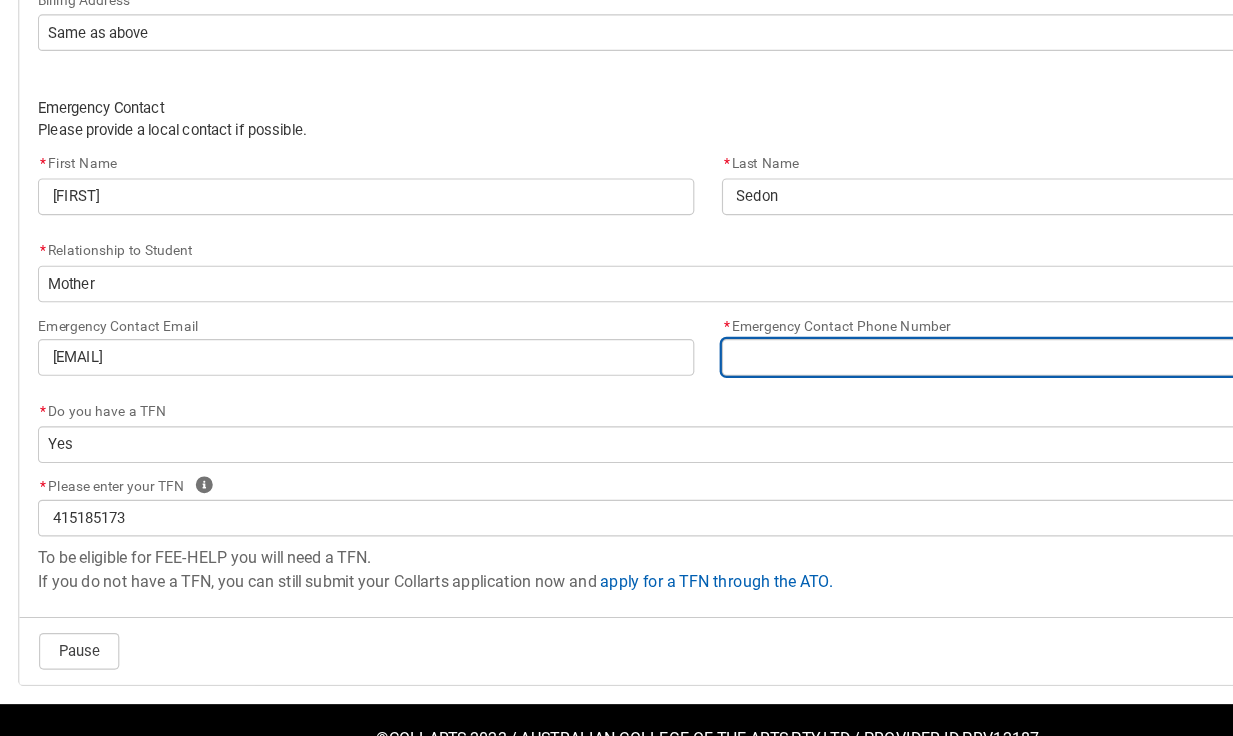 type on "0" 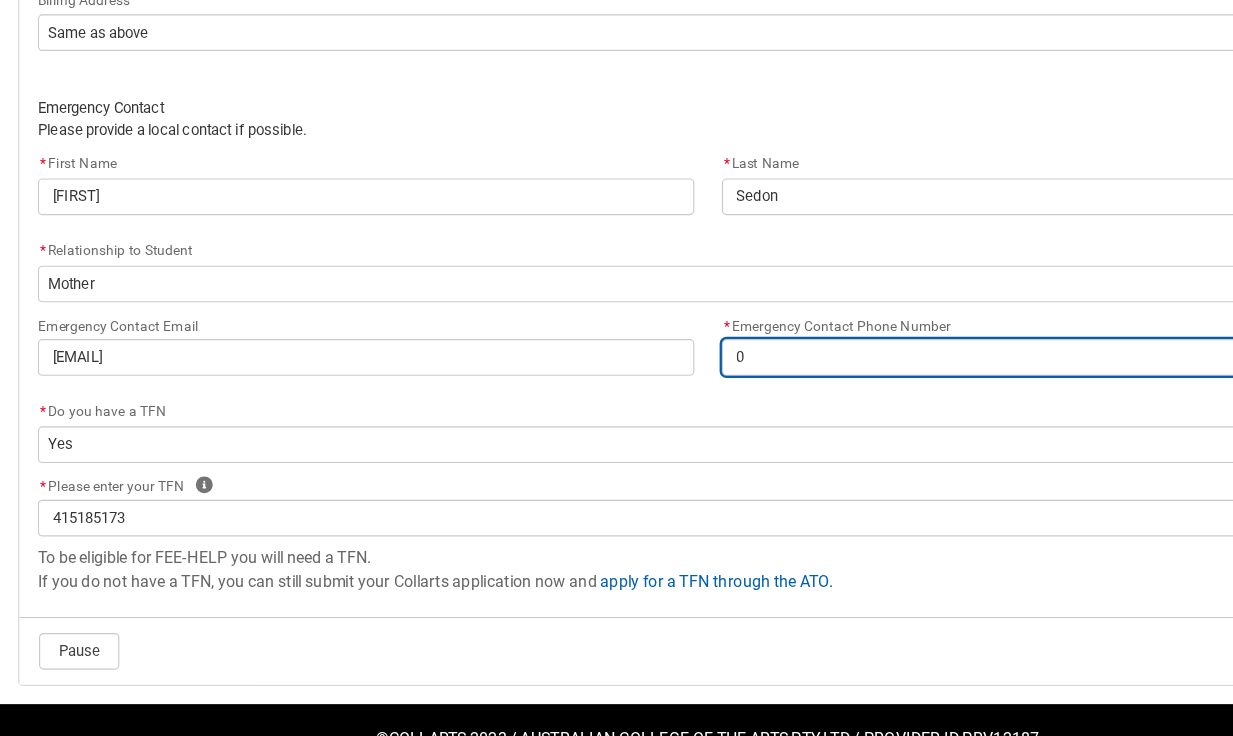 type on "04" 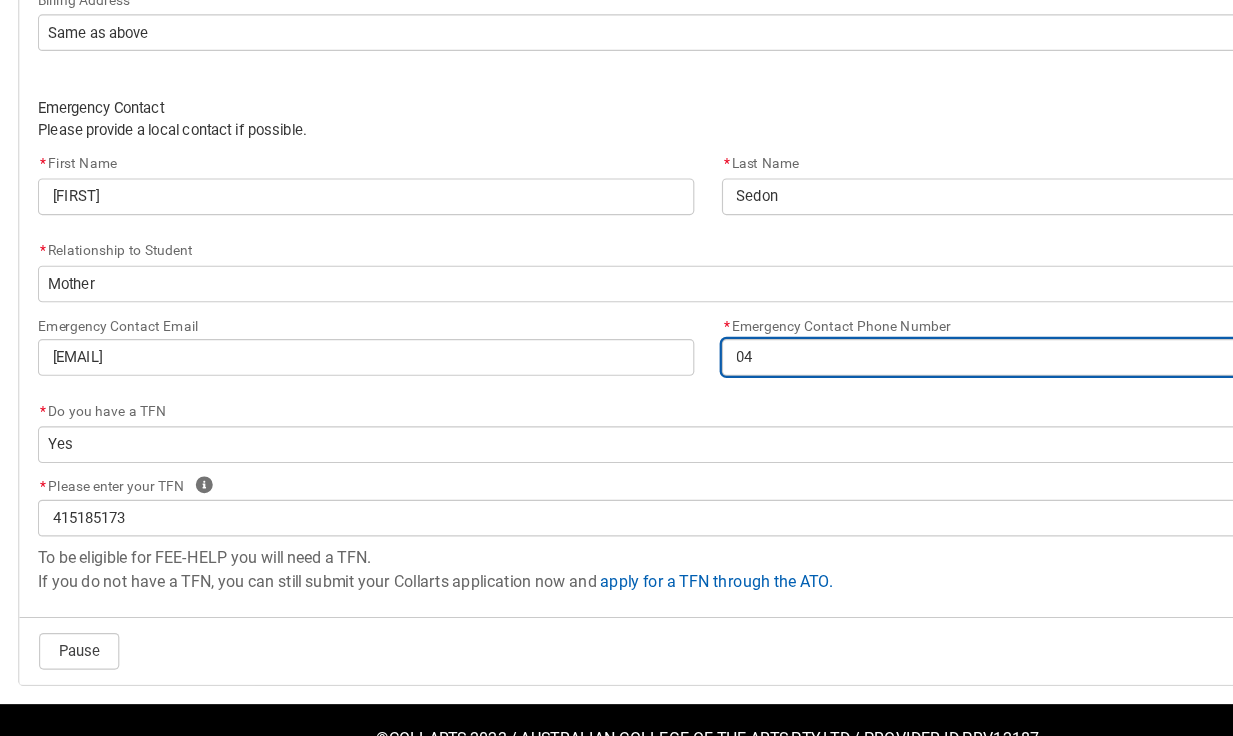 type on "043" 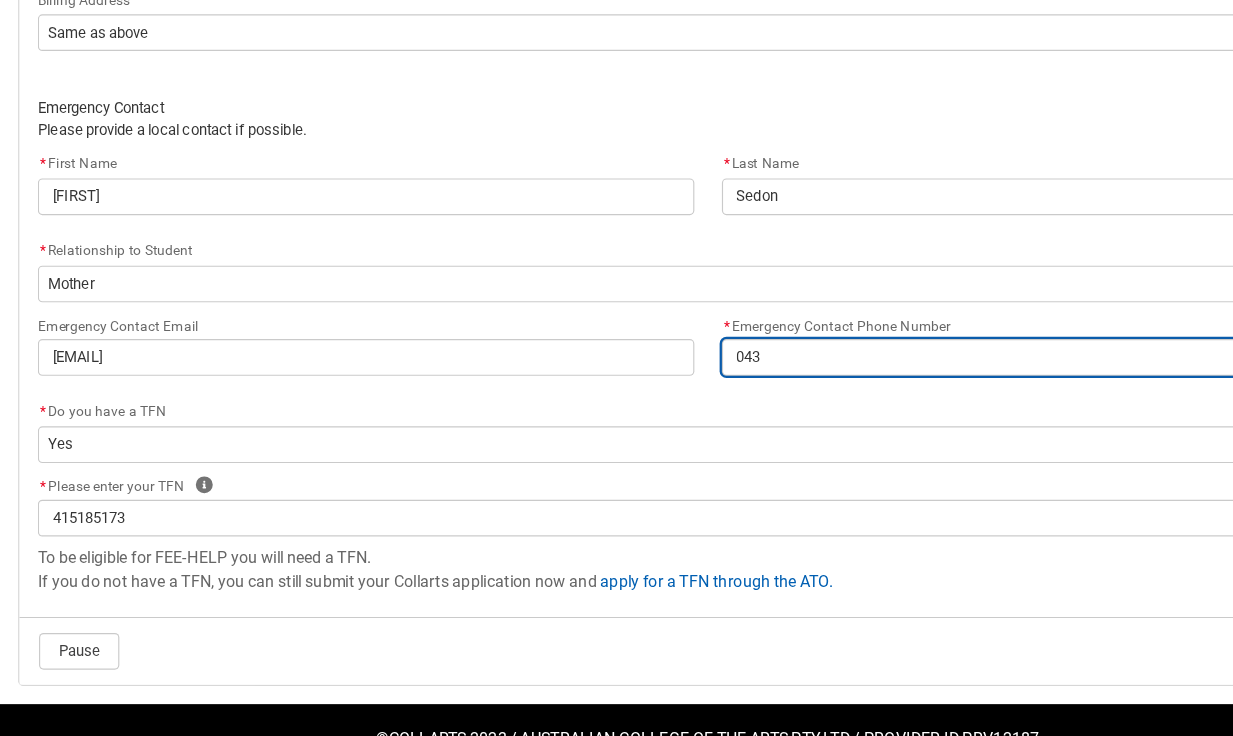 type on "[PHONE]" 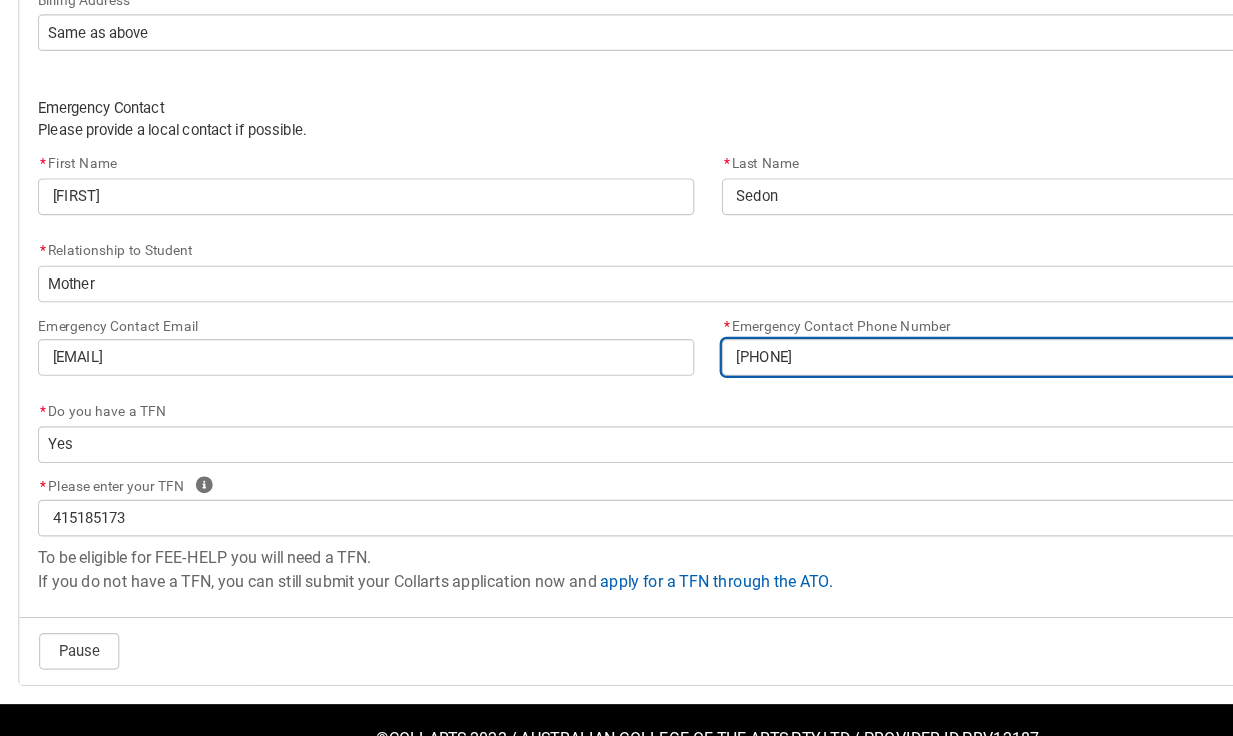 type on "[PHONE]" 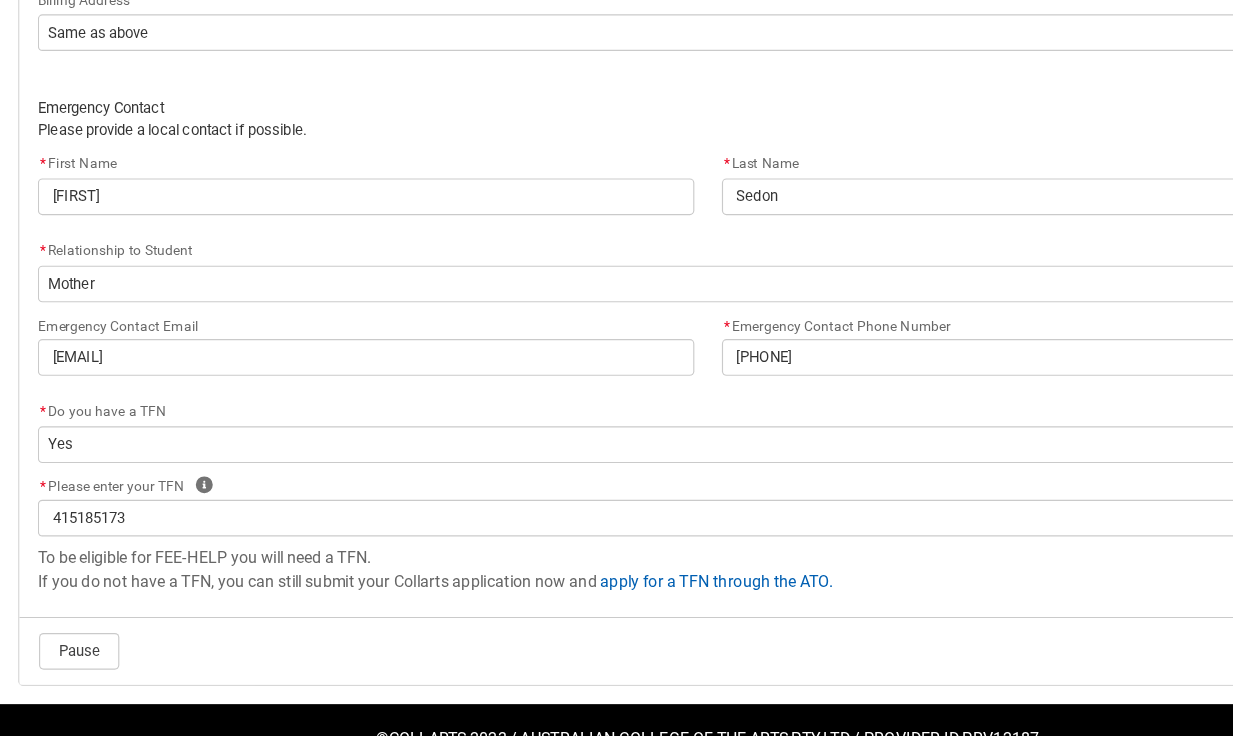 click on "Emergency Contact Email [EMAIL] * Emergency Contact Phone Number [PHONE]" 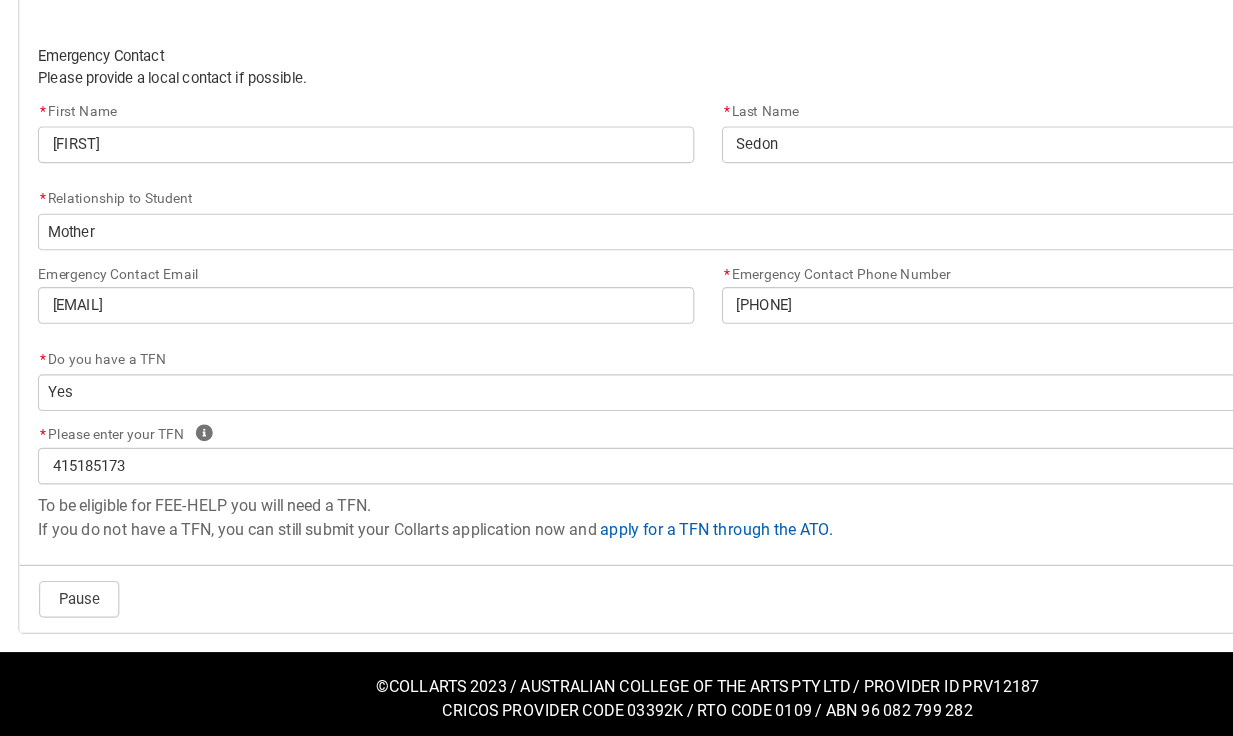 scroll, scrollTop: 1470, scrollLeft: 0, axis: vertical 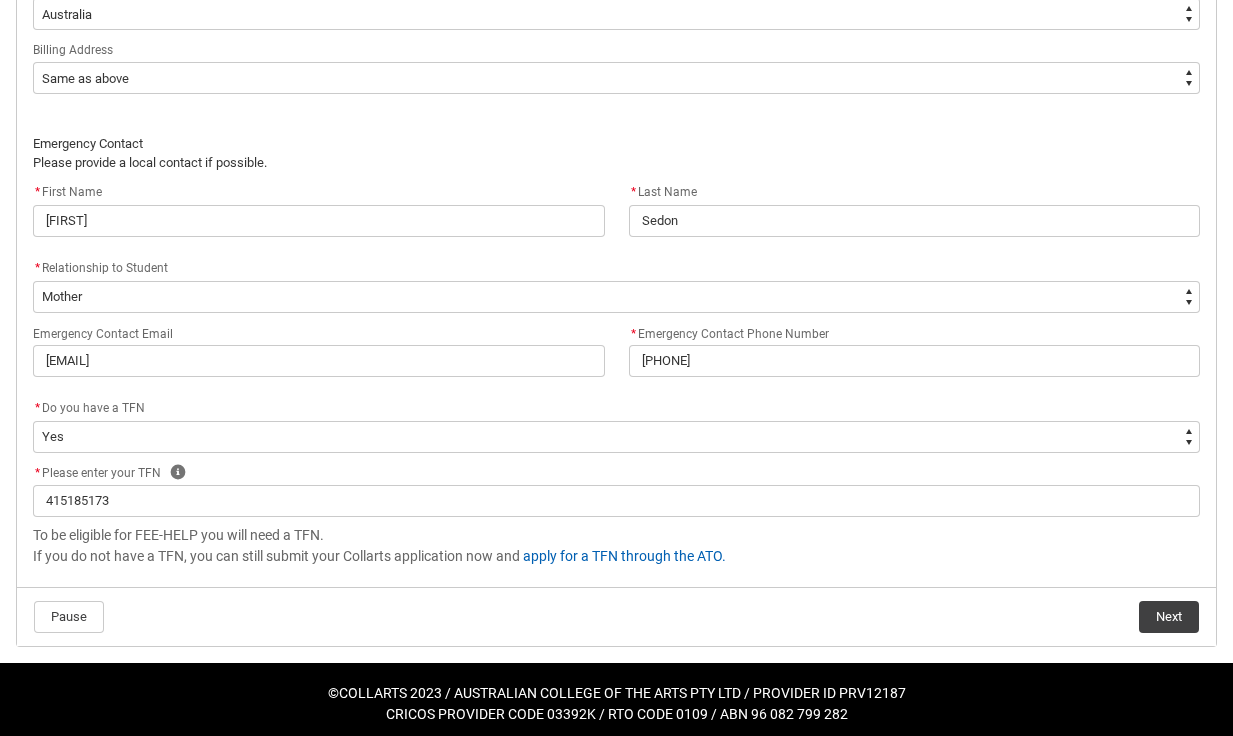 click on "Next" 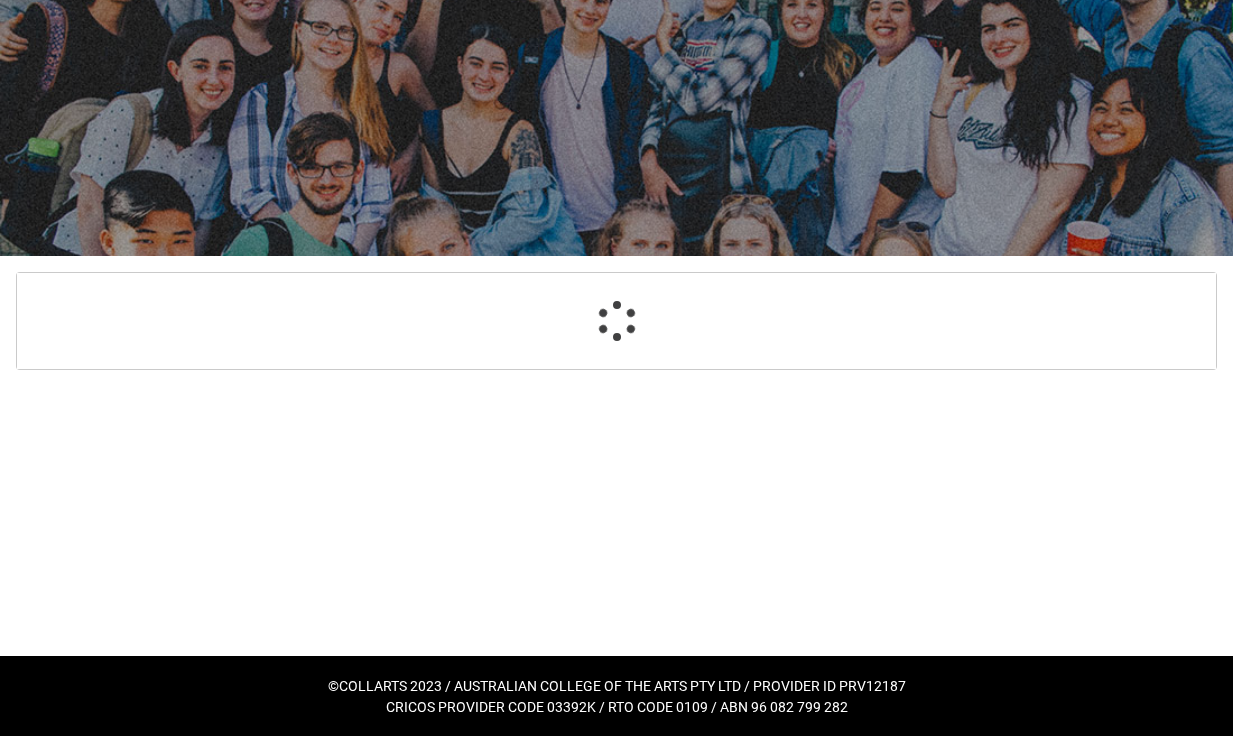 scroll, scrollTop: 213, scrollLeft: 0, axis: vertical 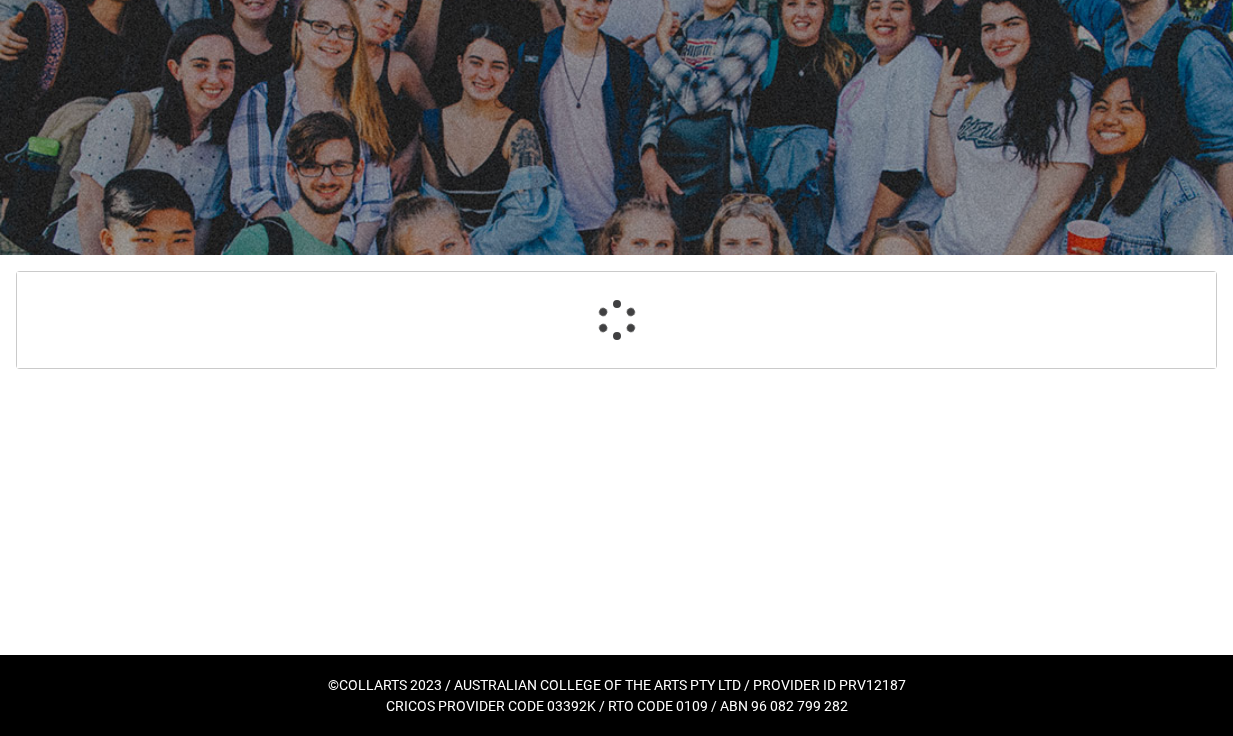 select on "Payment_Type_FEE_HELP" 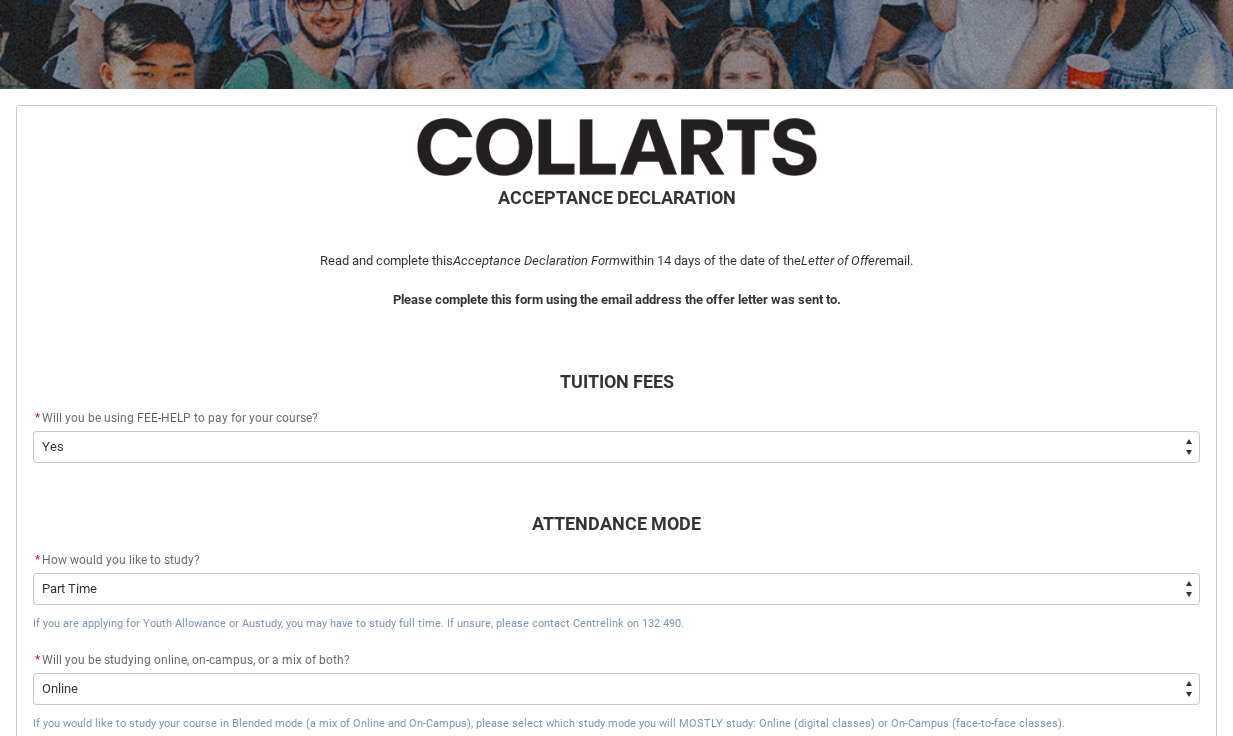 scroll, scrollTop: 326, scrollLeft: 0, axis: vertical 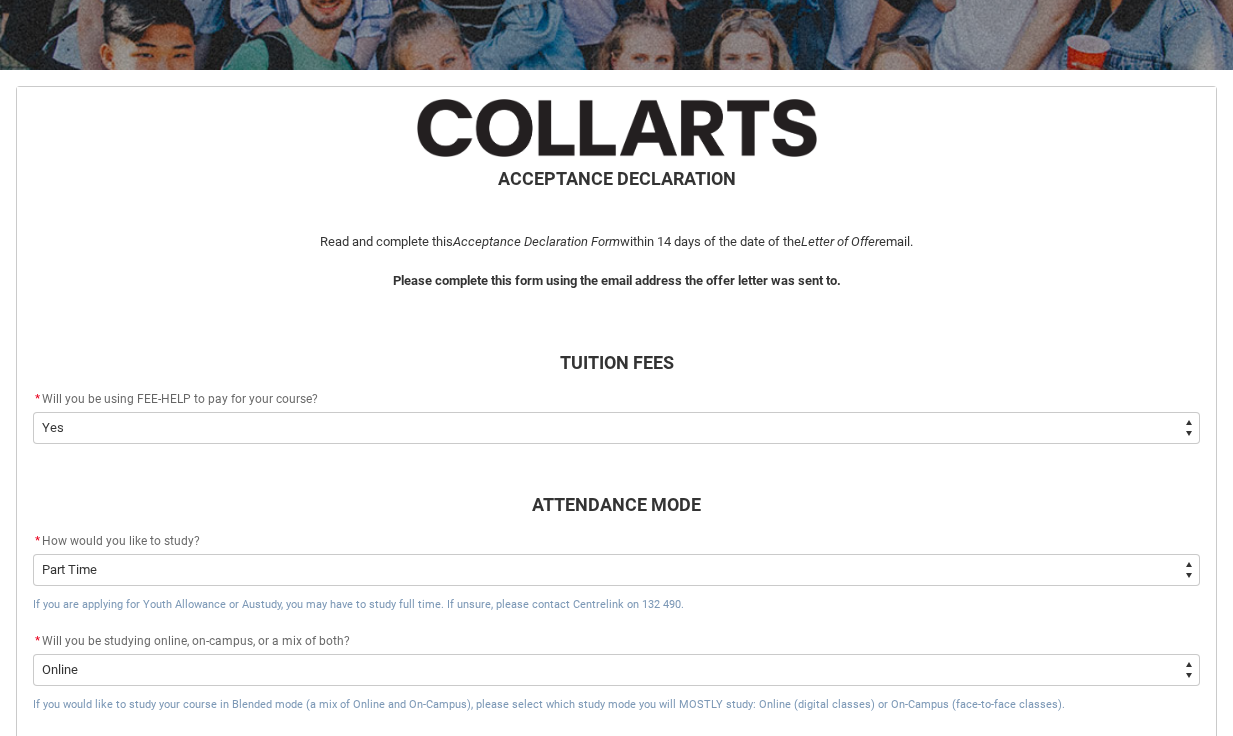 type on "Payment_Type_UPFRONT" 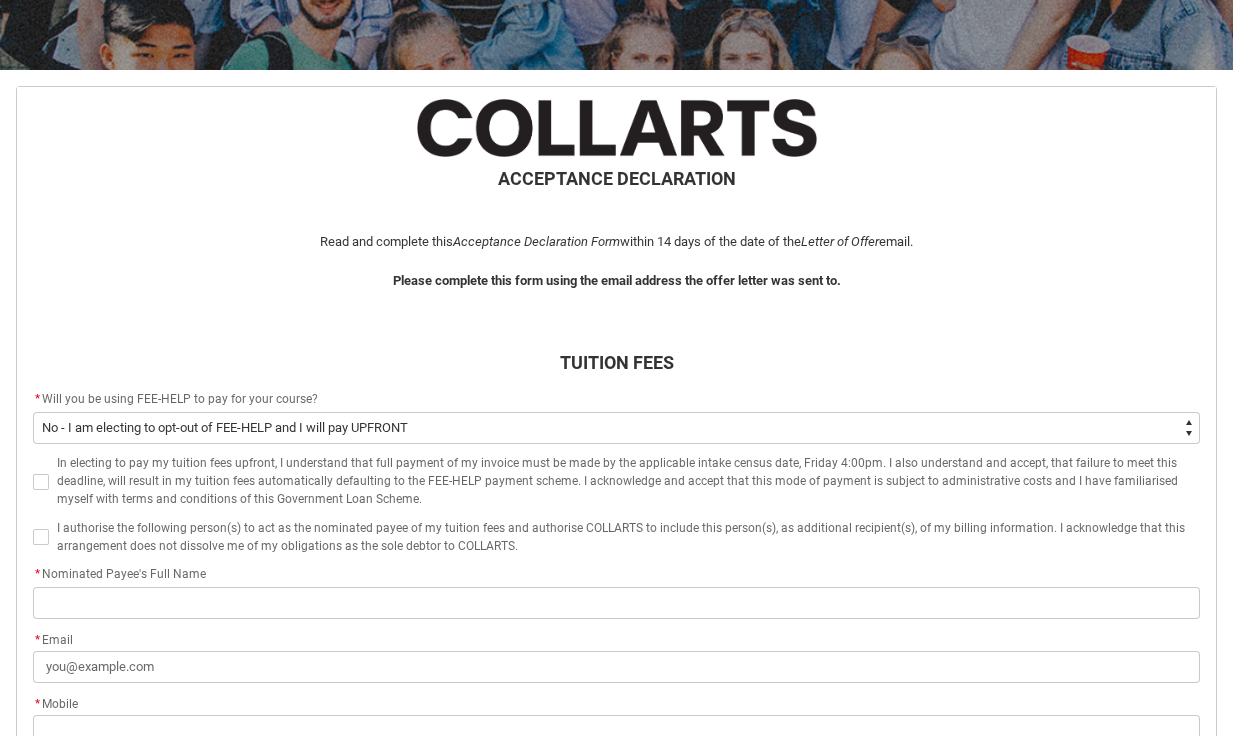 type on "Payment_Type_FEE_HELP" 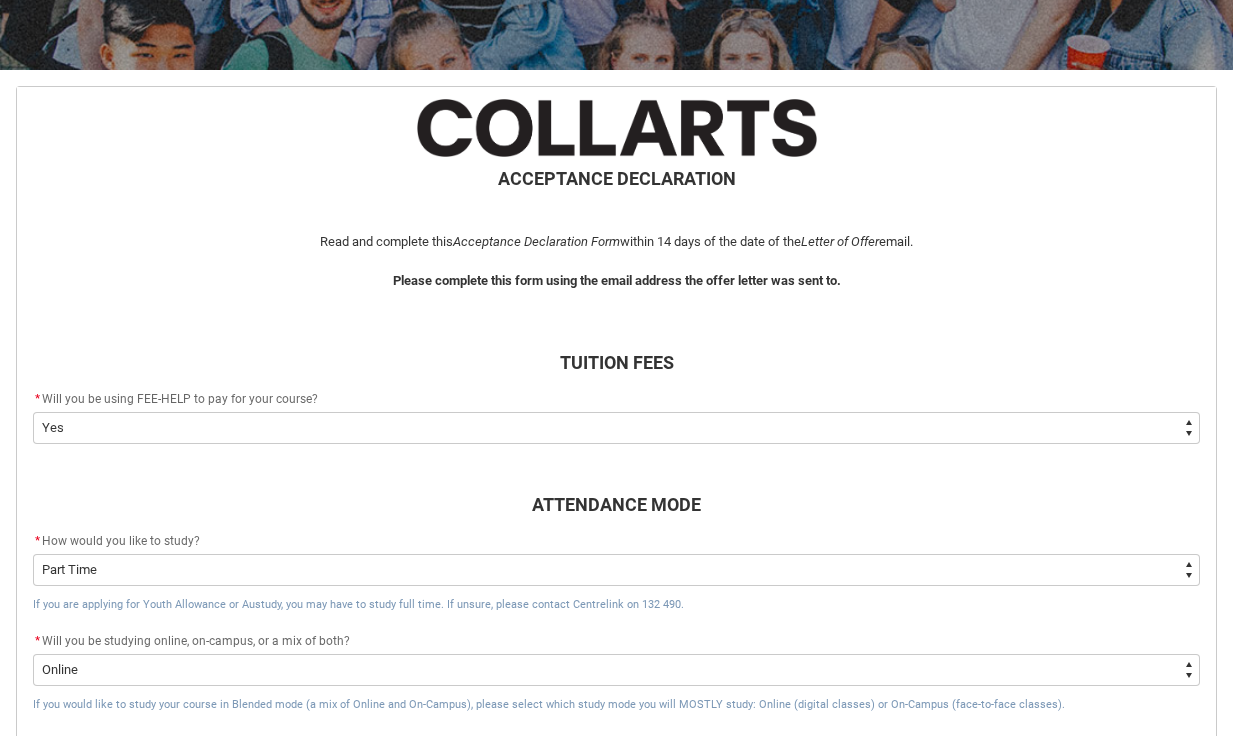 click on "TUITION FEES" 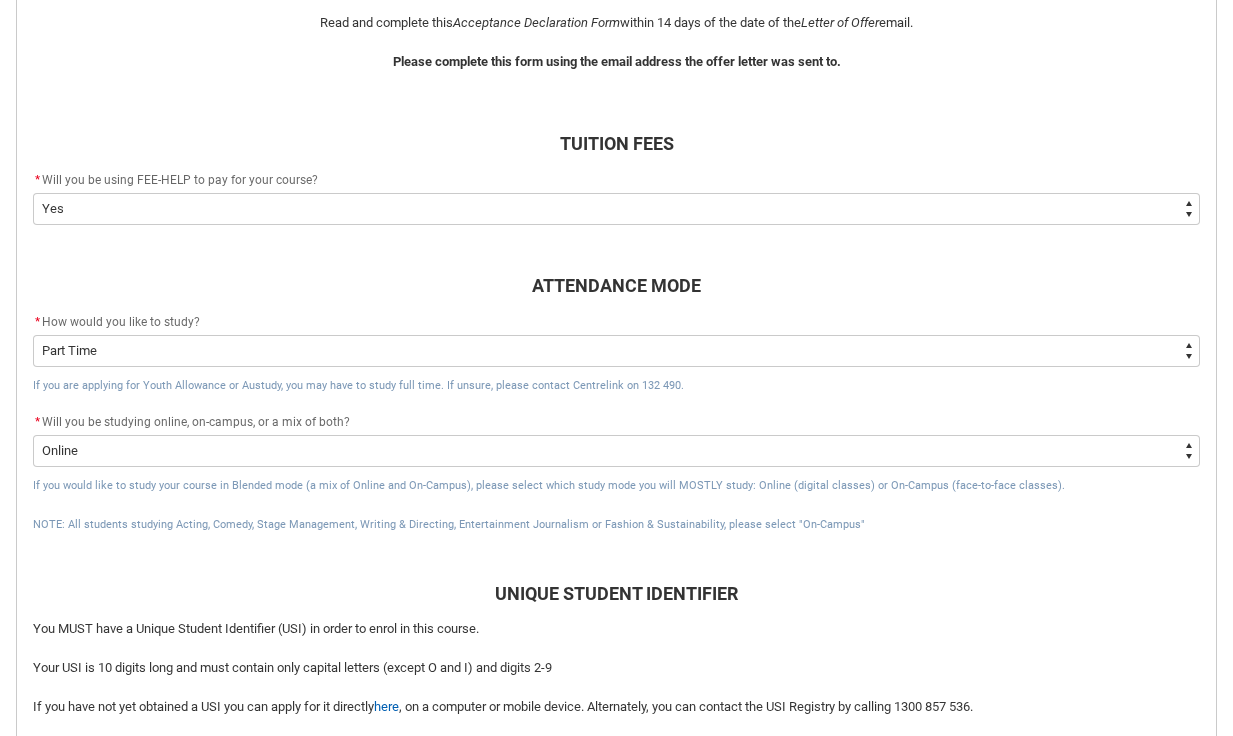 scroll, scrollTop: 547, scrollLeft: 0, axis: vertical 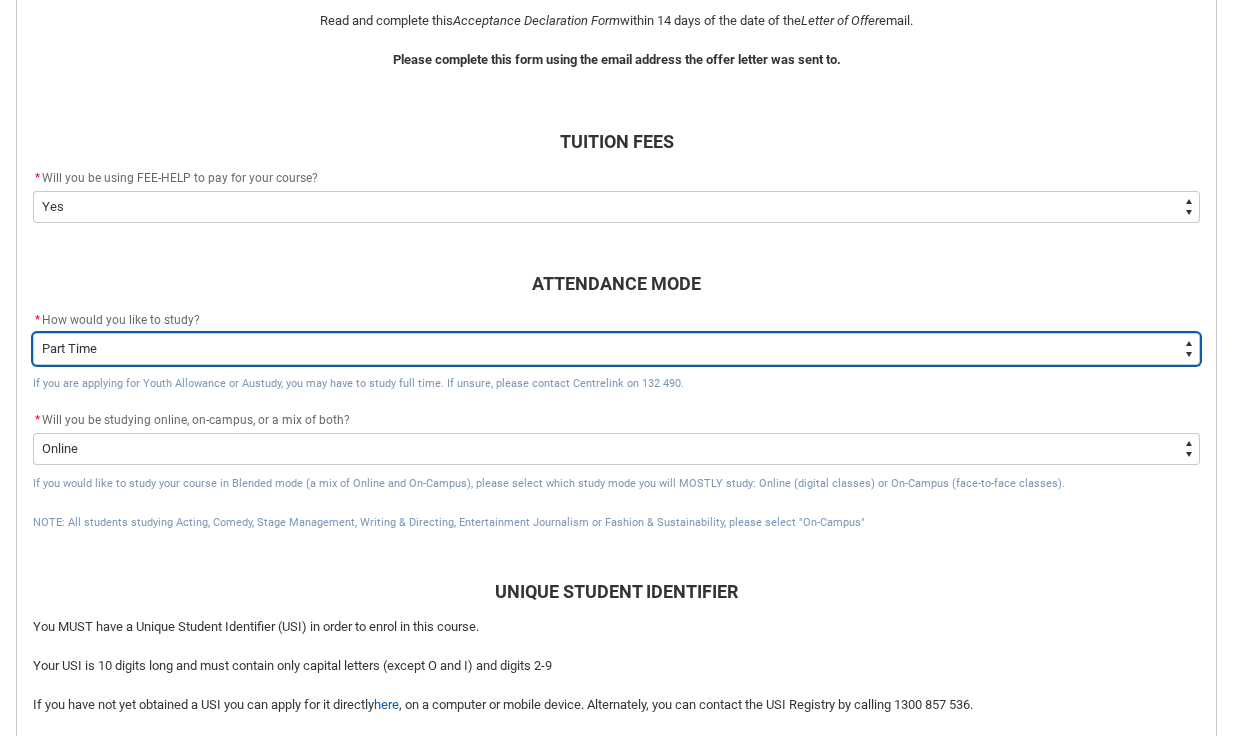 type on "Study_Mode_FullTime" 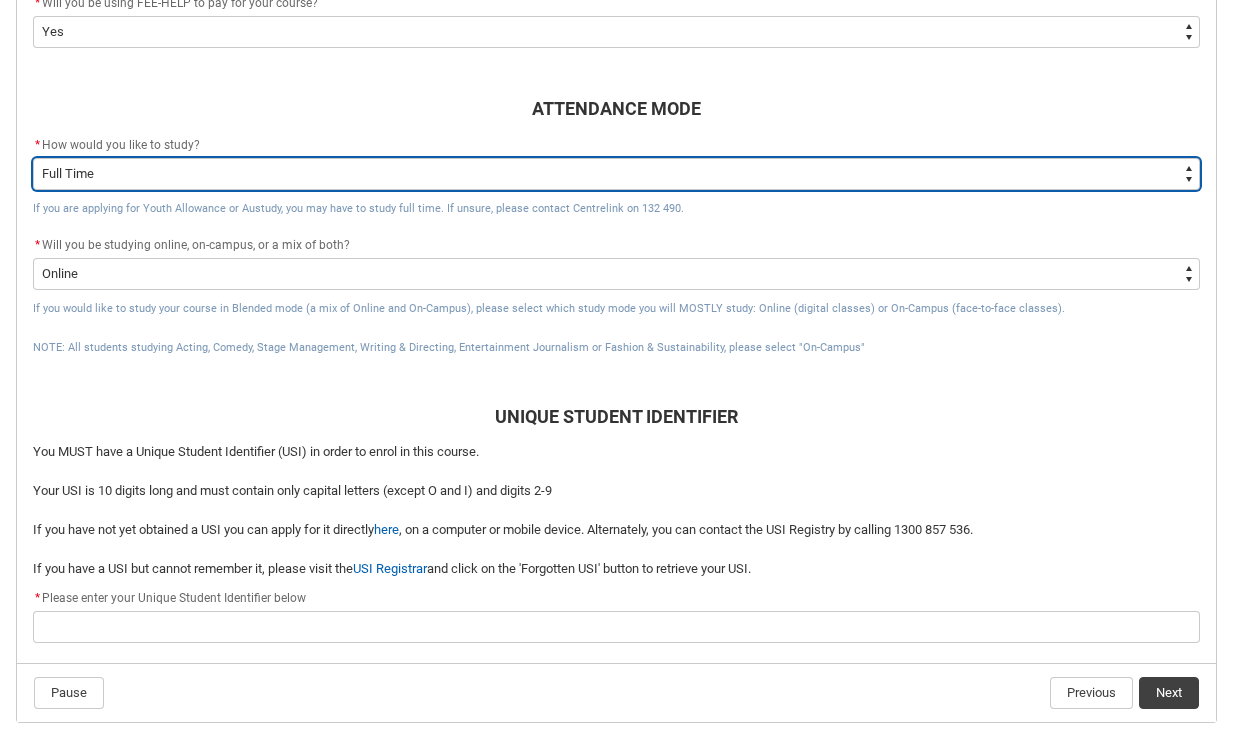 scroll, scrollTop: 724, scrollLeft: 0, axis: vertical 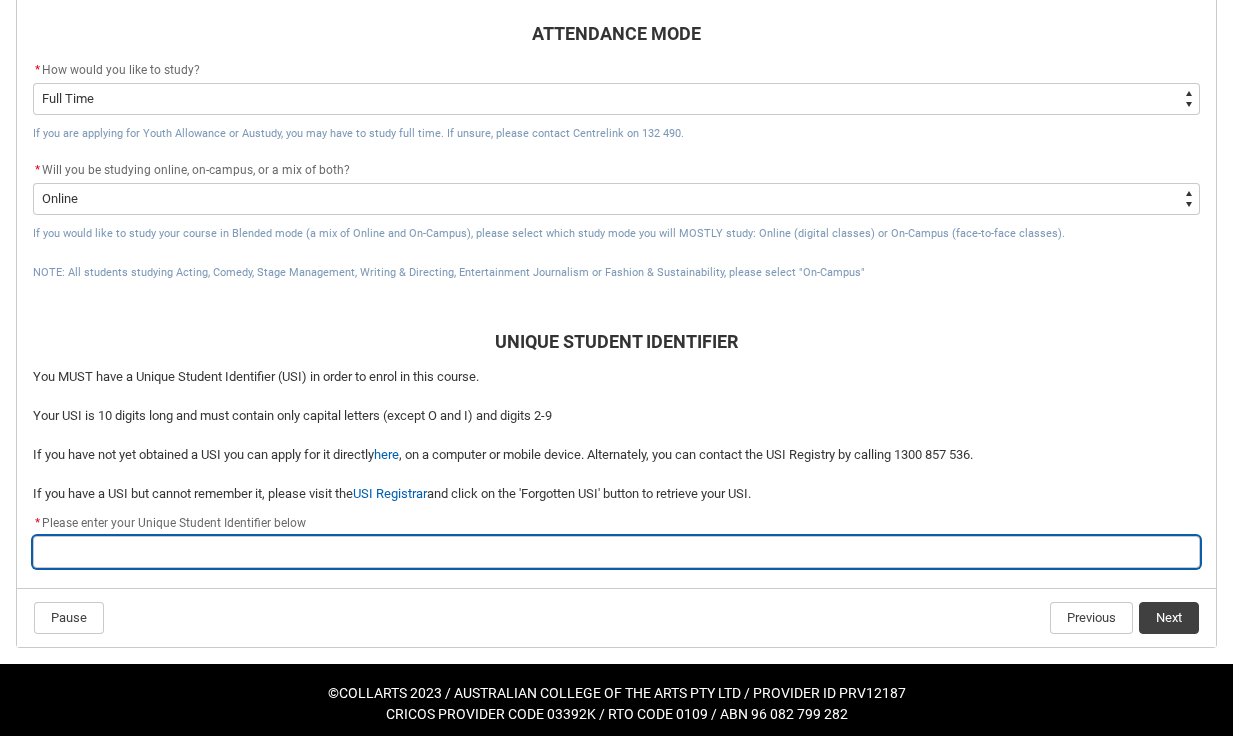 click at bounding box center (616, 552) 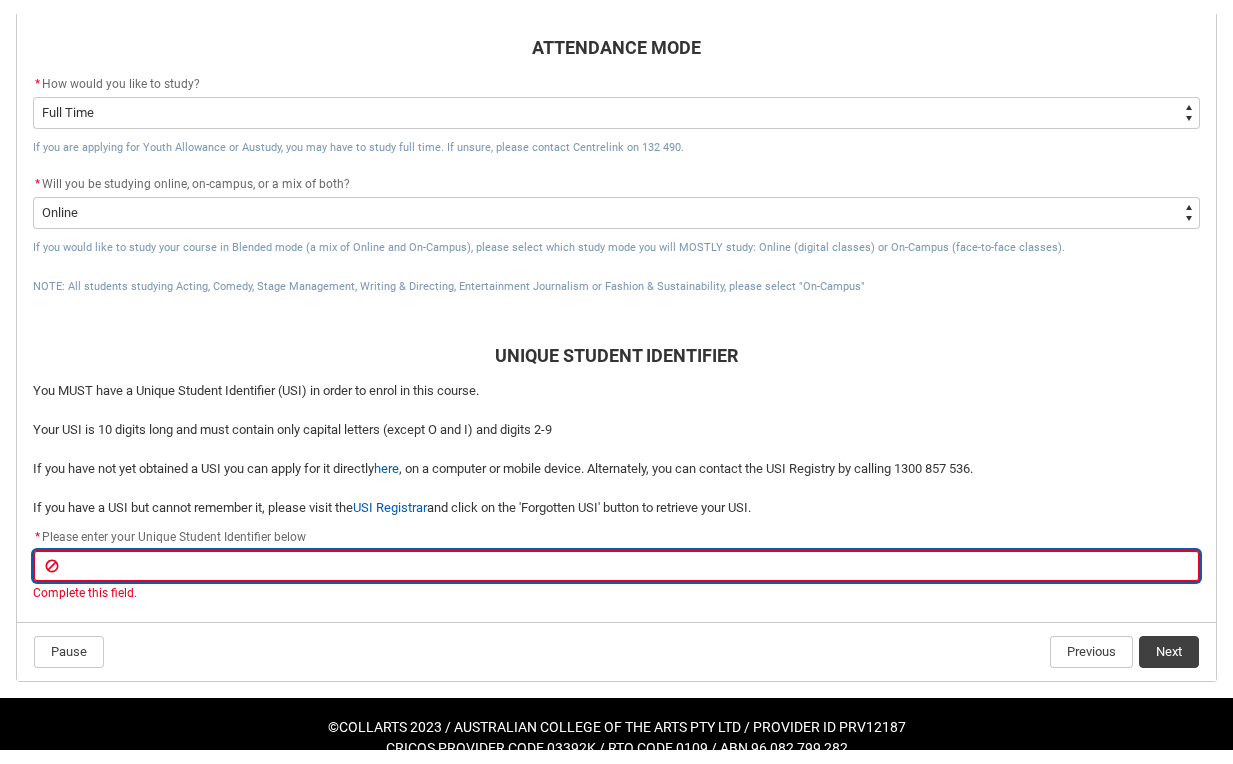 scroll, scrollTop: 789, scrollLeft: 0, axis: vertical 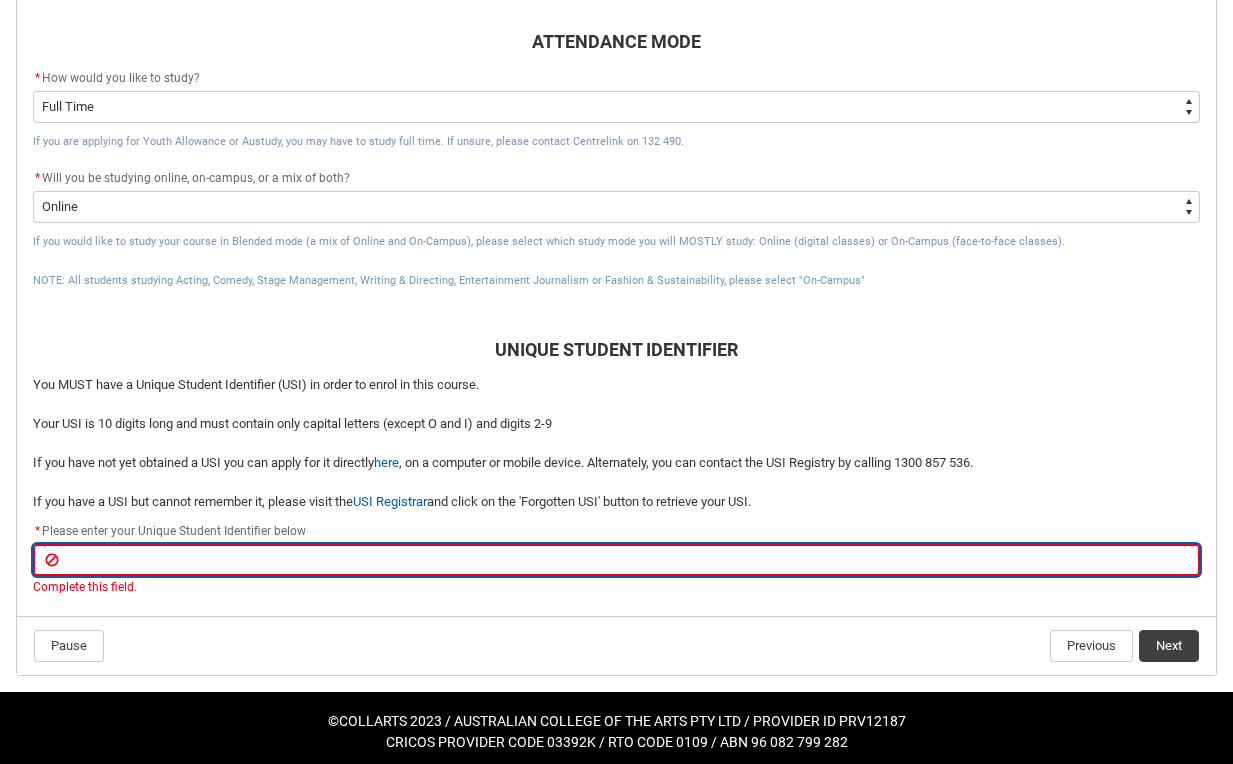 click at bounding box center [616, 560] 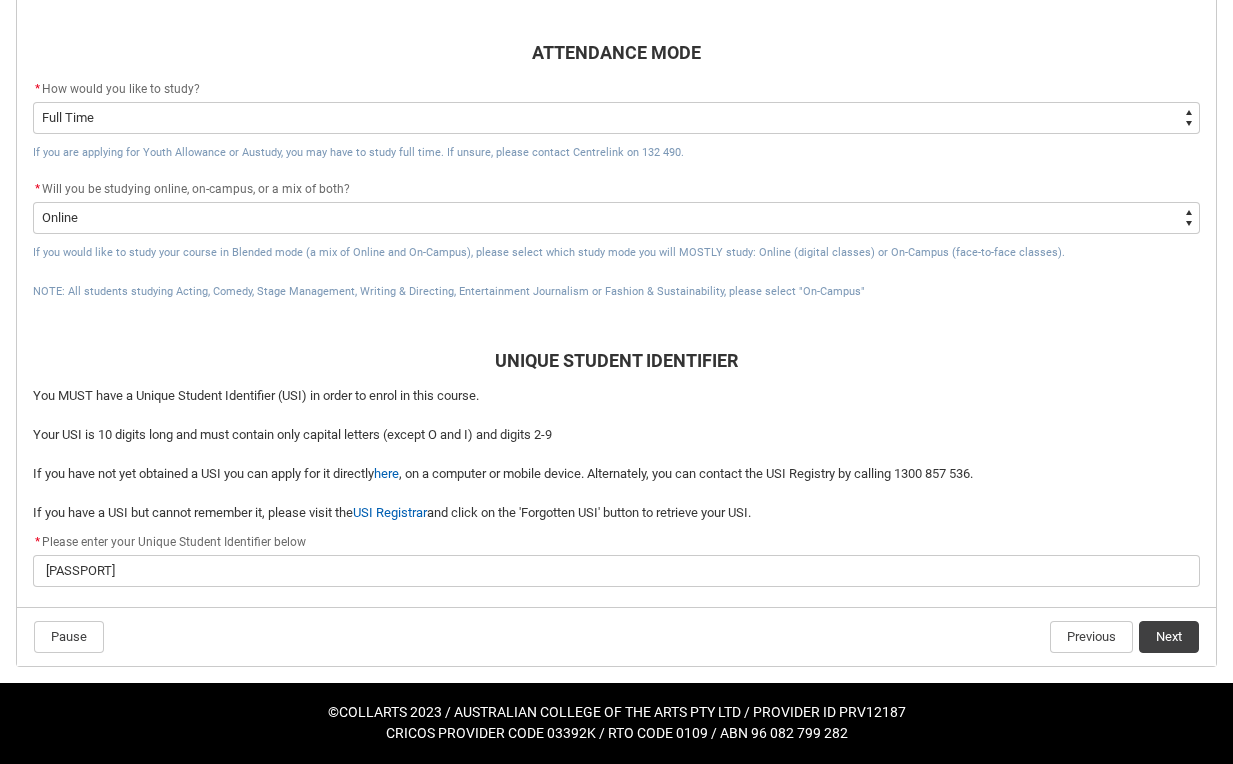 click on "ACCEPTANCE DECLARATION Read and complete this  Acceptance Declaration  Form  within 14 days of the date of the  Letter of Offer  email. Please complete this form using the email address the offer letter was sent to. TUITION FEES * Will you be using FEE-HELP to pay for your course? *   --None-- Yes No - I am electing to opt-out of FEE-HELP and I will pay UPFRONT No - I am electing to opt-out of FEE-HELP and a nominated payee will pay UPFRONT ATTENDANCE MODE * How would you like to study? *   --None-- Full Time Part Time If you are applying for Youth Allowance or Austudy, you may have to study full time. If unsure, please contact Centrelink on 132 490.   * Will you be studying online, on-campus, or a mix of both? *   --None-- Online On-Campus If you would like to study your course in Blended mode (a mix of Online and On-Campus), please select which study mode you will MOSTLY study: Online (digital classes) or On-Campus (face-to-face classes). UNIQUE STUDENT IDENTIFIER     here   USI Registrar *" 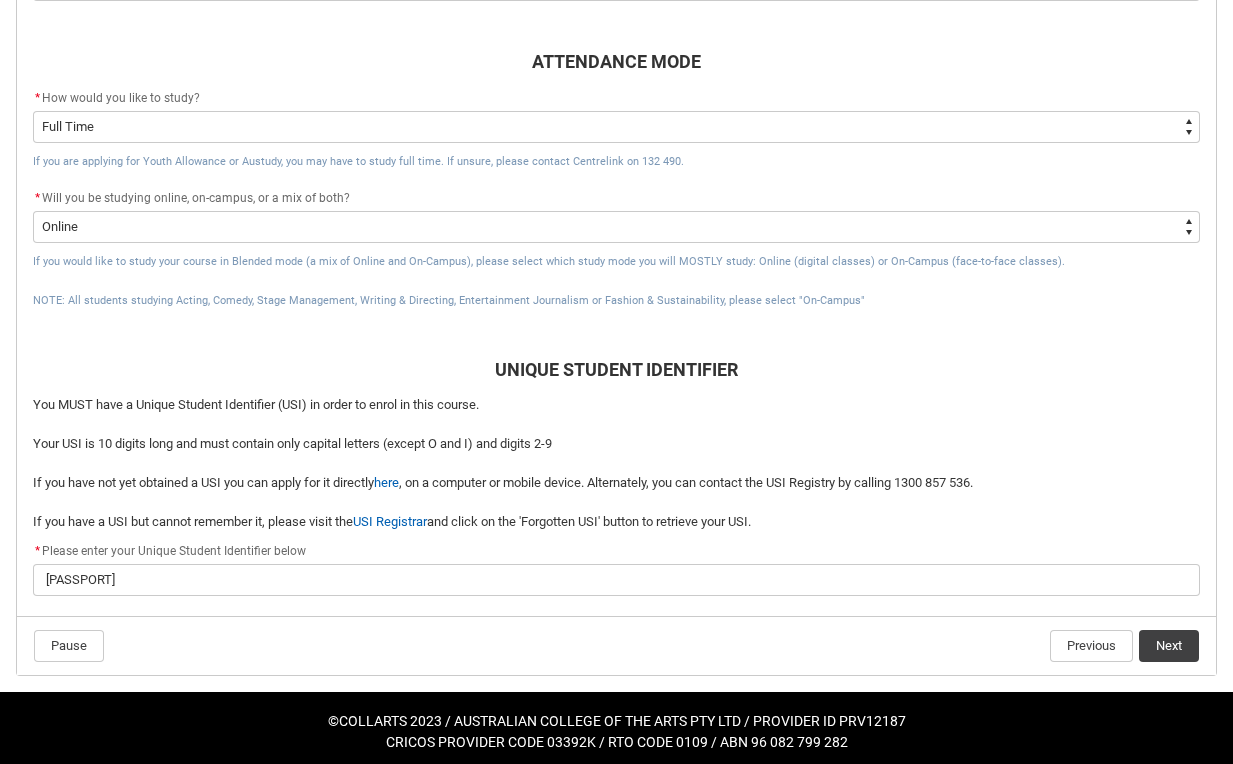click on "Next" 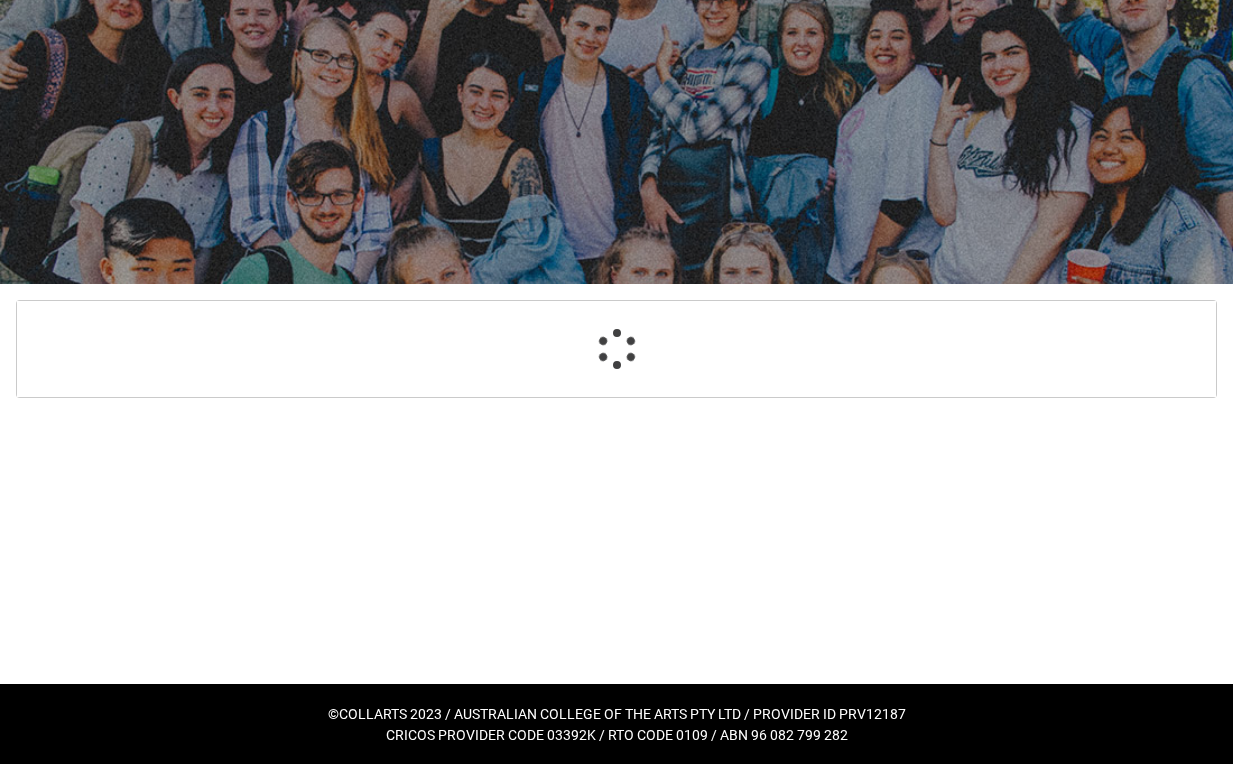select on "CitizenshipStatus_Options.1" 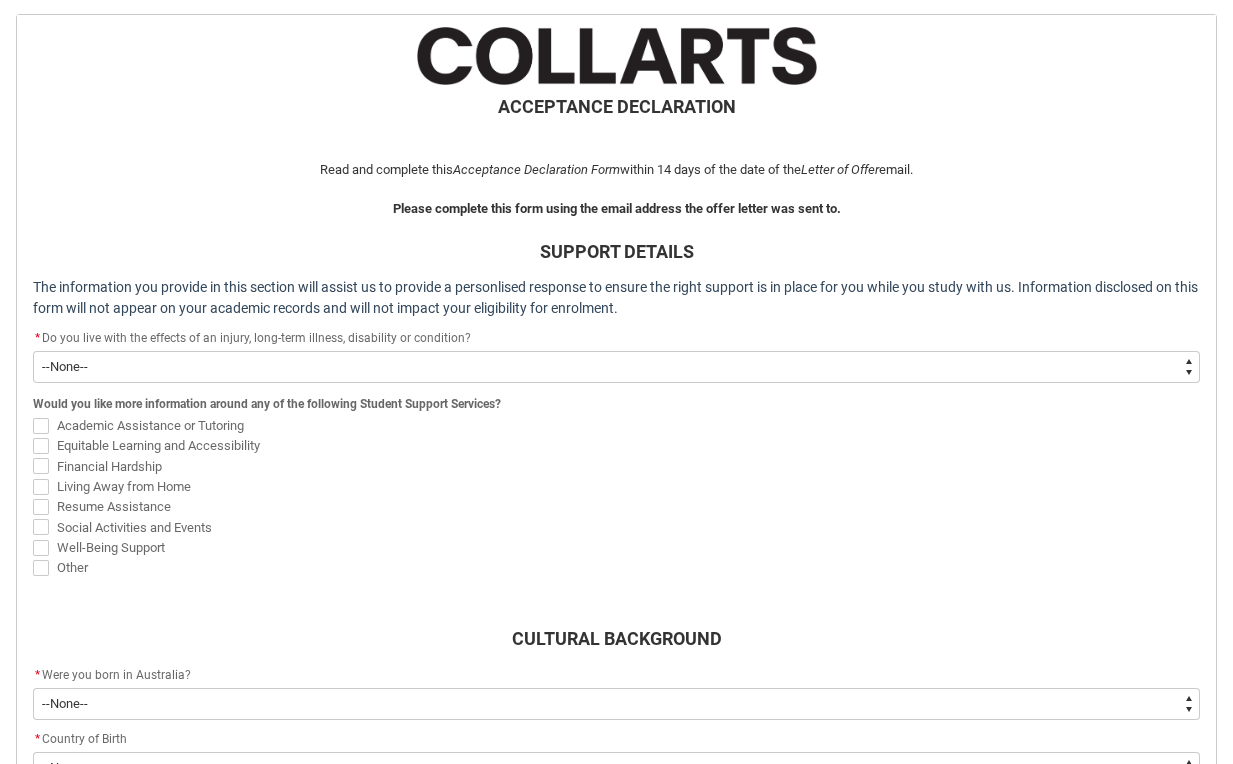 scroll, scrollTop: 402, scrollLeft: 0, axis: vertical 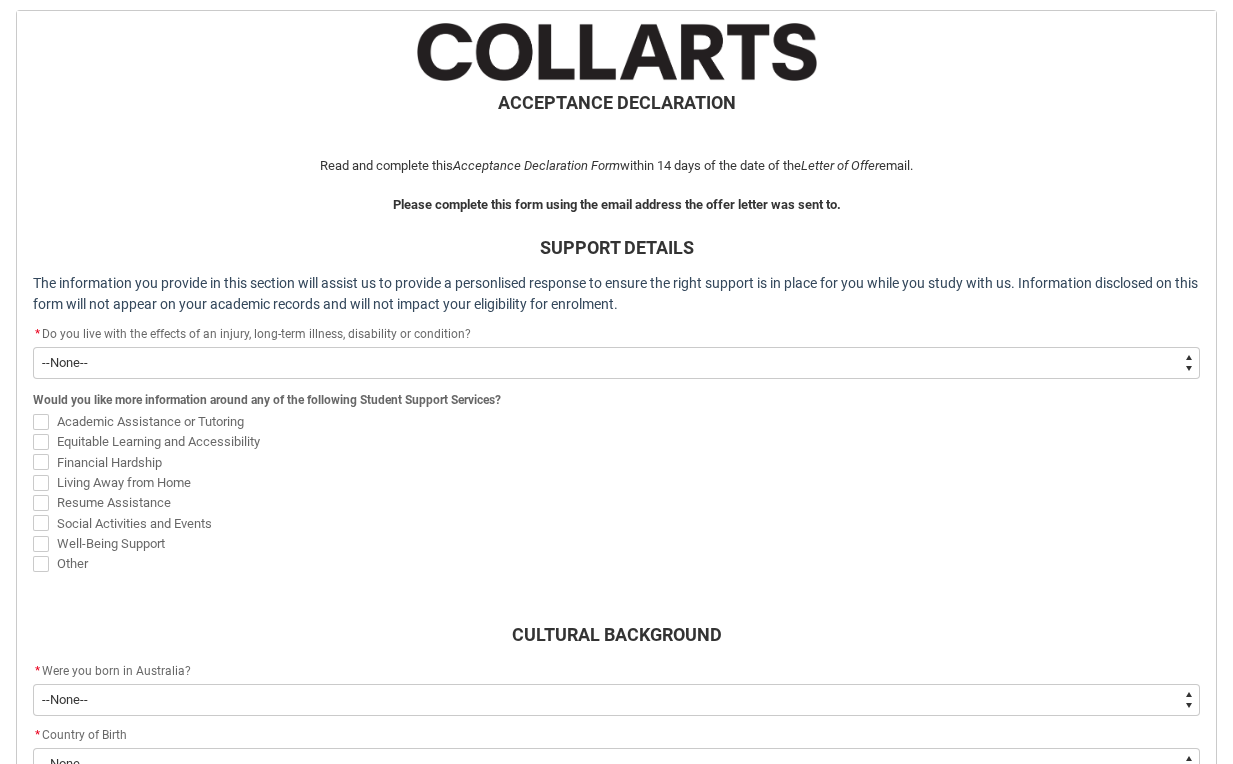type on "Choice_Yes" 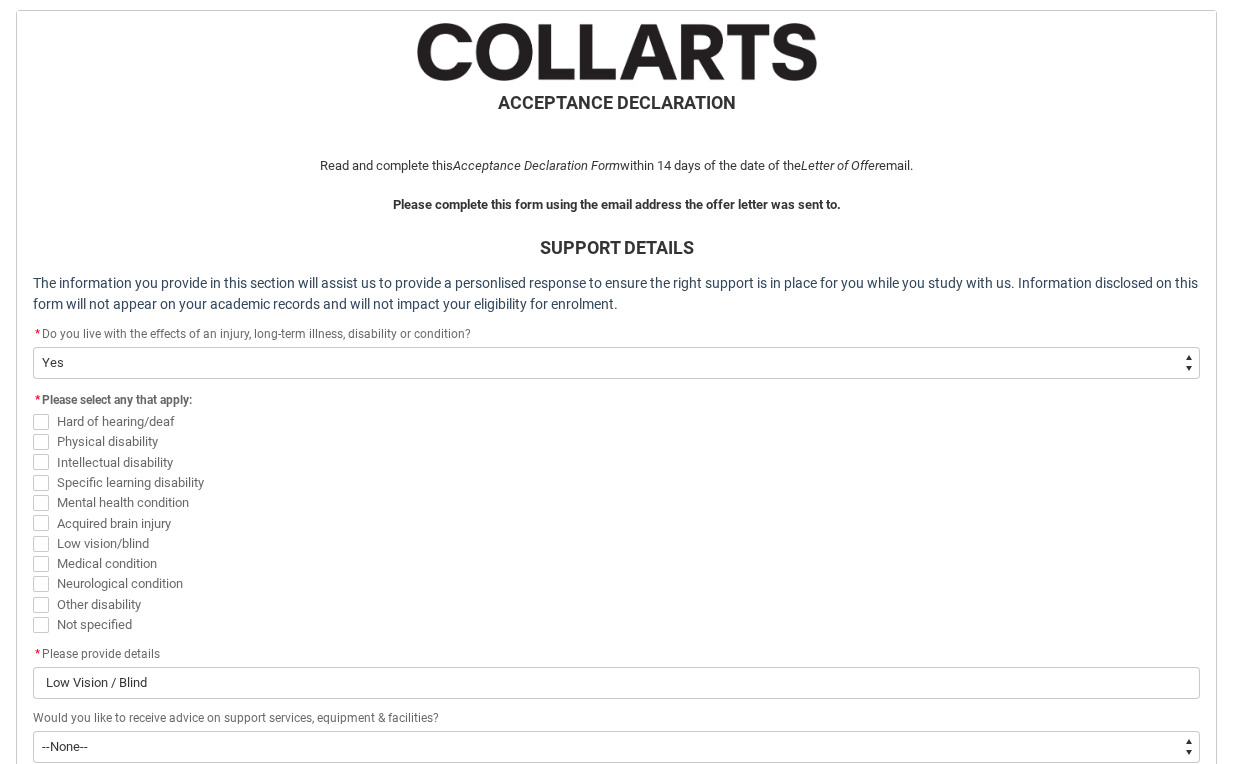 click at bounding box center (41, 544) 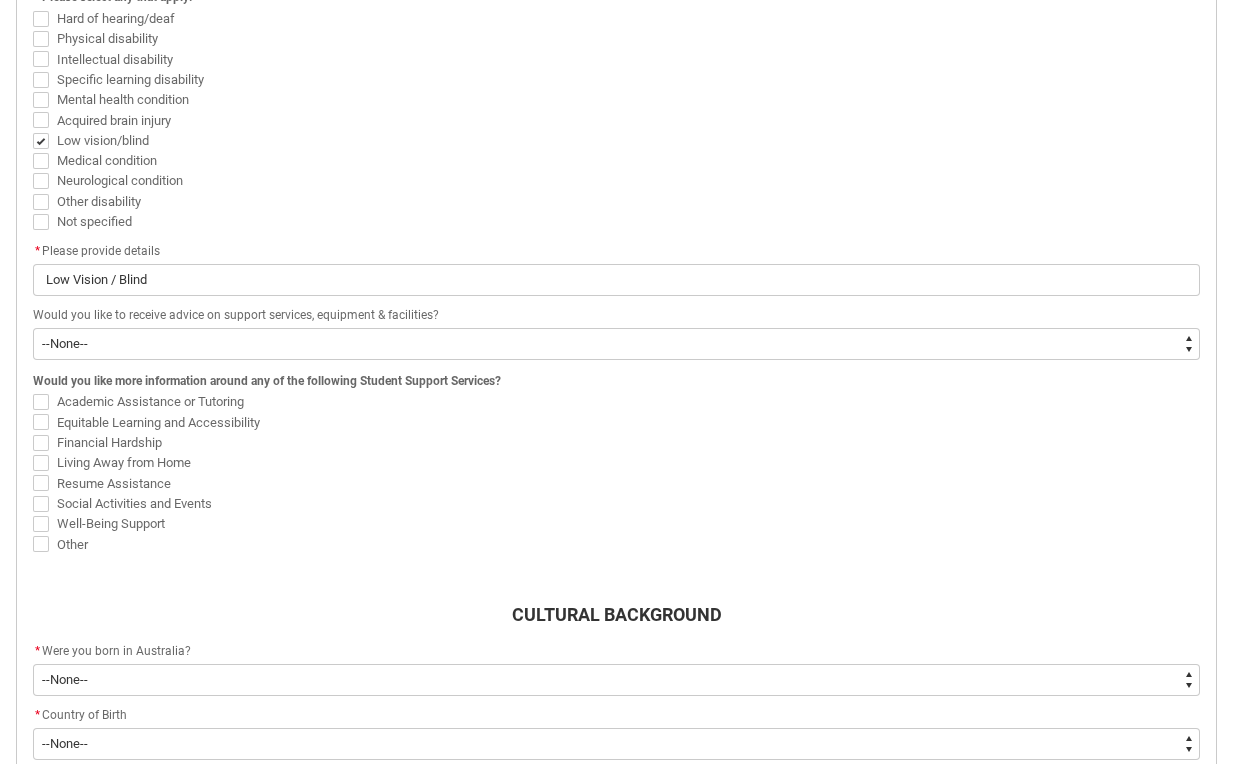scroll, scrollTop: 813, scrollLeft: 0, axis: vertical 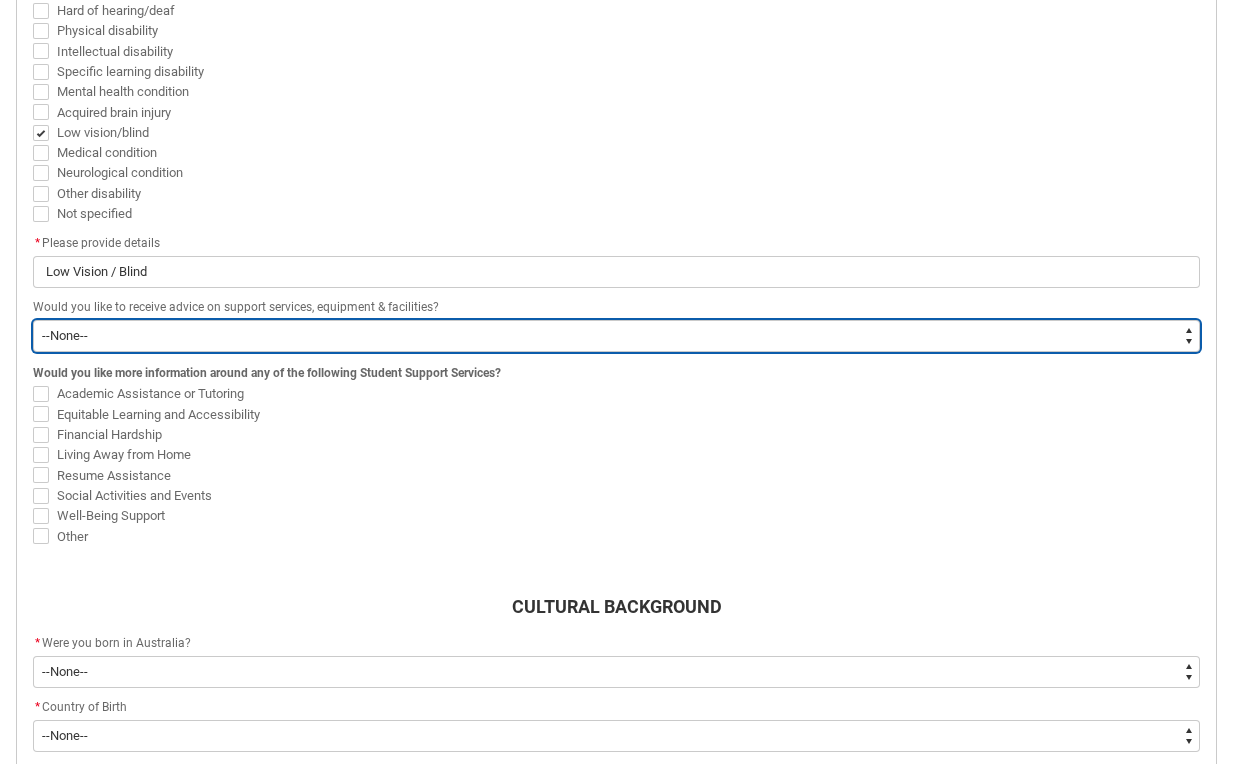 type on "Choice_Yes" 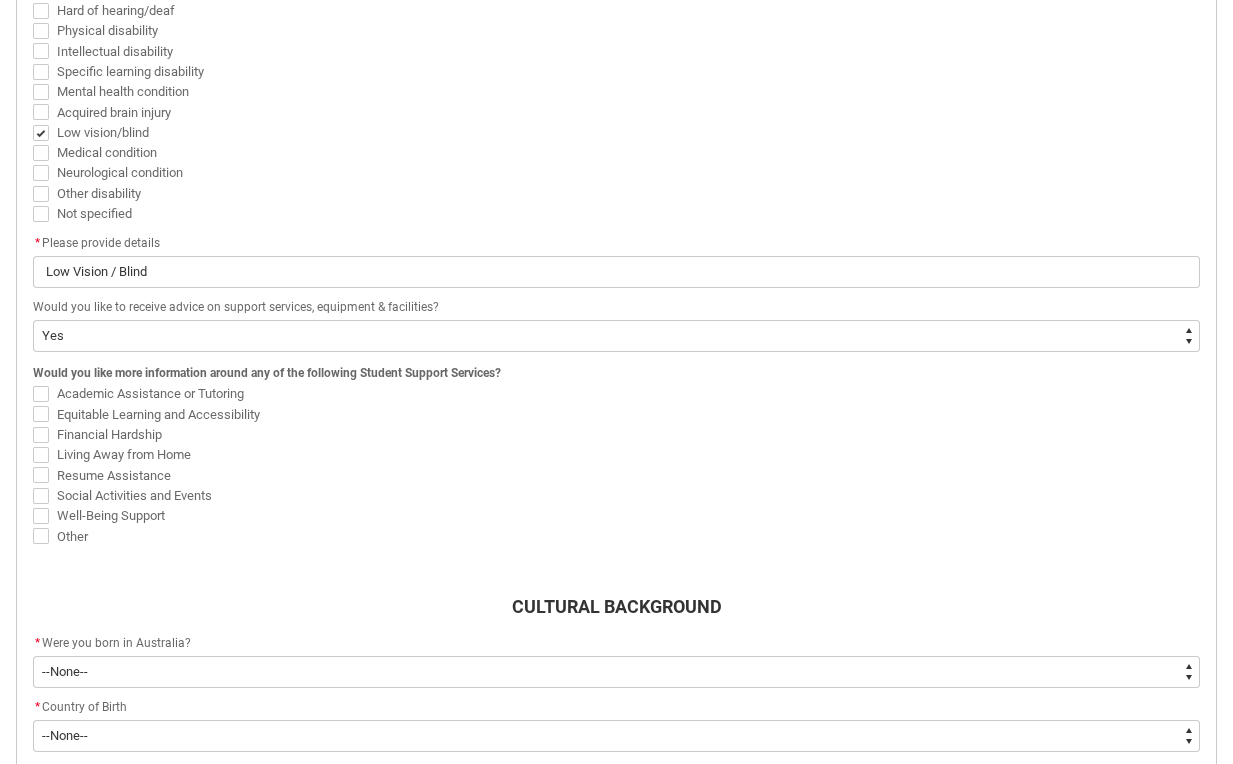 click on "Well-Being Support" at bounding box center (111, 515) 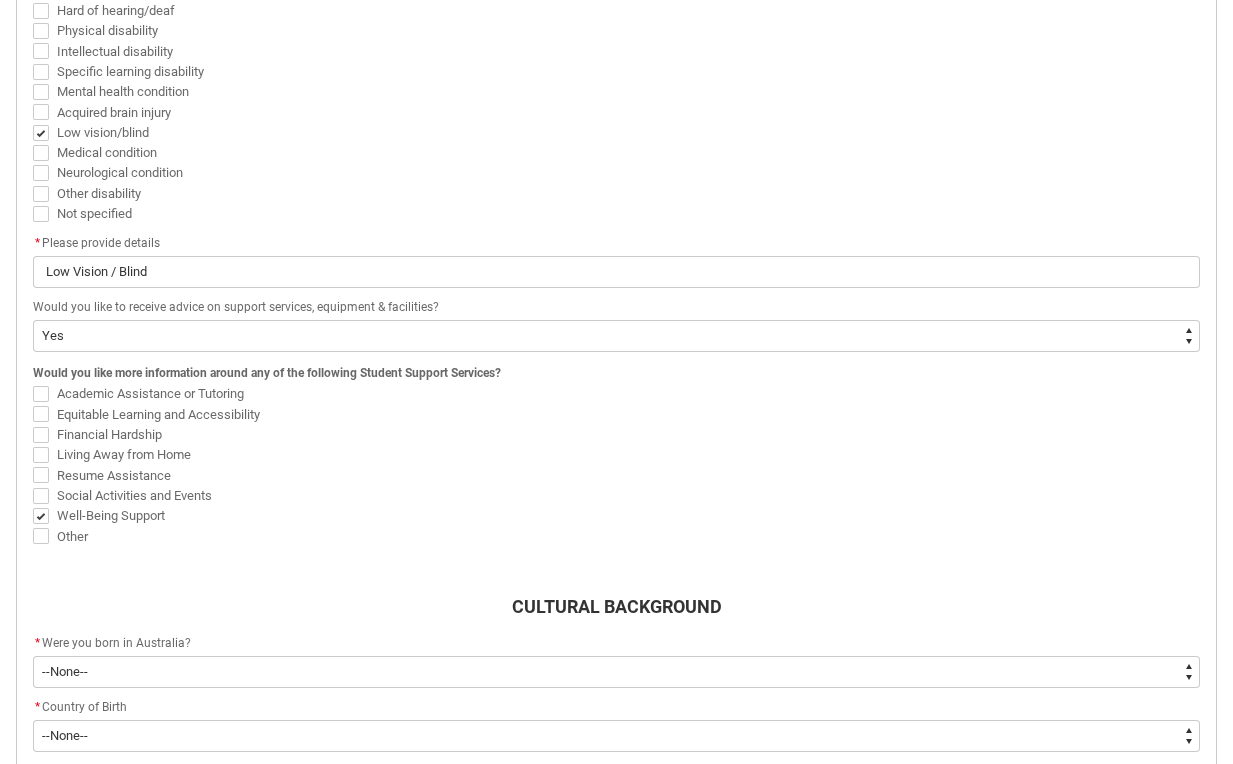 click on "Academic Assistance or Tutoring" at bounding box center [150, 393] 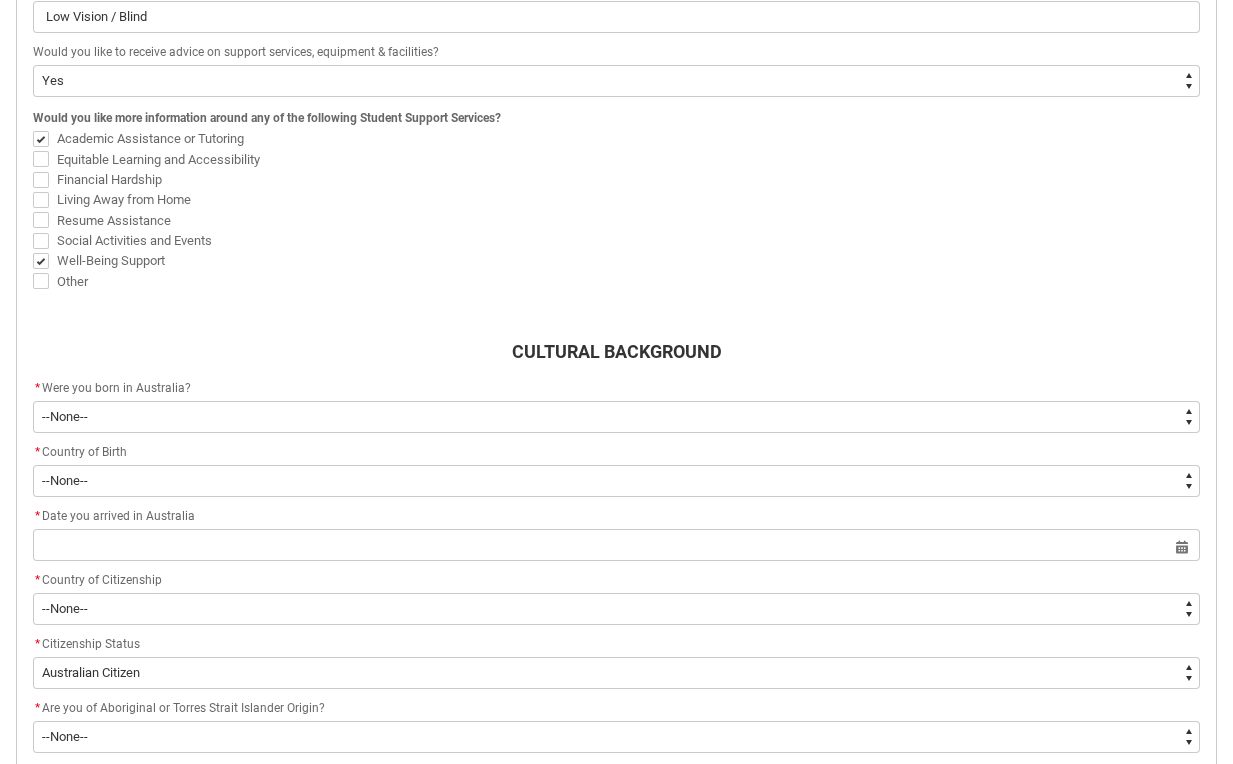 scroll, scrollTop: 1069, scrollLeft: 0, axis: vertical 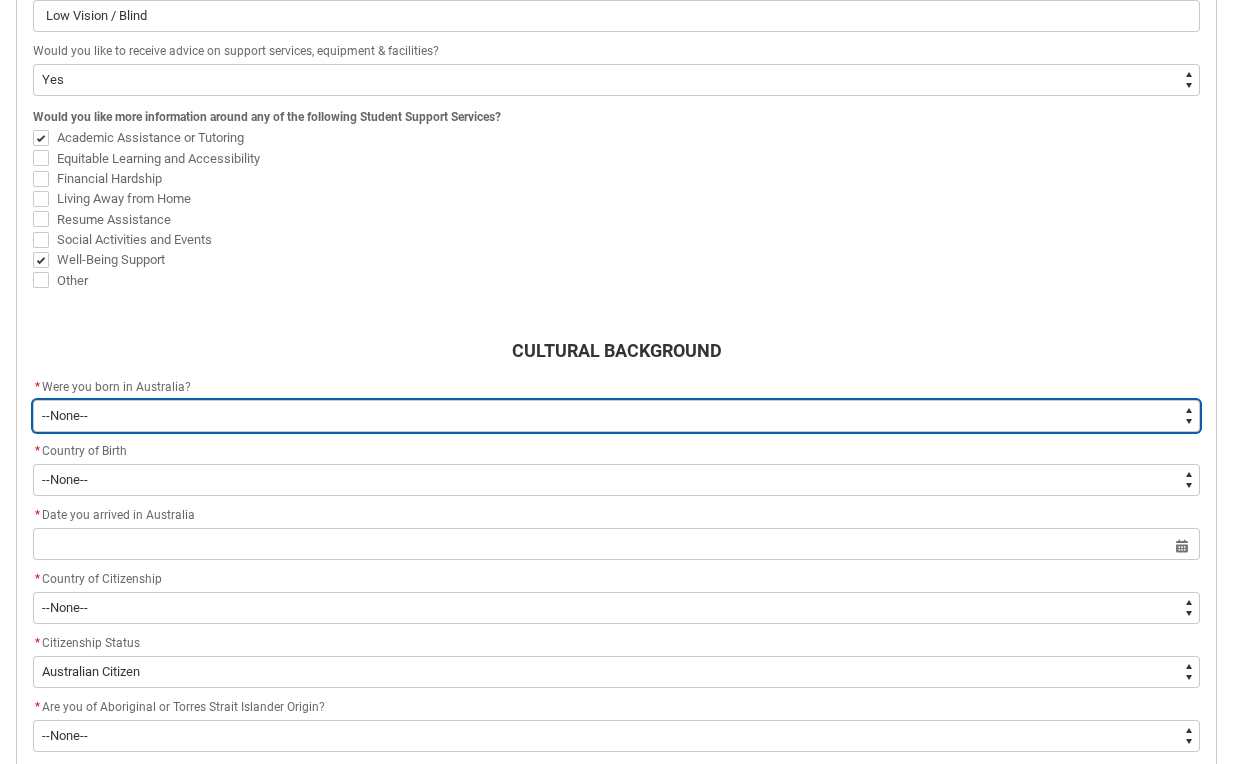 type on "Country_of_Birth_L1.1100" 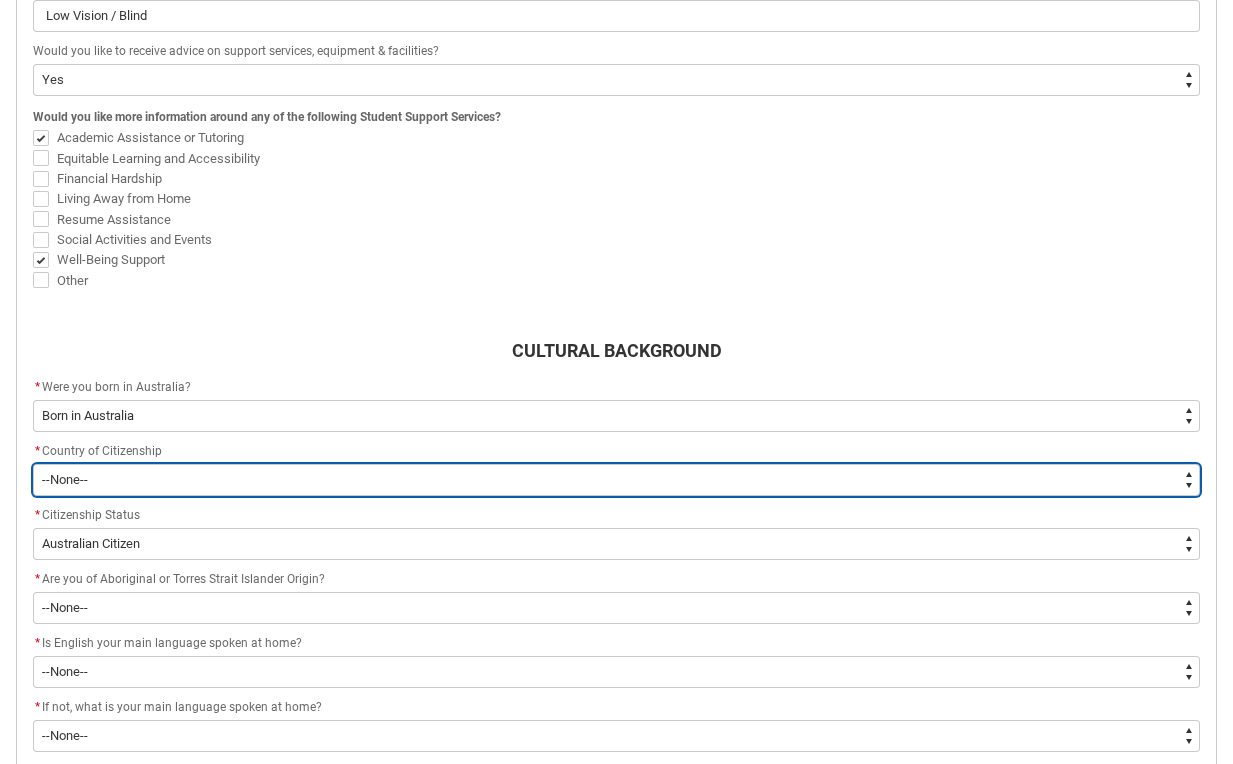 type on "Citizenship_Options.Australia" 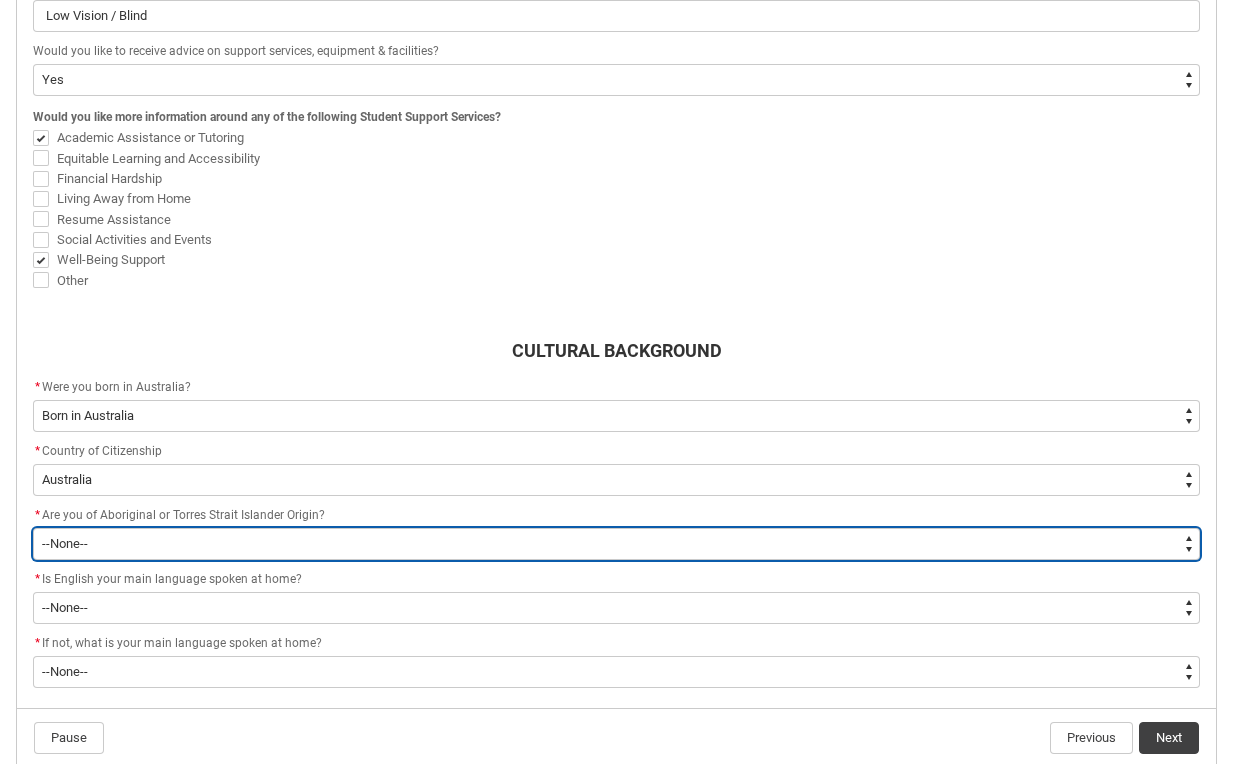 type on "aboriginalTorresStraitIslander_Options.2" 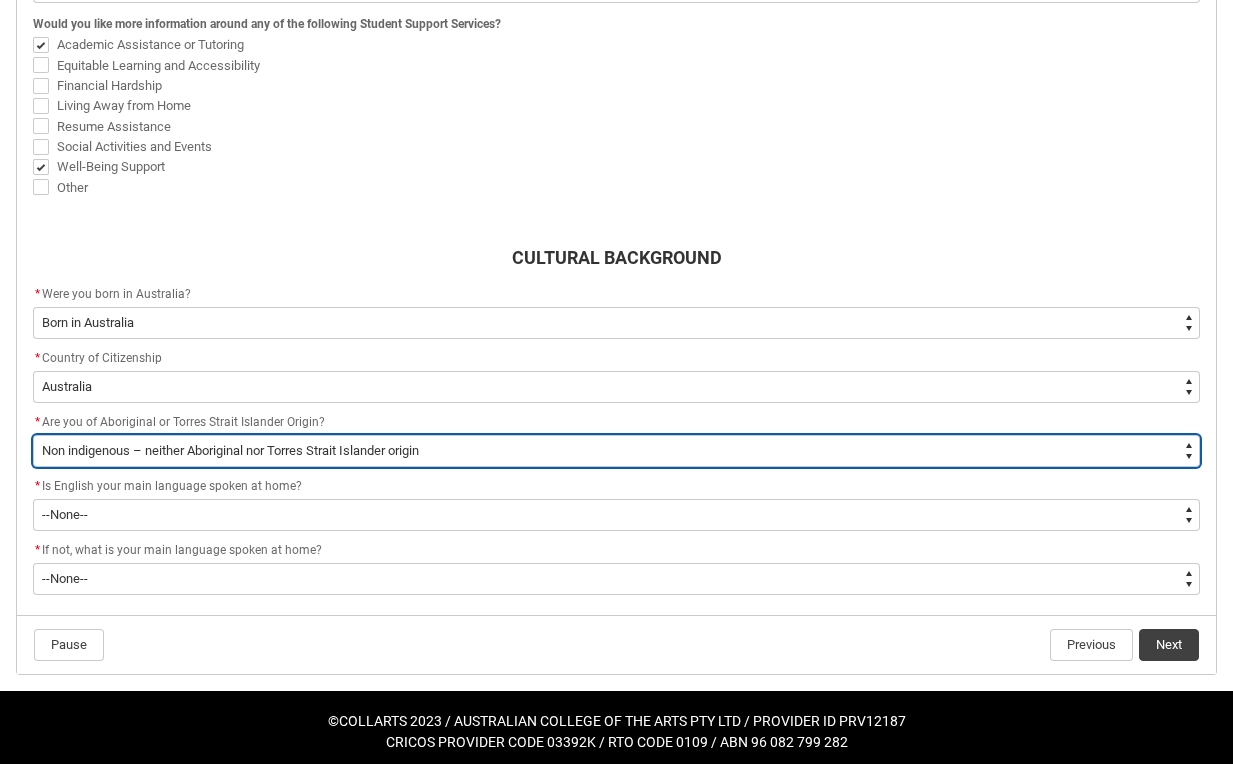scroll, scrollTop: 1162, scrollLeft: 0, axis: vertical 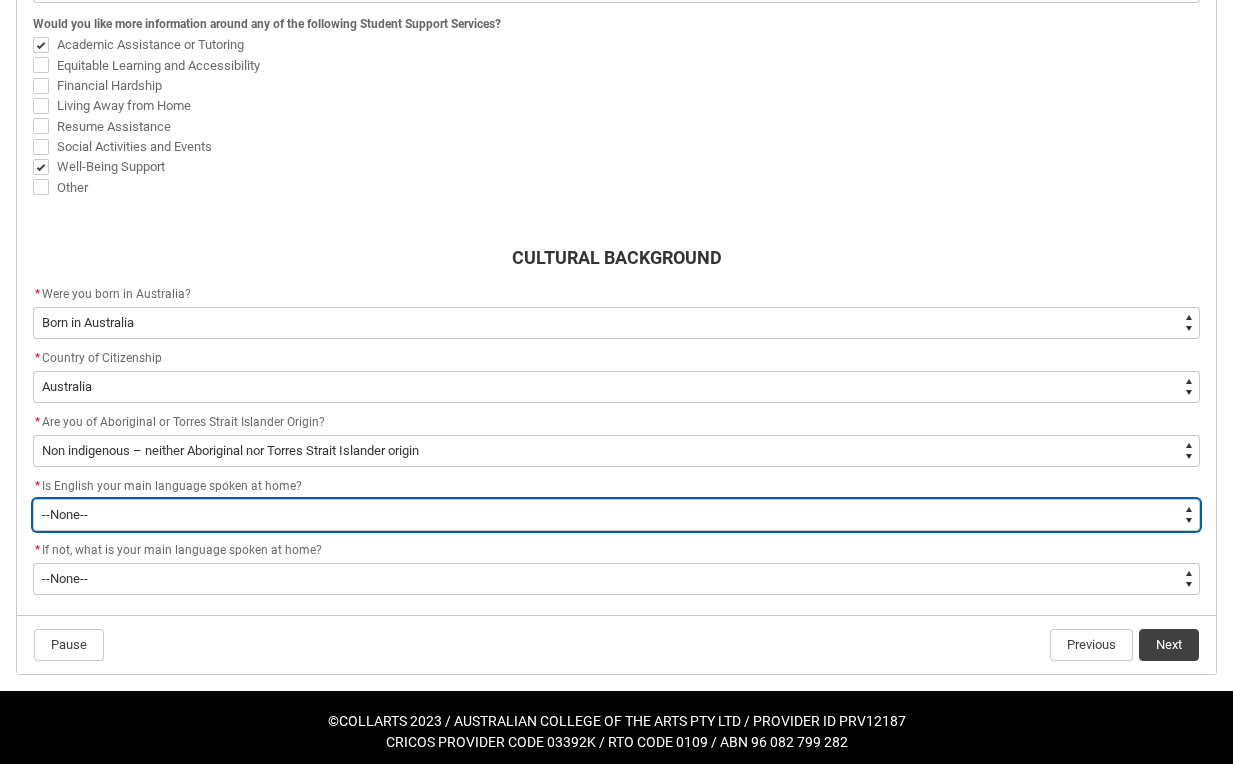 type on "ContactLanguageSpokenAtHome.0001" 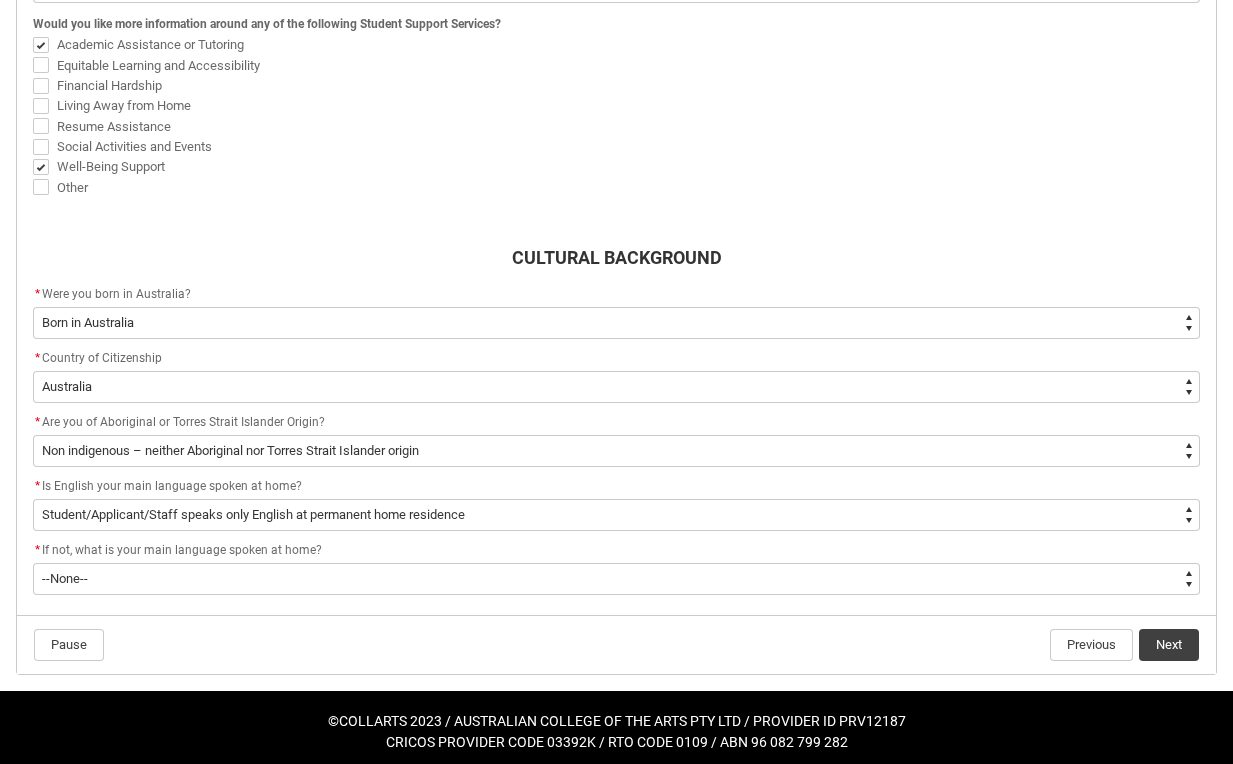click on "Next" 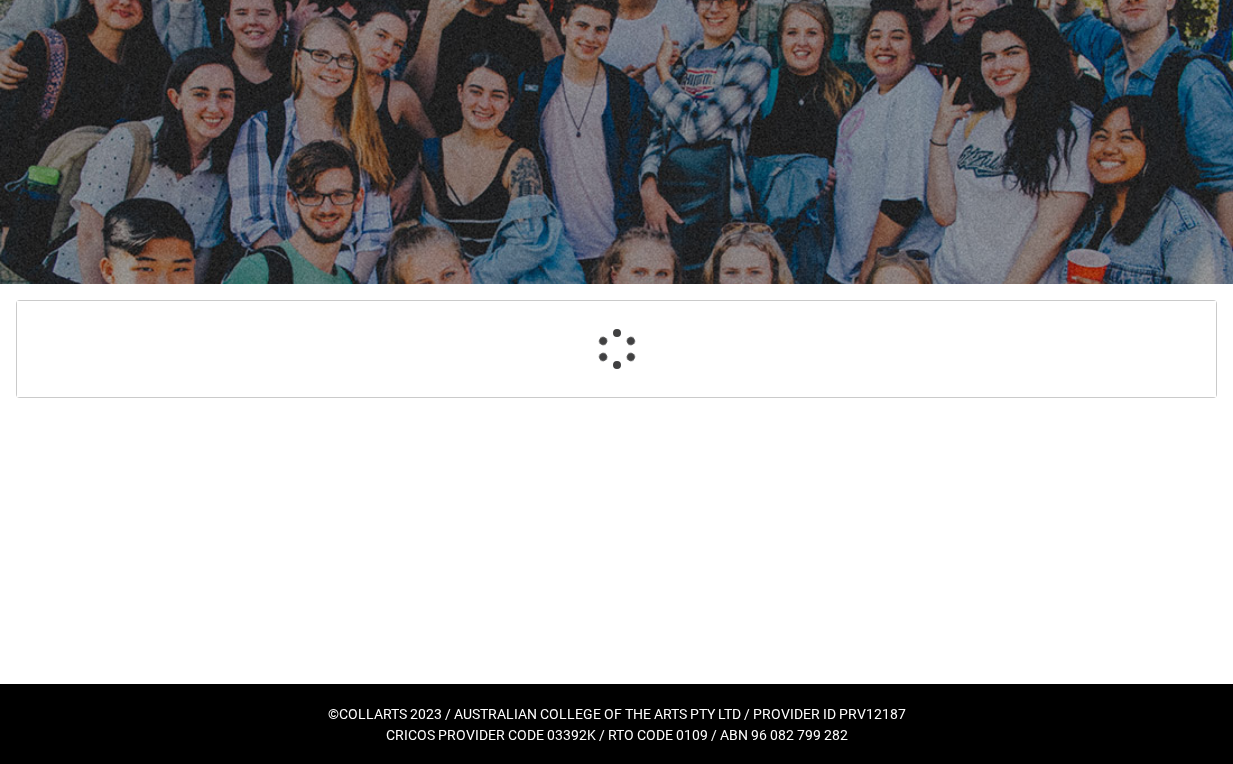 select on "Choice_Yes" 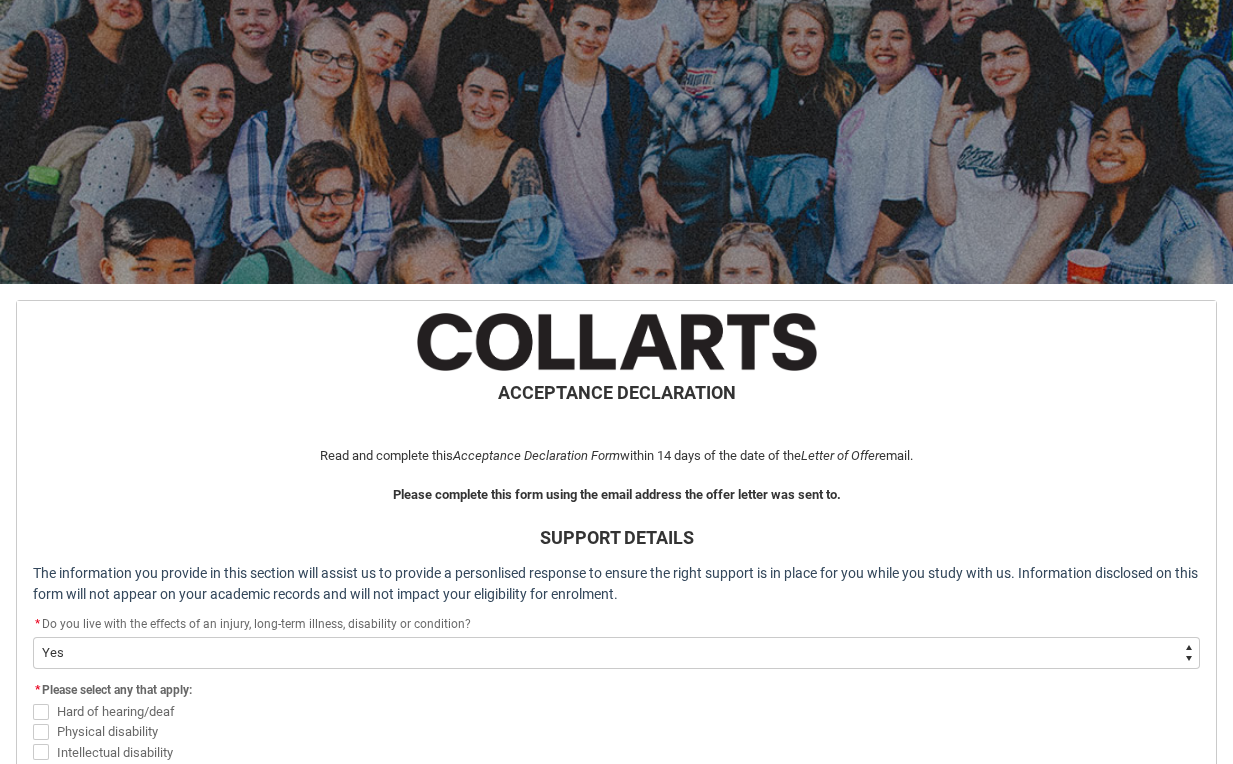scroll, scrollTop: 1182, scrollLeft: 0, axis: vertical 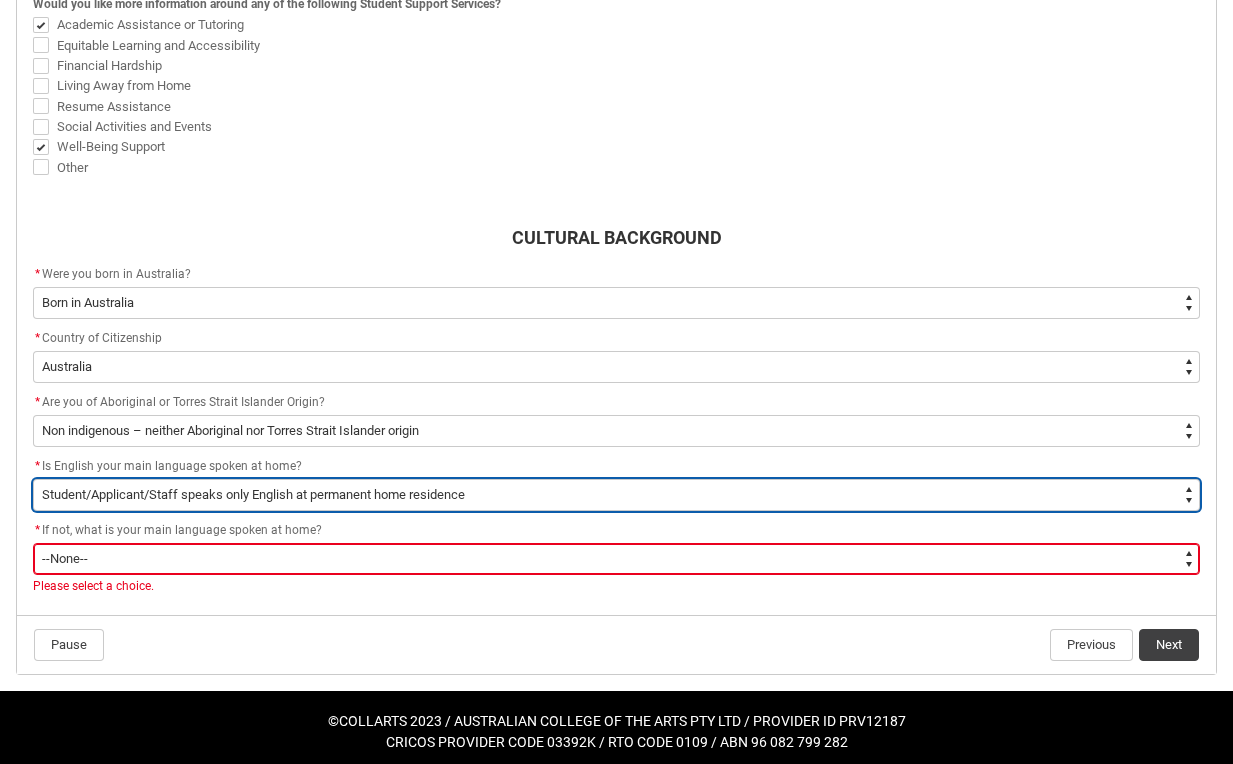 type on "FlowImplicit__DefaultTextChoiceName" 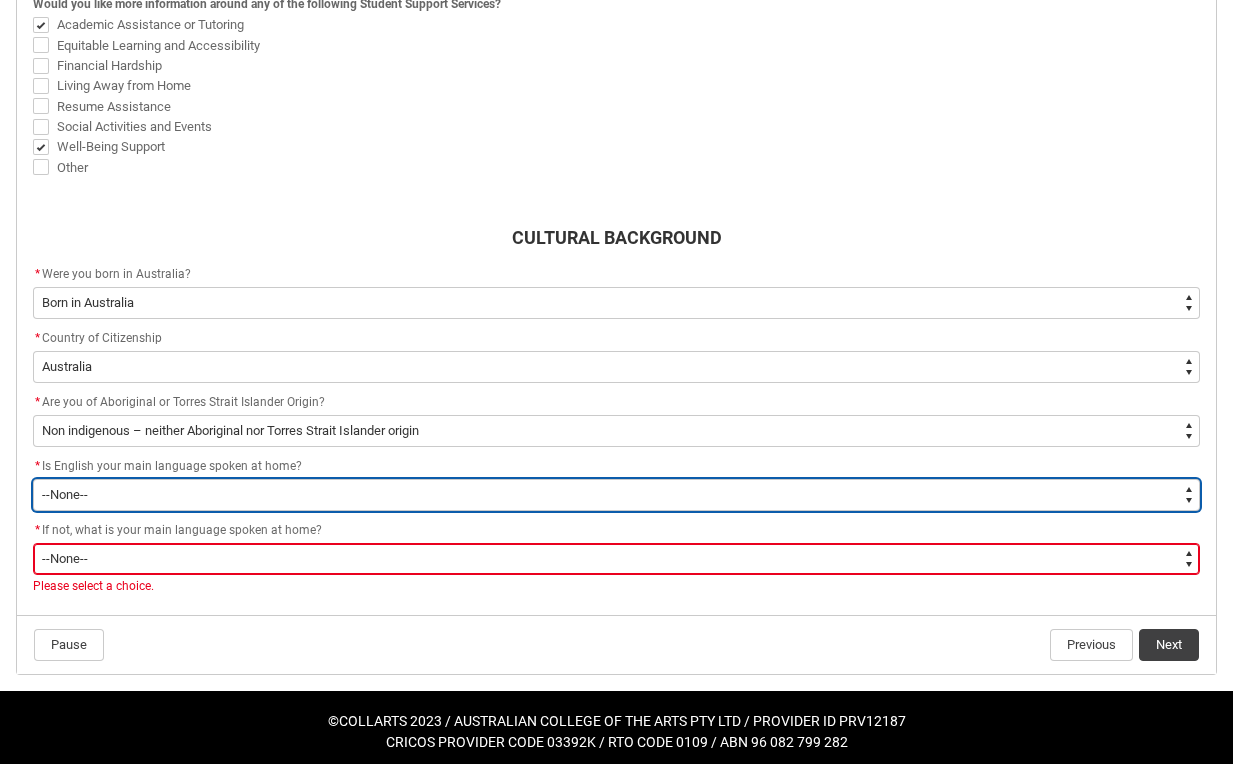 type on "ContactLanguageSpokenAtHome.0001" 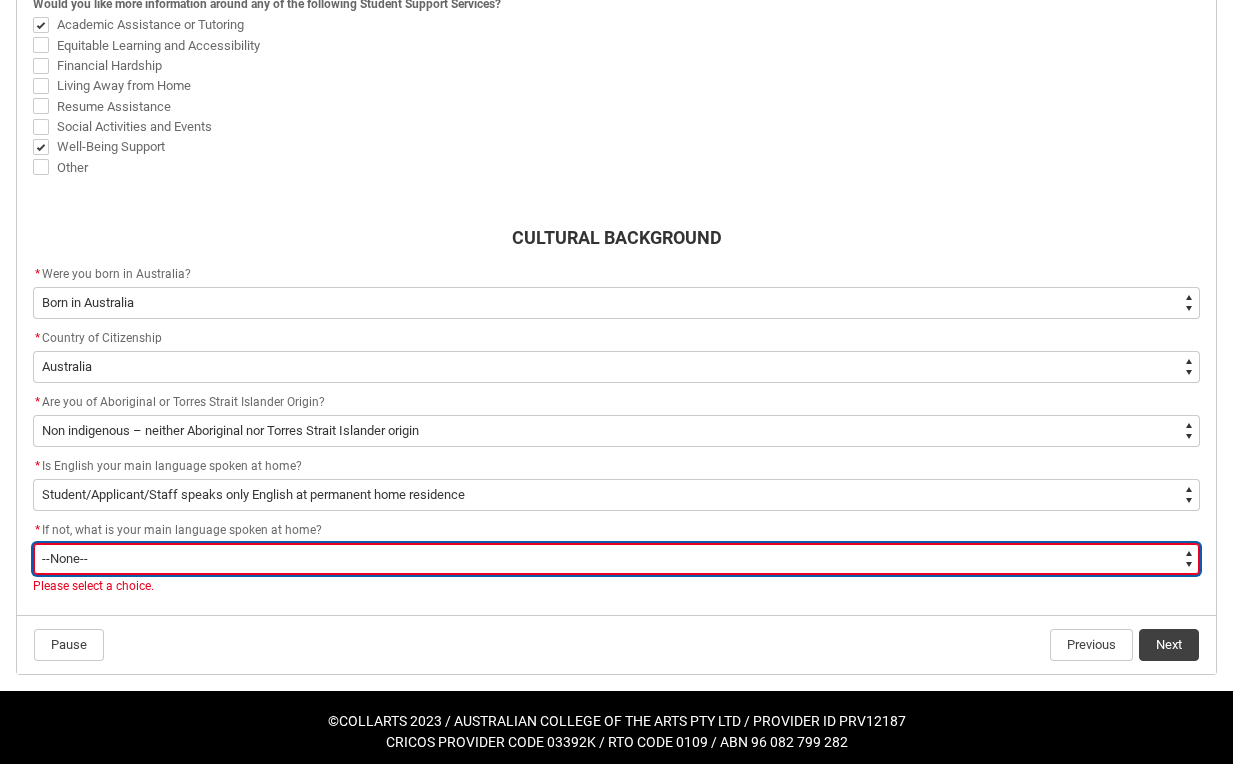 type on "L3PicklistChoice.1201" 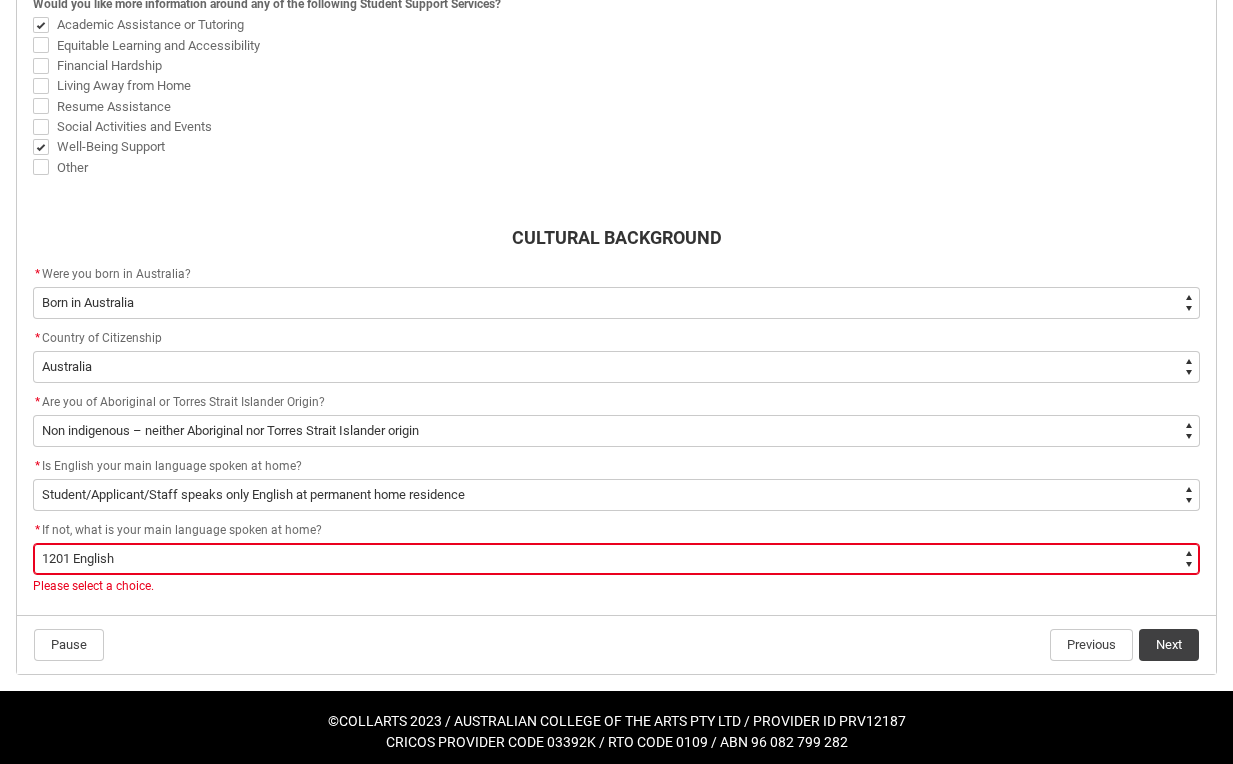 click on "Next" 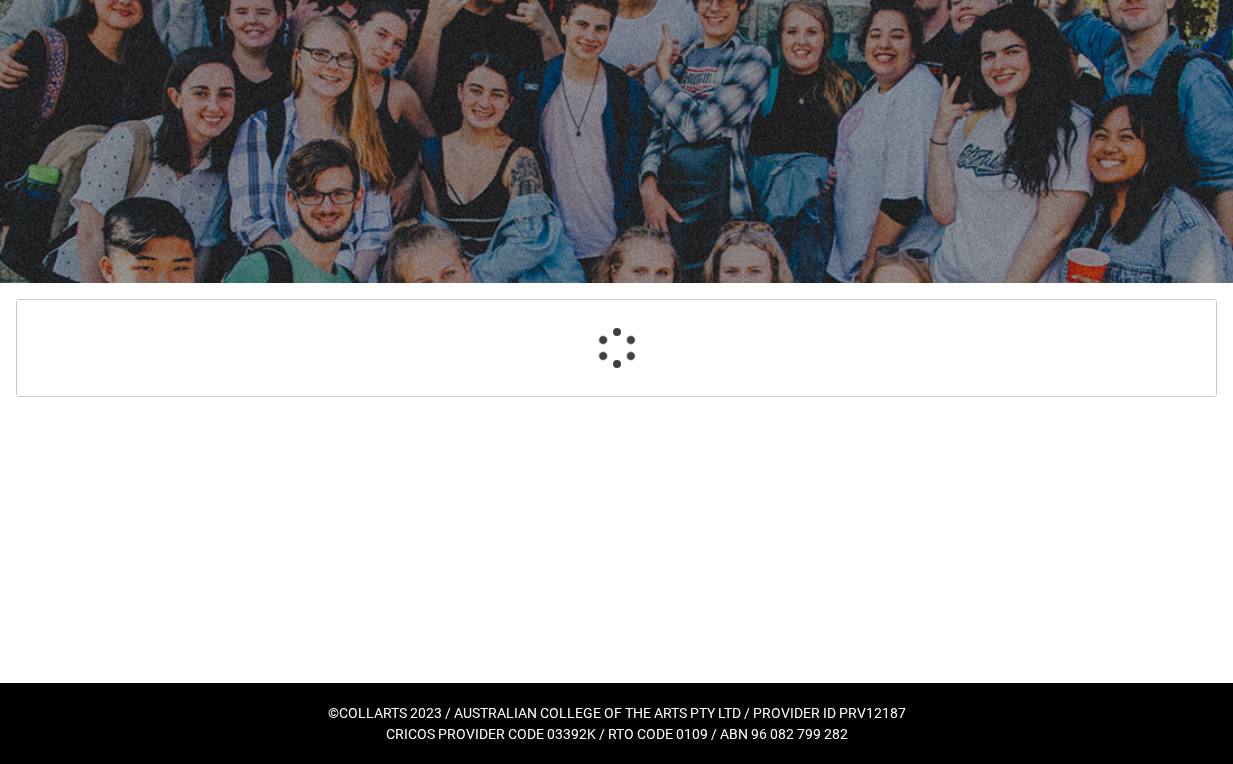 scroll, scrollTop: 112, scrollLeft: 0, axis: vertical 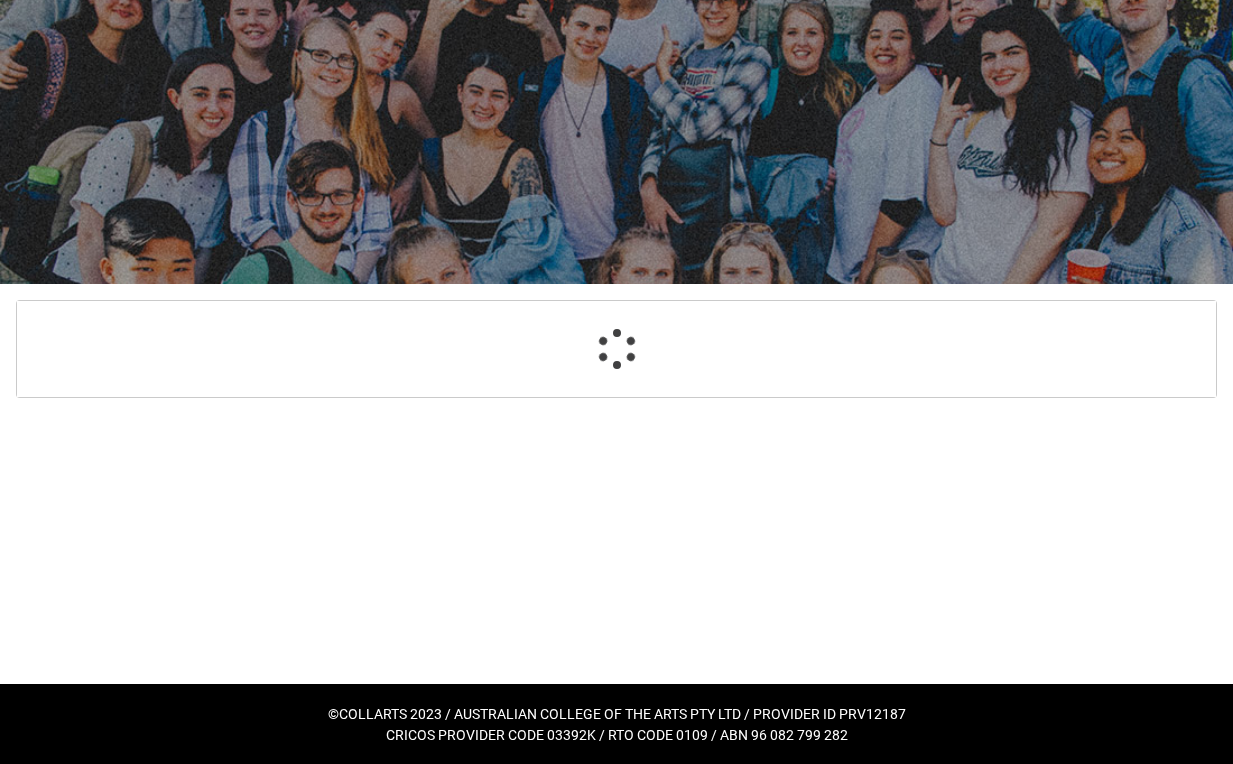 select on "HeardCollarts_Options.Socials (Facebook%2C Instagram%2C LinkedIn etc)" 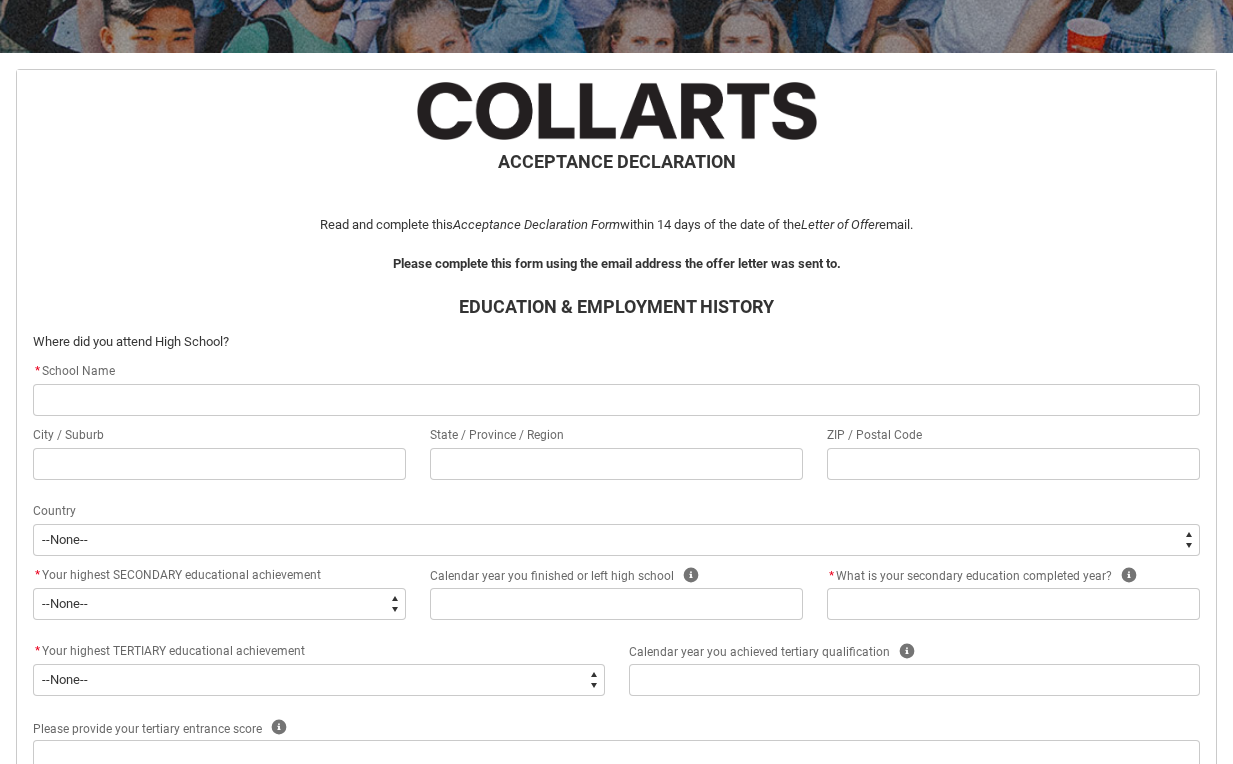 scroll, scrollTop: 350, scrollLeft: 0, axis: vertical 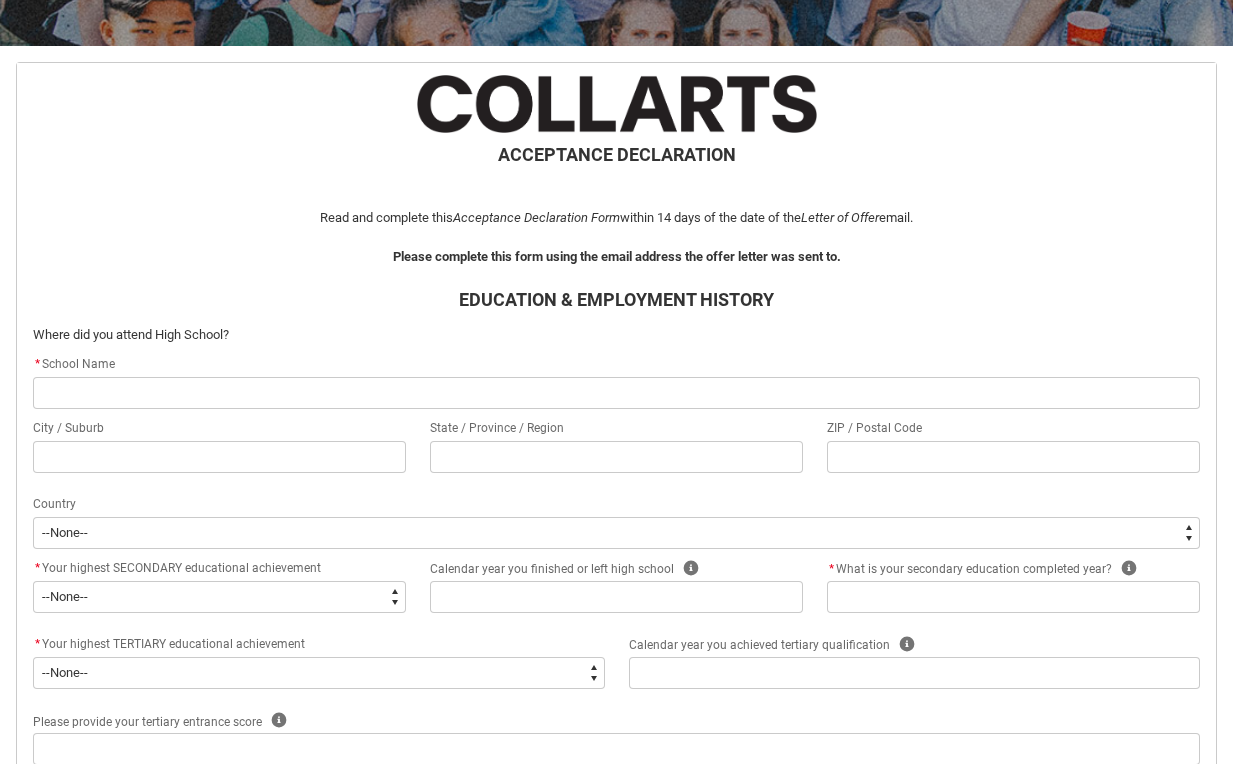 click at bounding box center (616, 393) 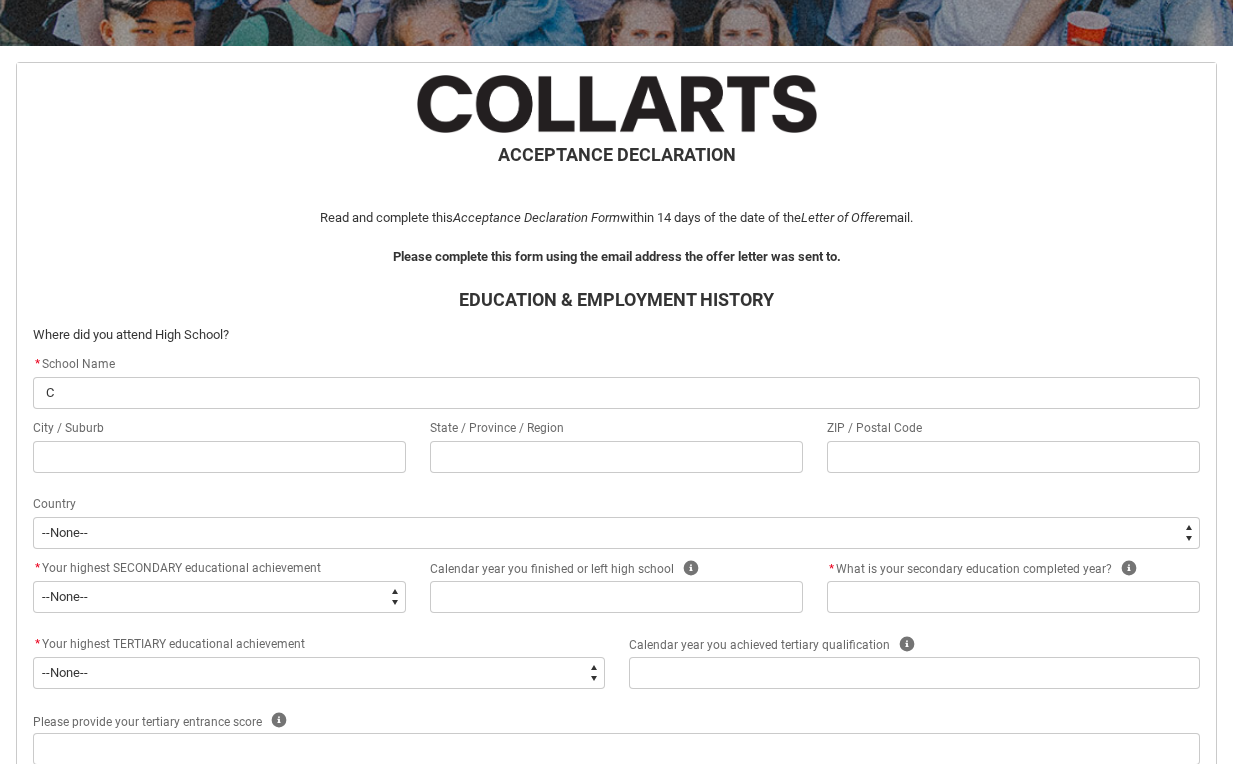 type on "Ca" 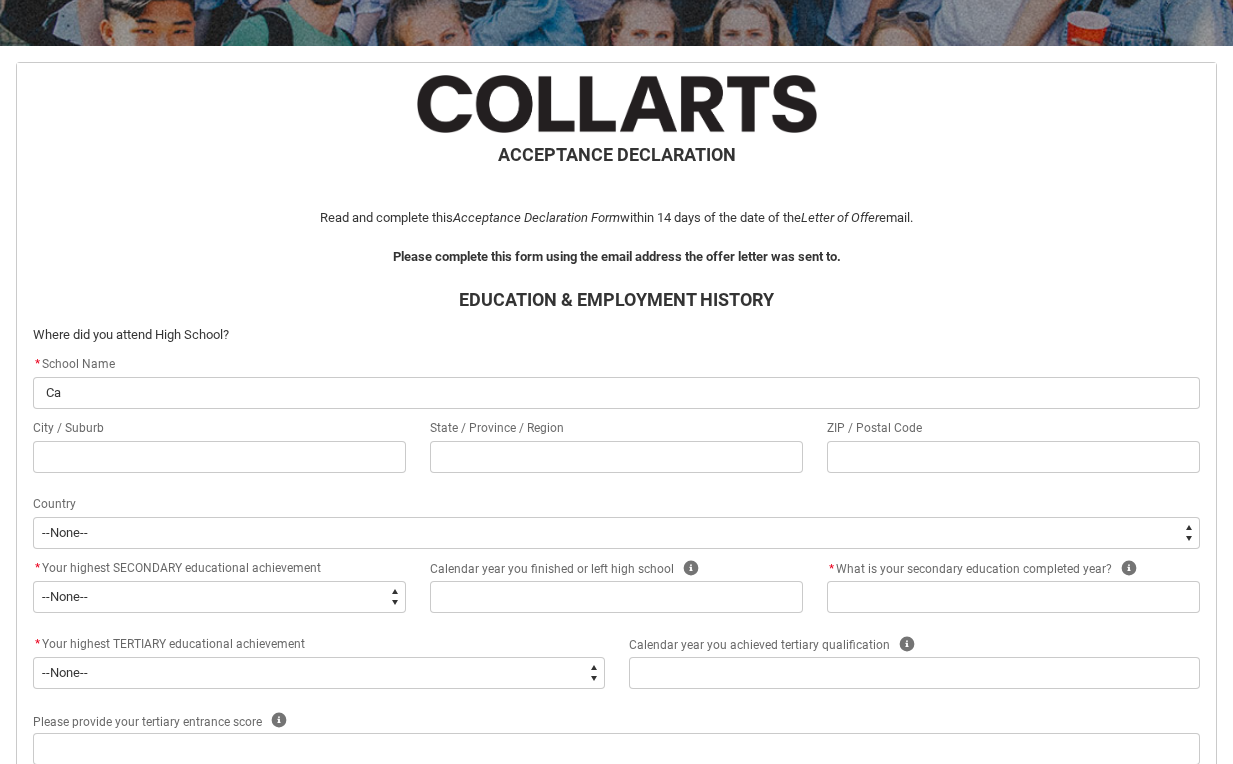 type on "Car" 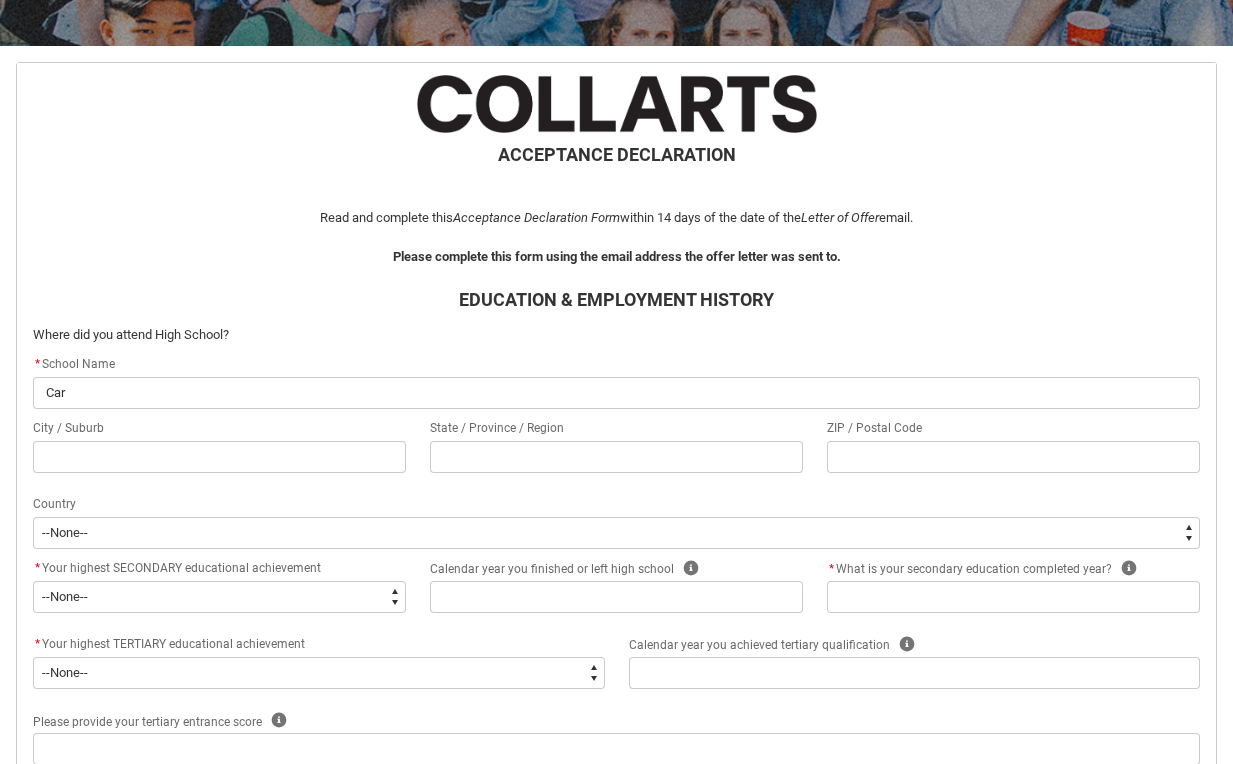 type on "Carr" 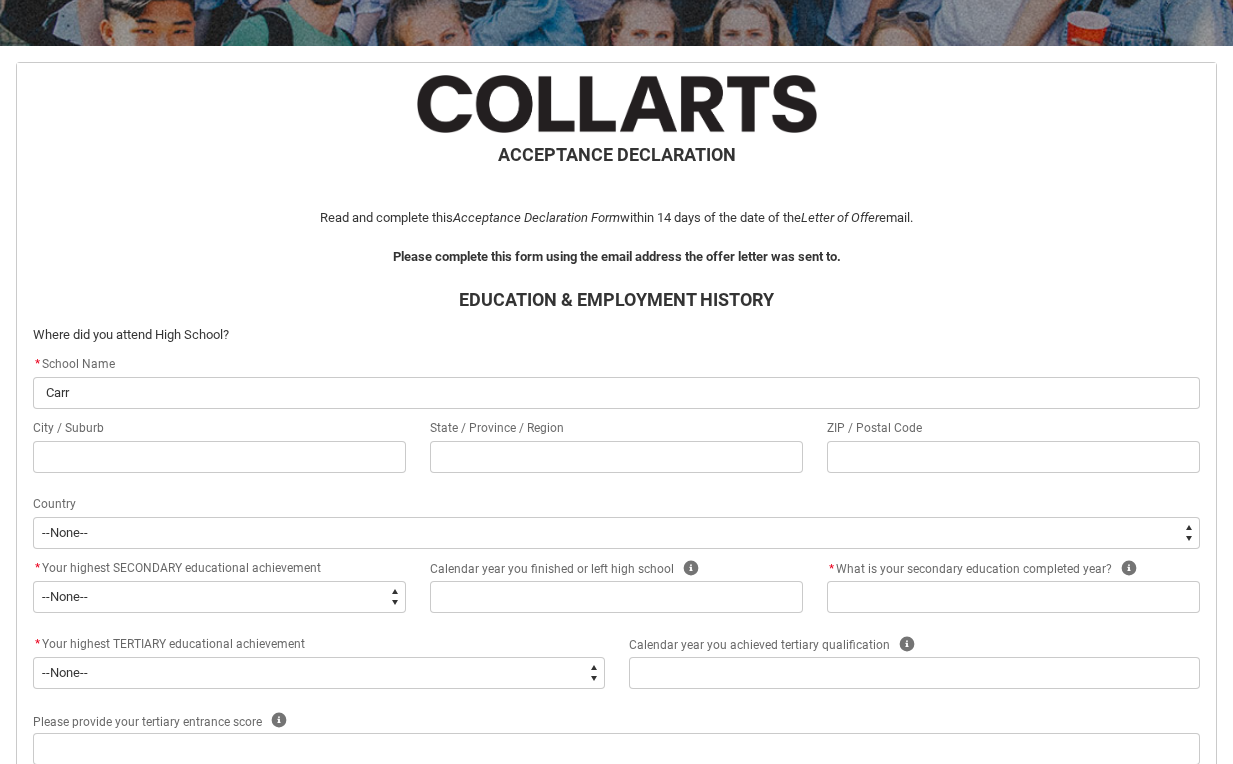 type on "Carru" 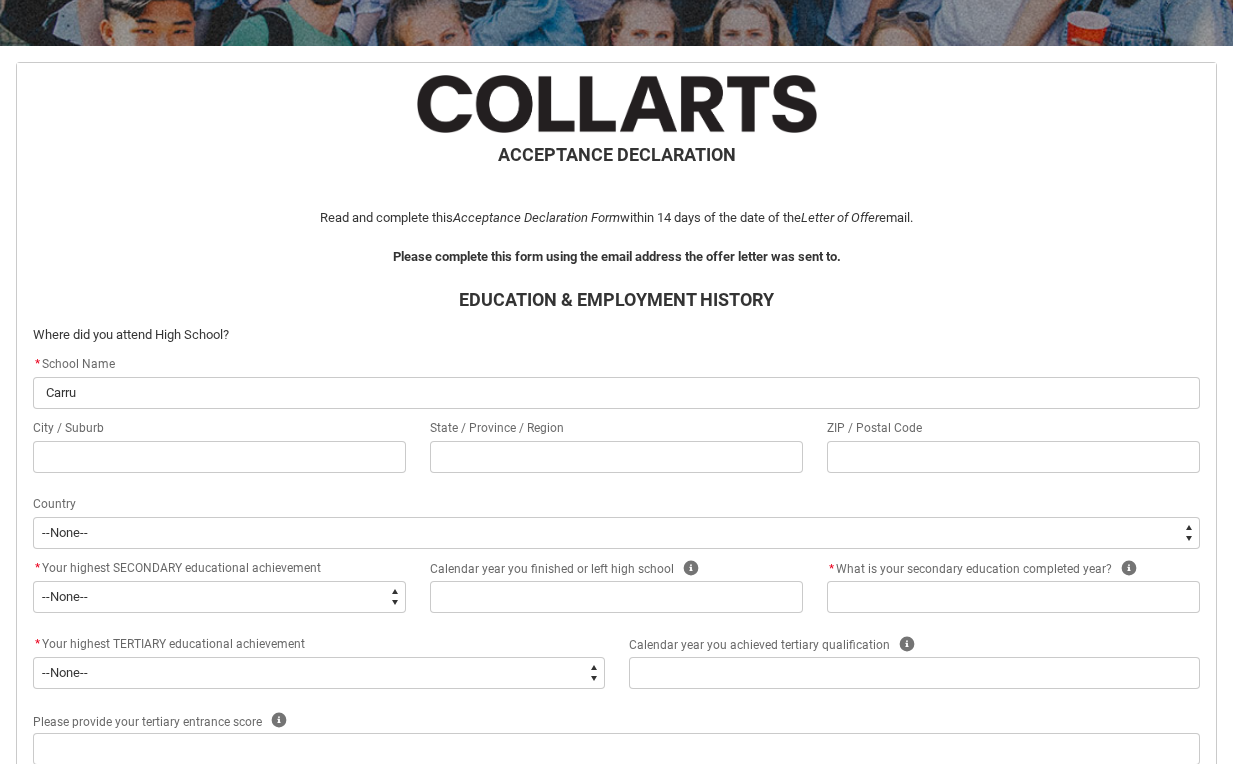 type on "[CITY]" 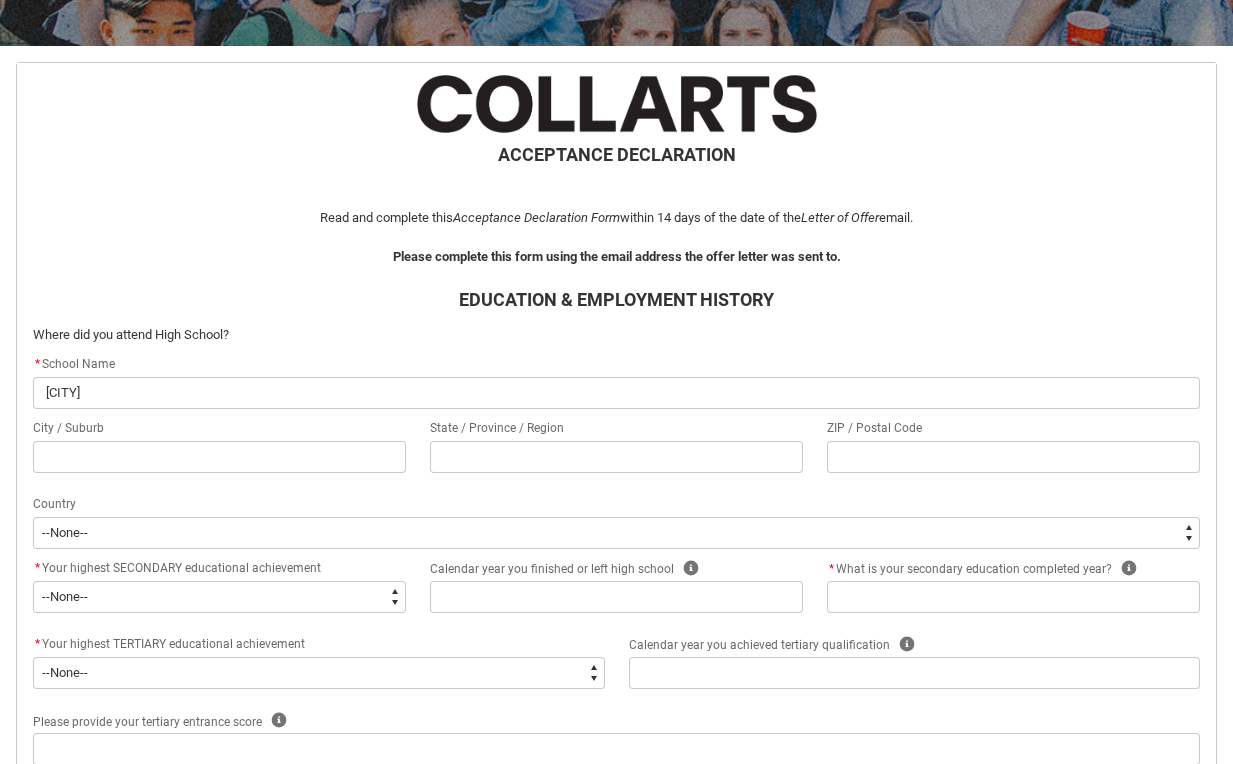 type on "[CITY]" 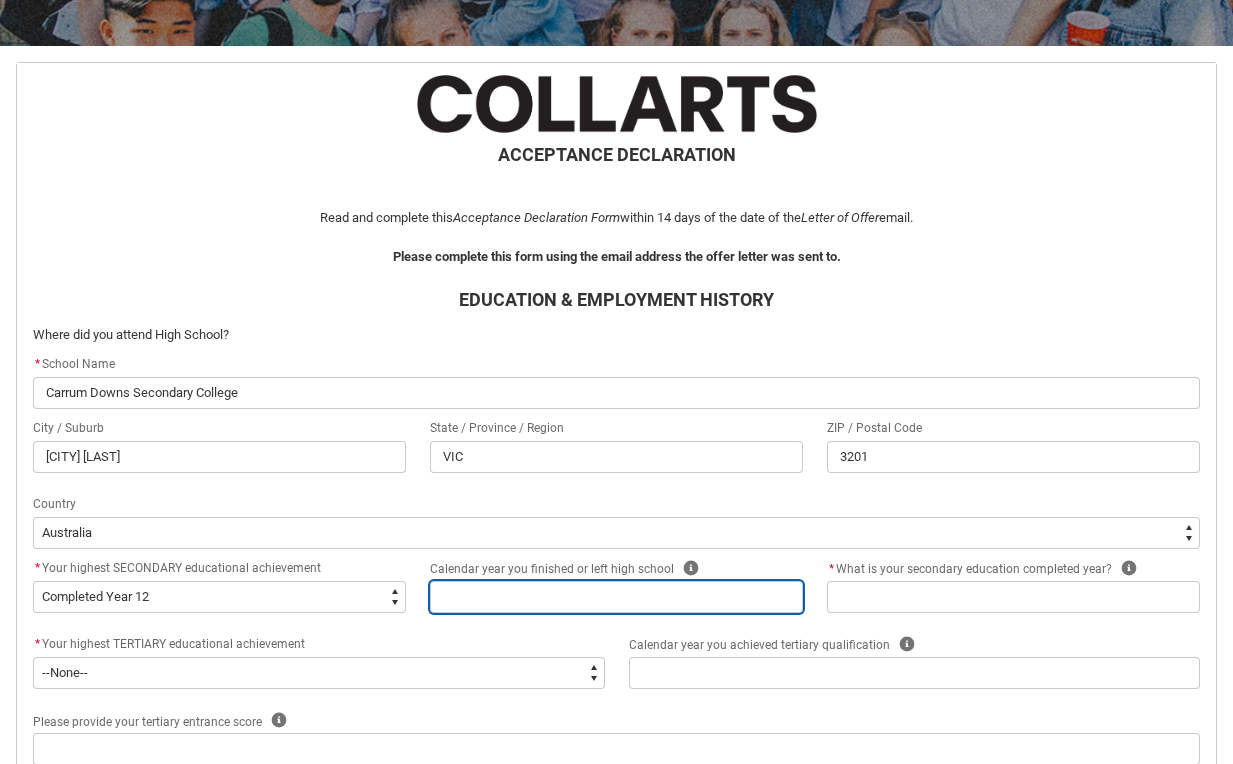 click at bounding box center [616, 597] 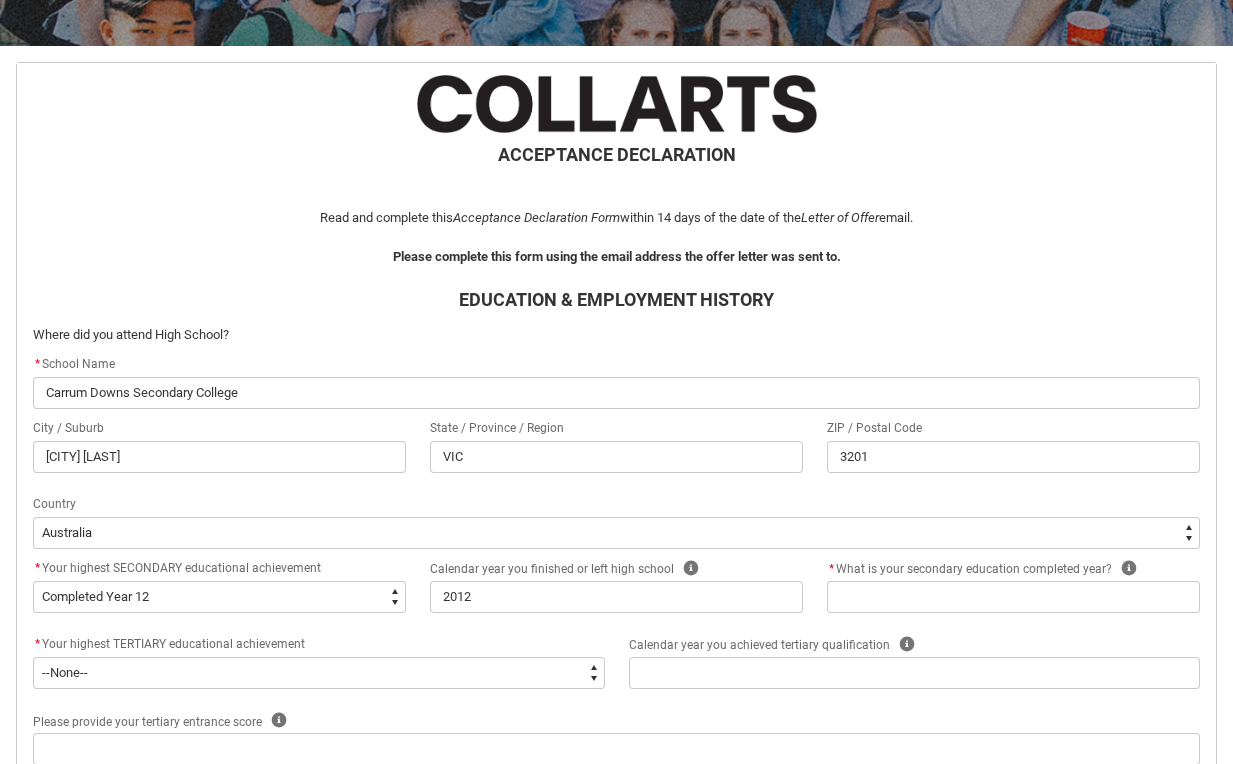 click 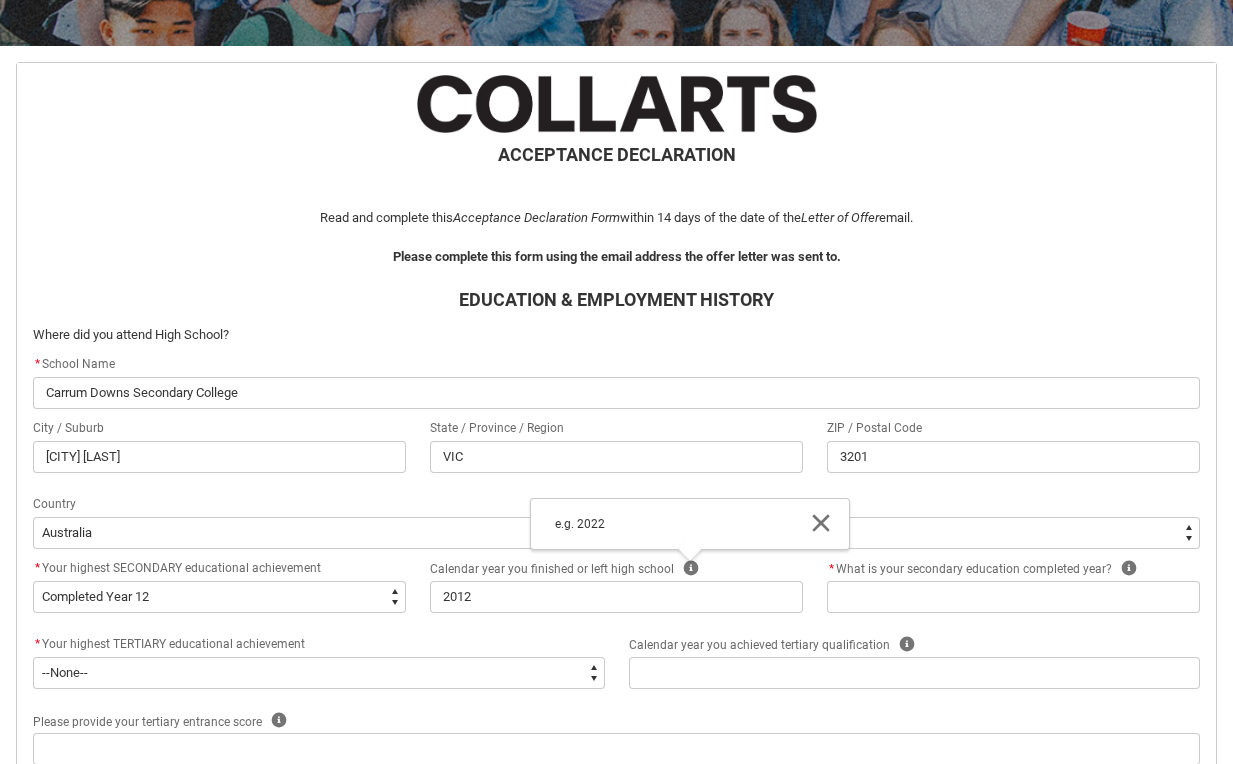 click on "Calendar year you finished or left high school Help Close e.g. 2022" 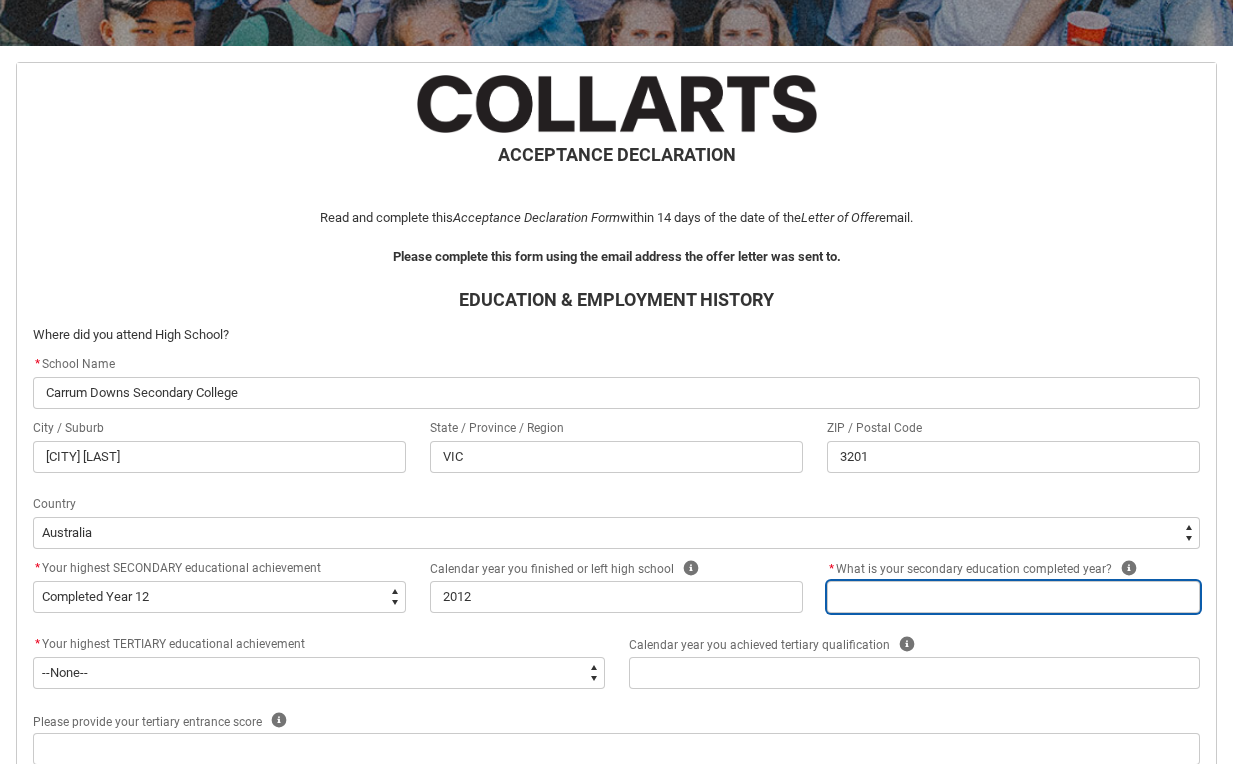 click at bounding box center (1013, 597) 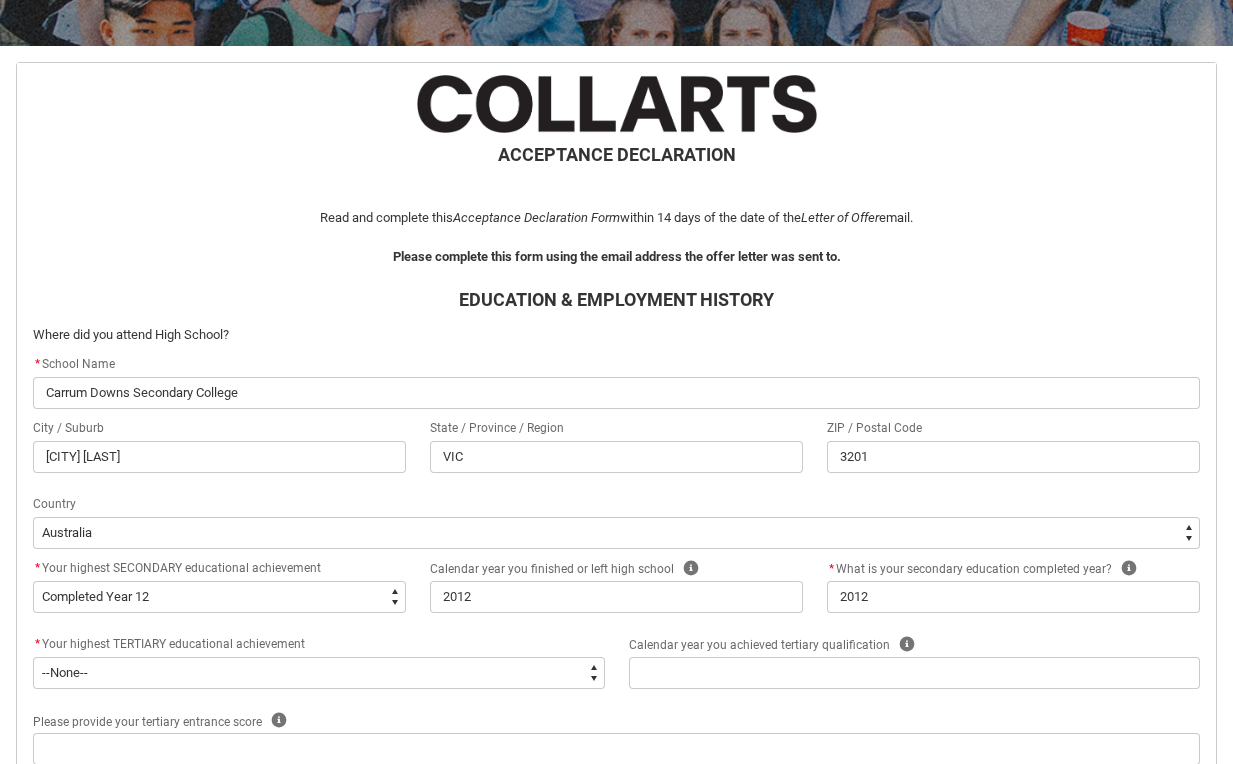 click on "* Your highest SECONDARY educational achievement *   --None-- Did not go to school Year 8 or below Year 9 or equivalent Completed Year 10 Completed Year 11 Completed Year 12 Calendar year you finished or left high school Help 2012 * What is your secondary education completed year? Help 2012" 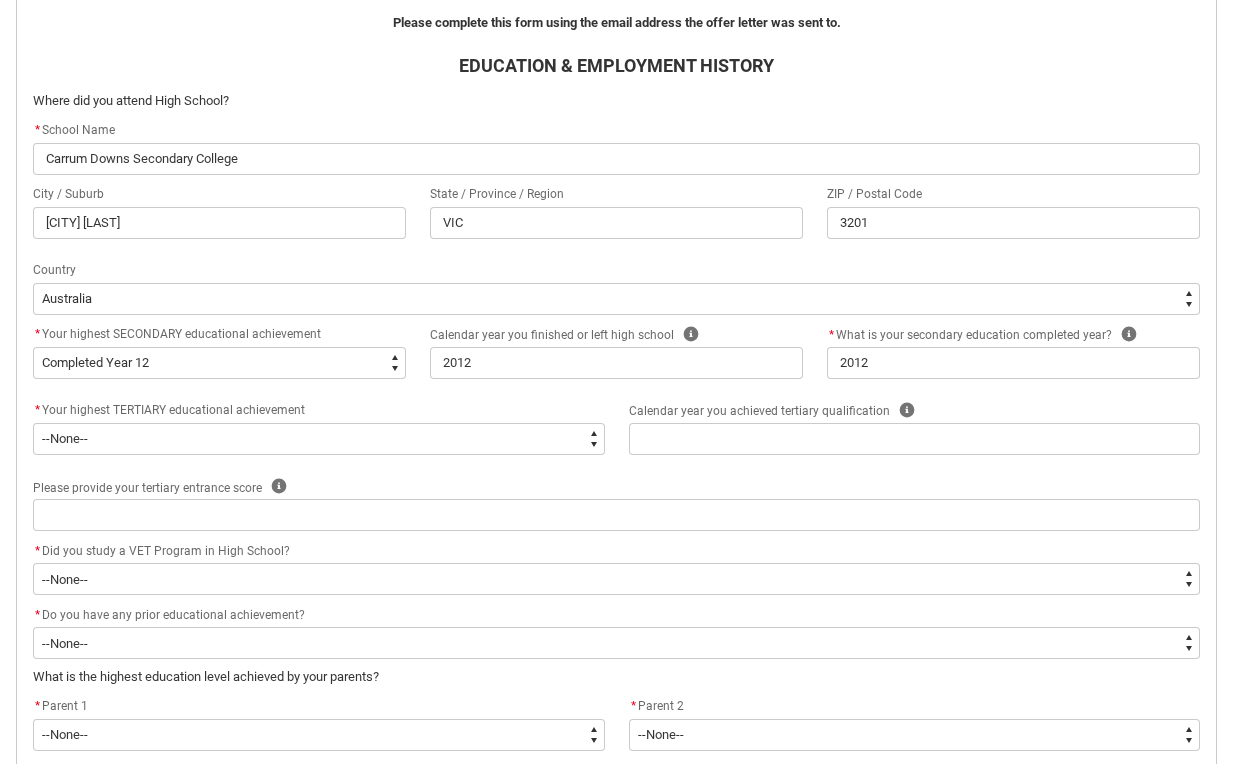 scroll, scrollTop: 590, scrollLeft: 0, axis: vertical 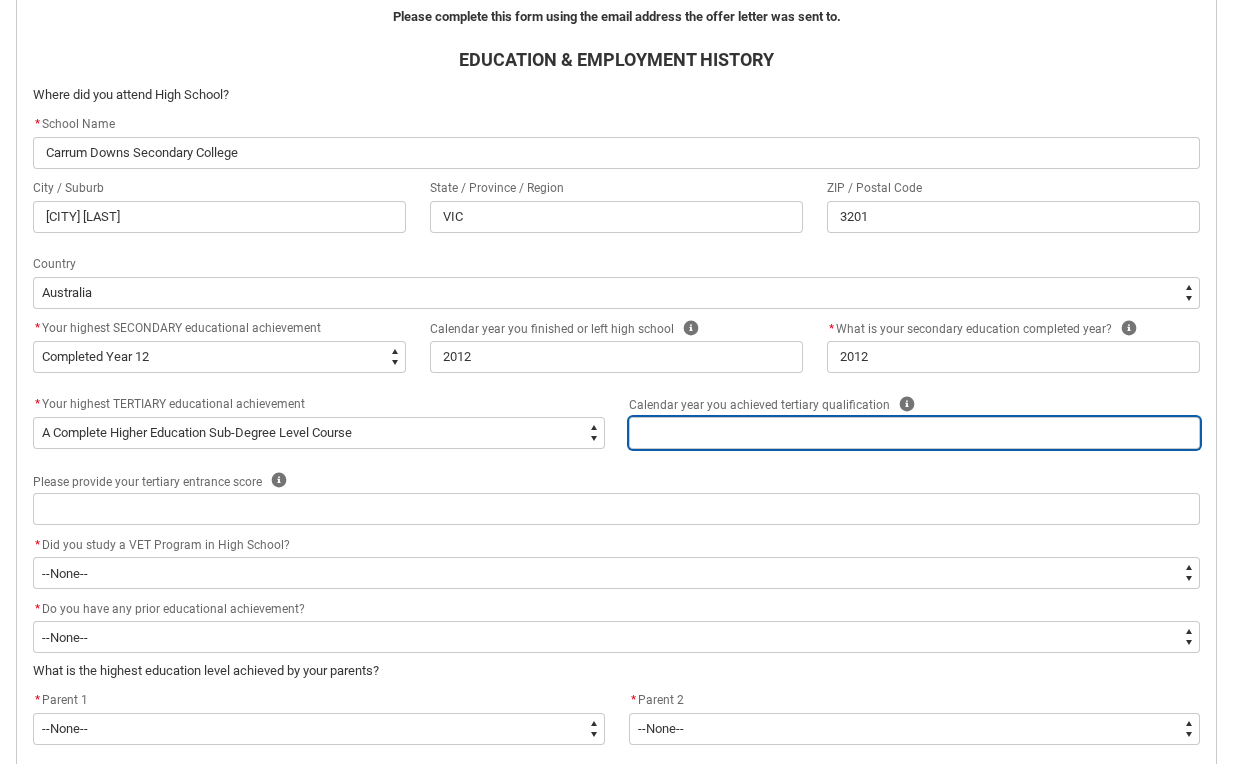 click at bounding box center (915, 433) 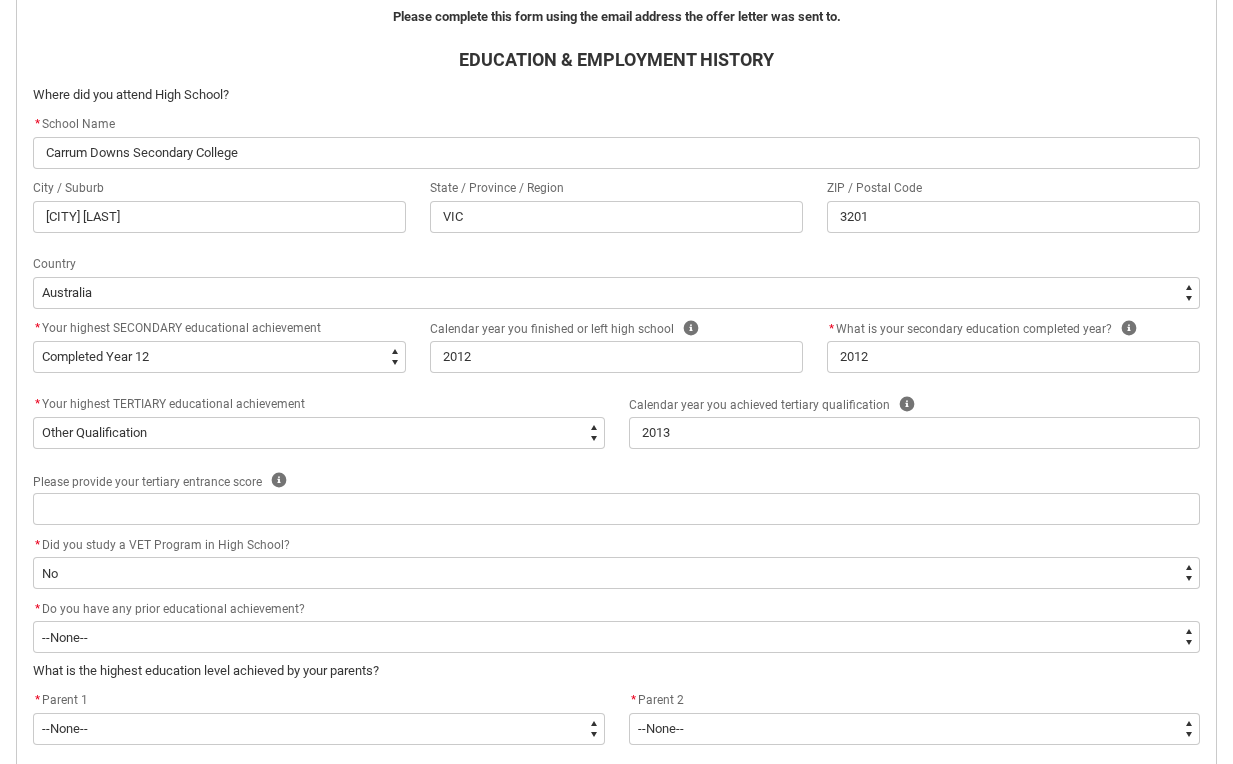 click 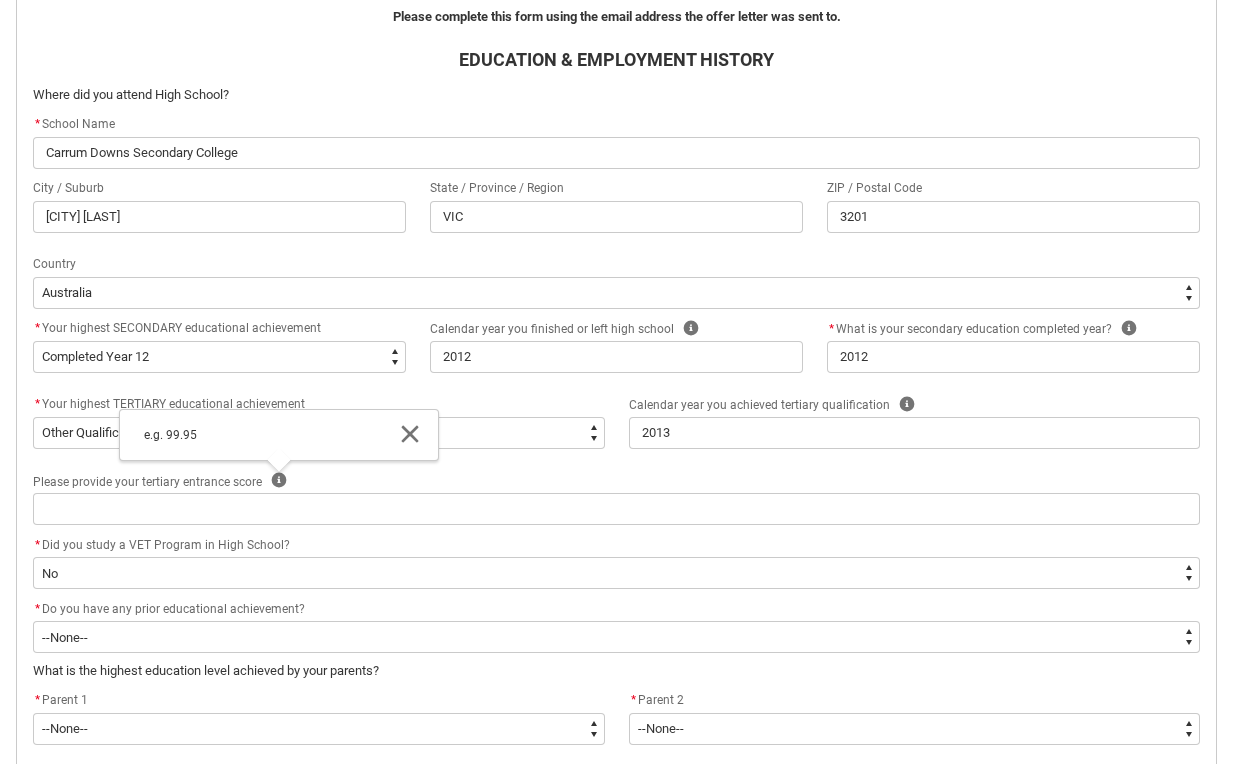 click on "Please provide your tertiary entrance score Help Close e.g. 99.95" 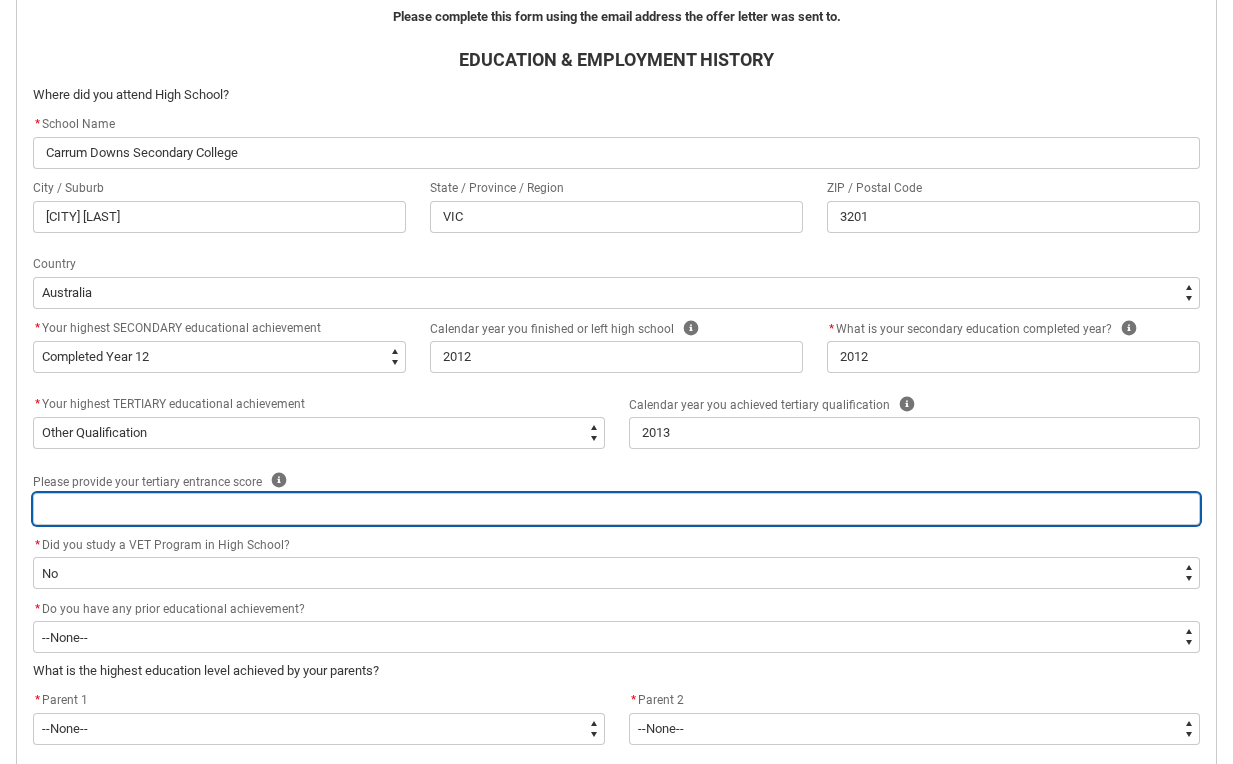click at bounding box center [616, 509] 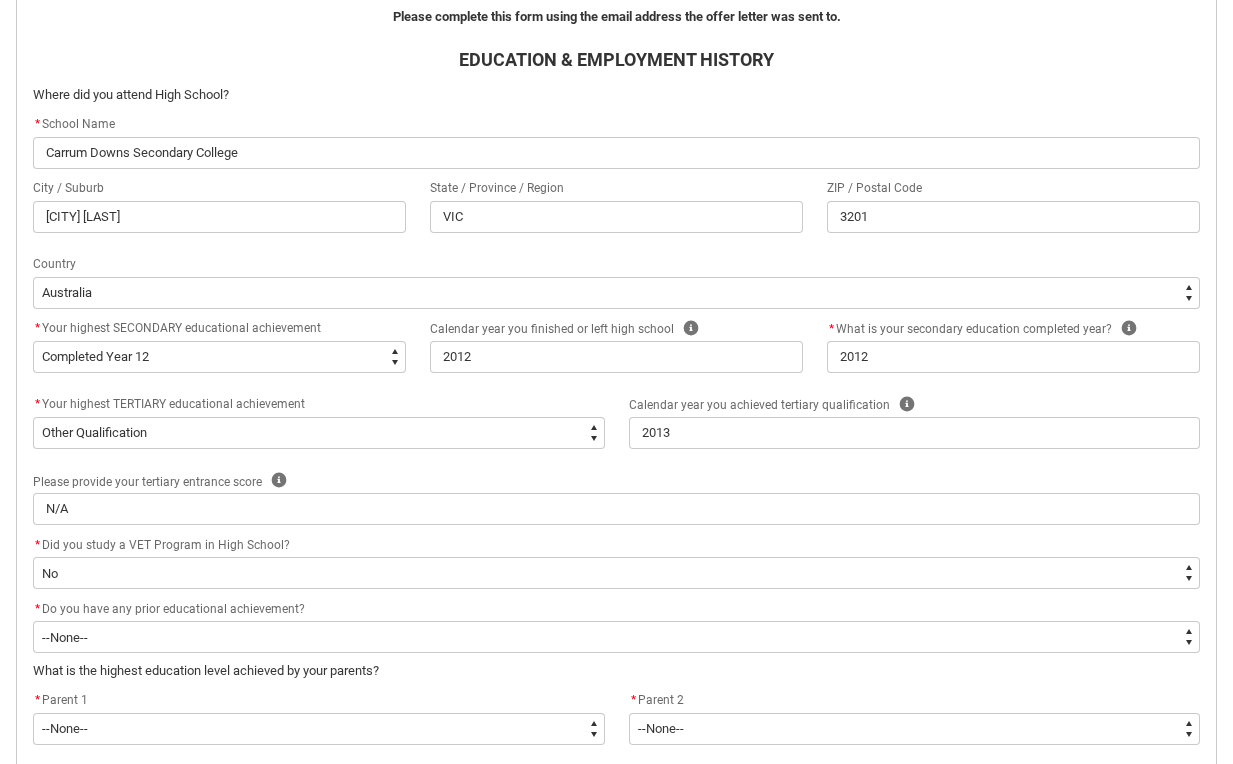 click on "Please provide your tertiary entrance score Help" 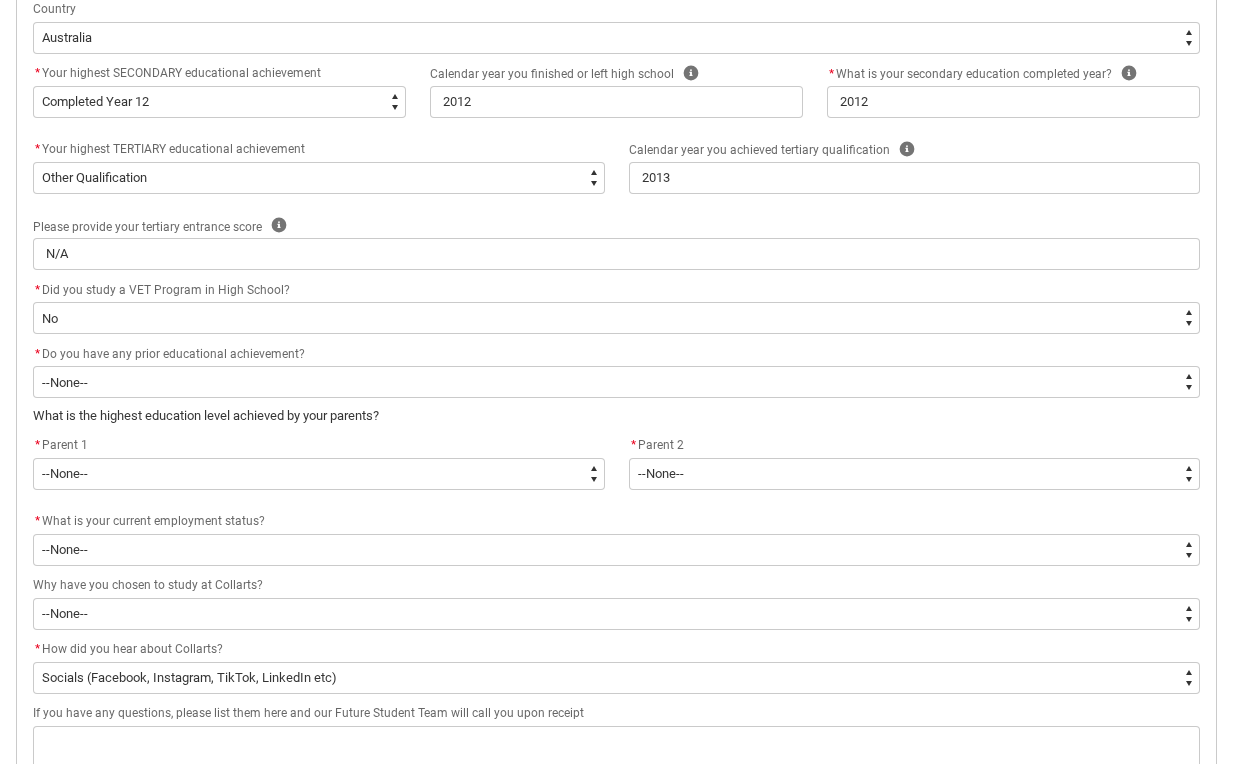 scroll, scrollTop: 849, scrollLeft: 0, axis: vertical 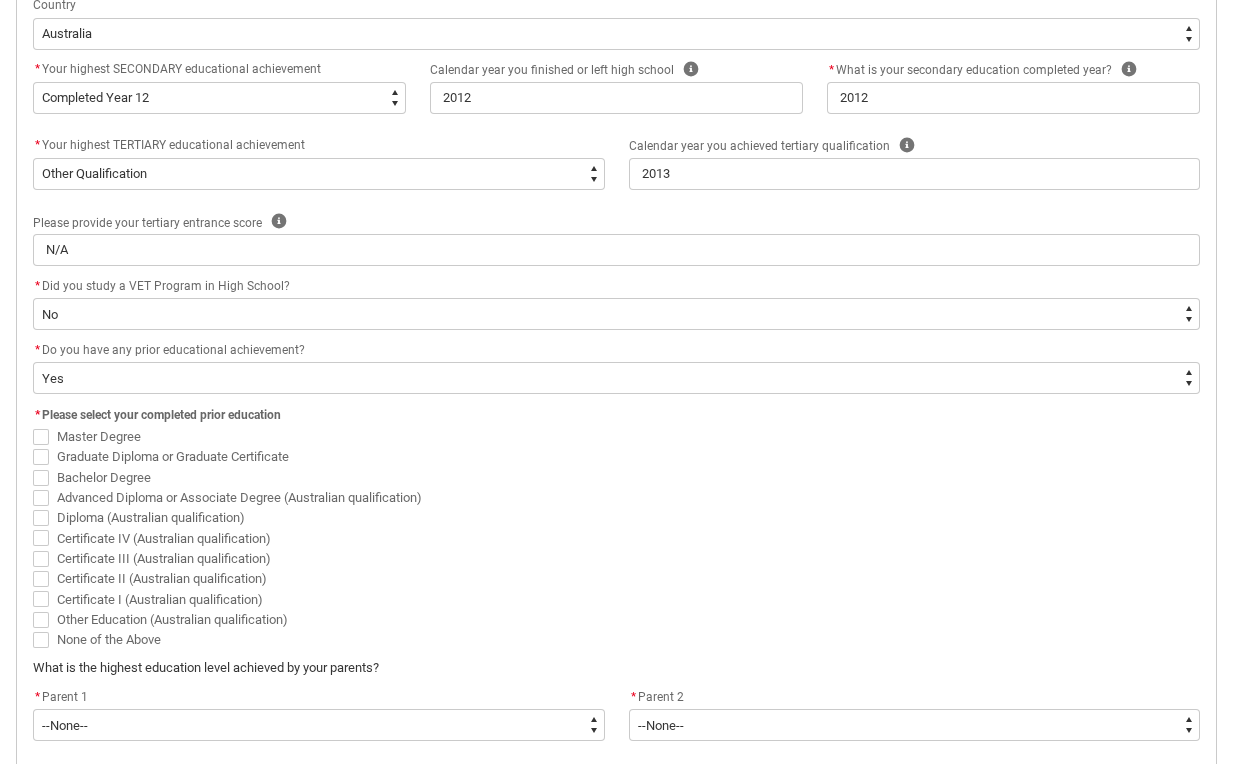 click on "Certificate IV (Australian qualification)" at bounding box center [164, 538] 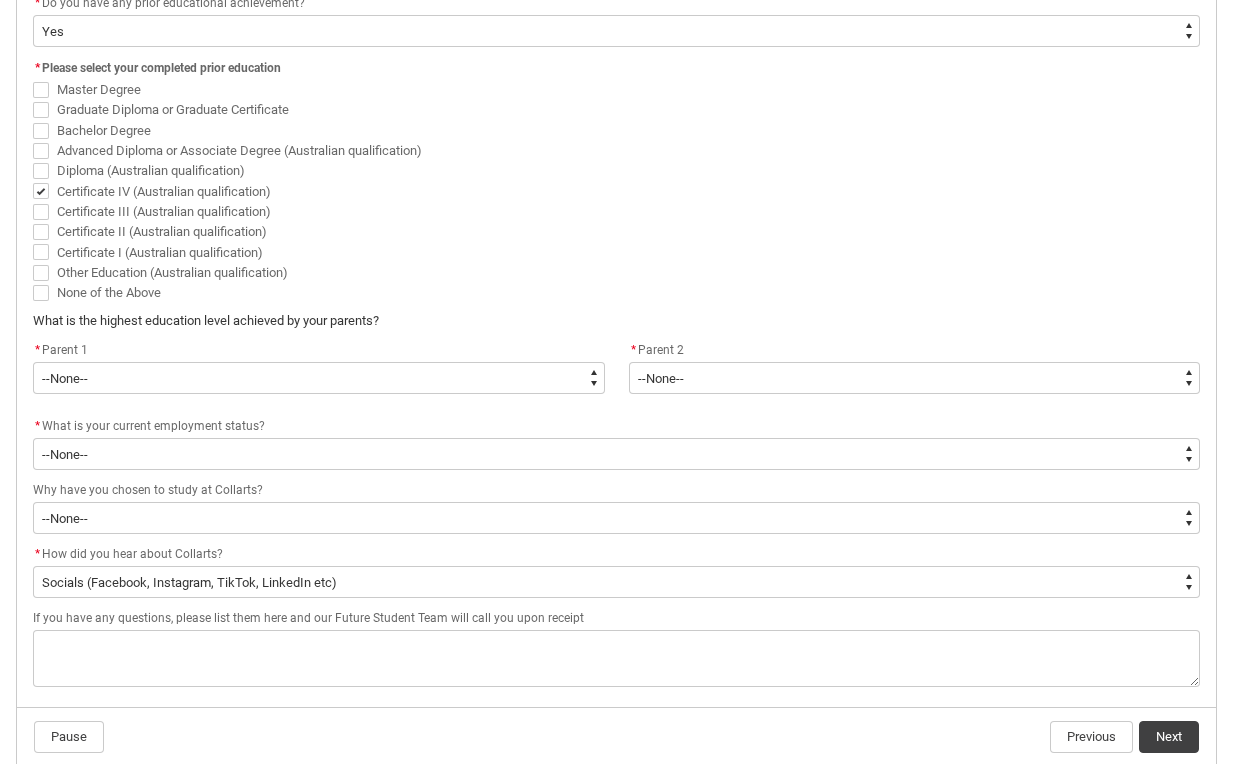 scroll, scrollTop: 1200, scrollLeft: 0, axis: vertical 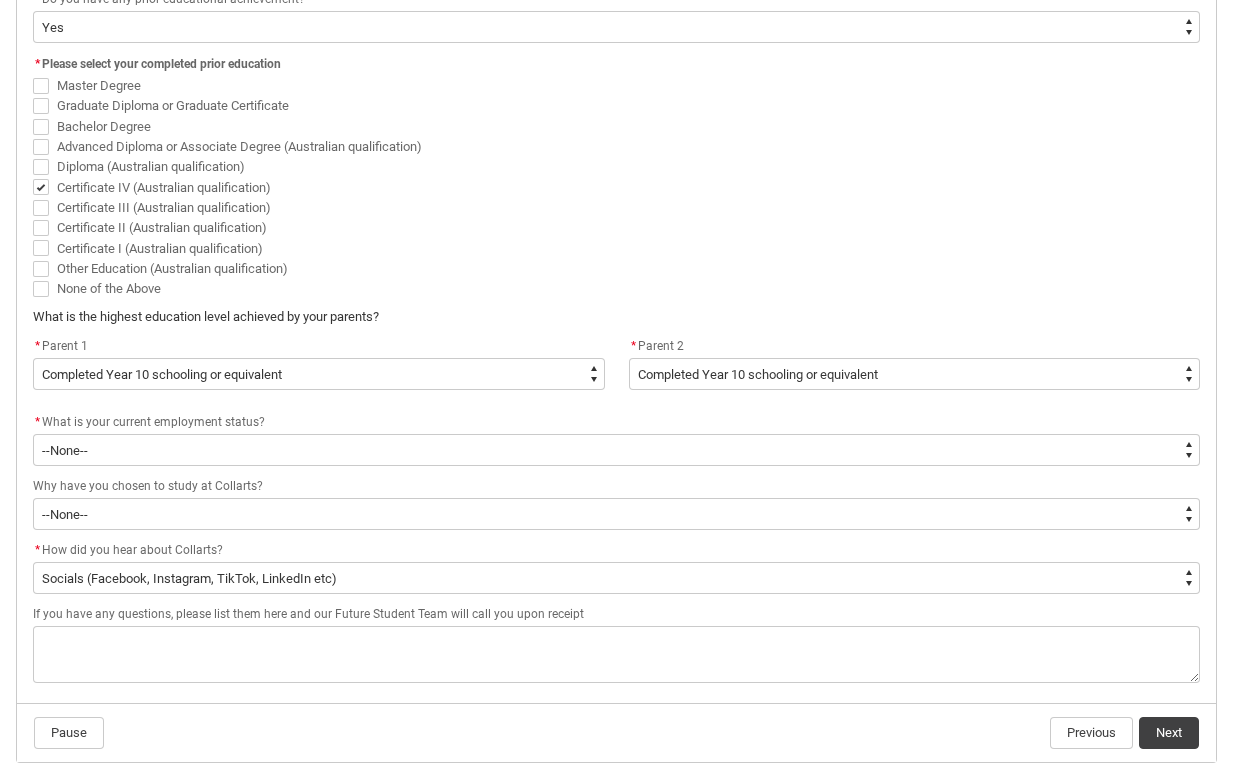 click on "* What is your current employment status?" 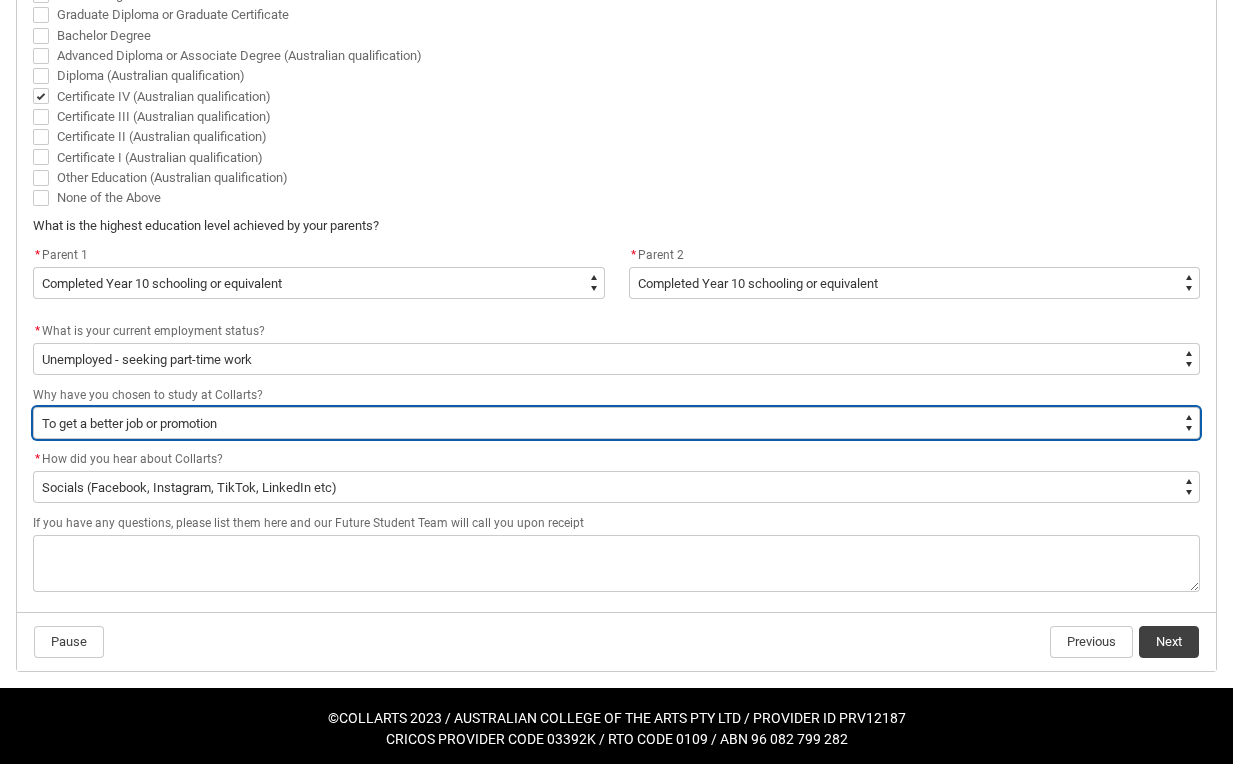 scroll, scrollTop: 1290, scrollLeft: 0, axis: vertical 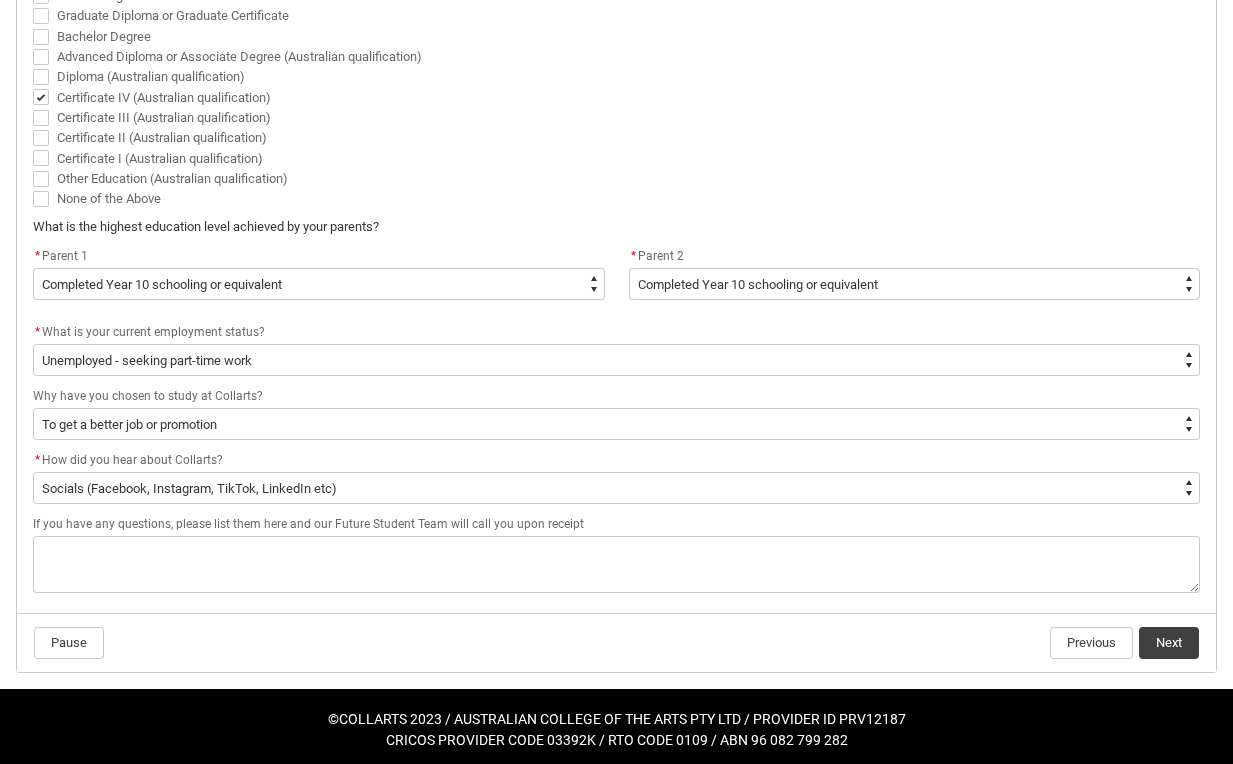 click on "Next" 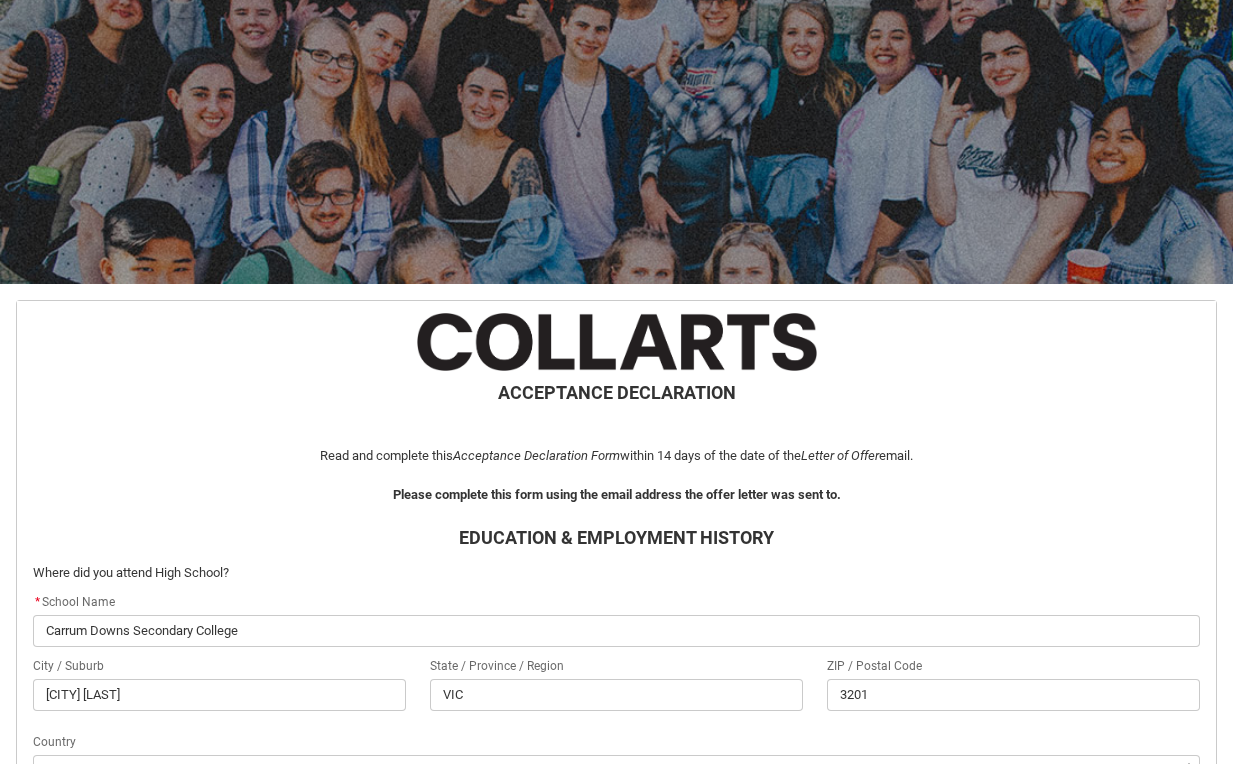 scroll, scrollTop: 714, scrollLeft: 0, axis: vertical 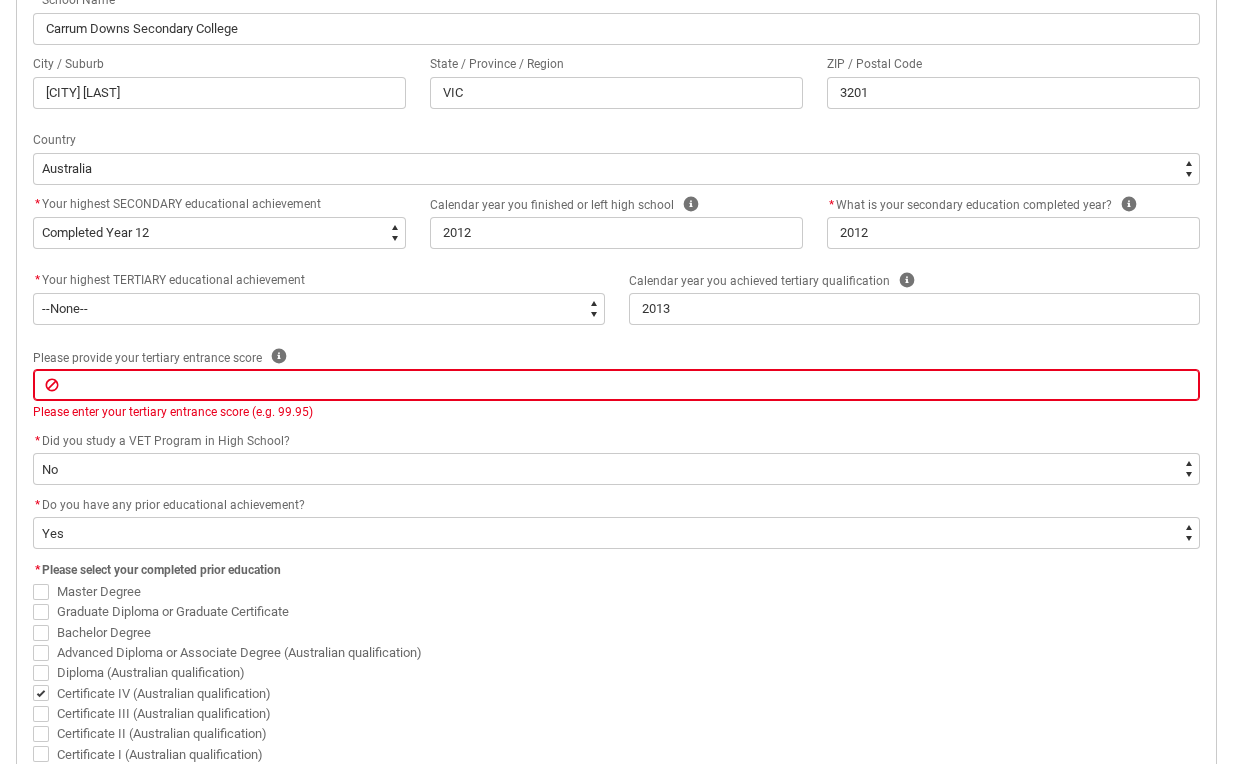 click on "* Did you study a VET Program in High School?" 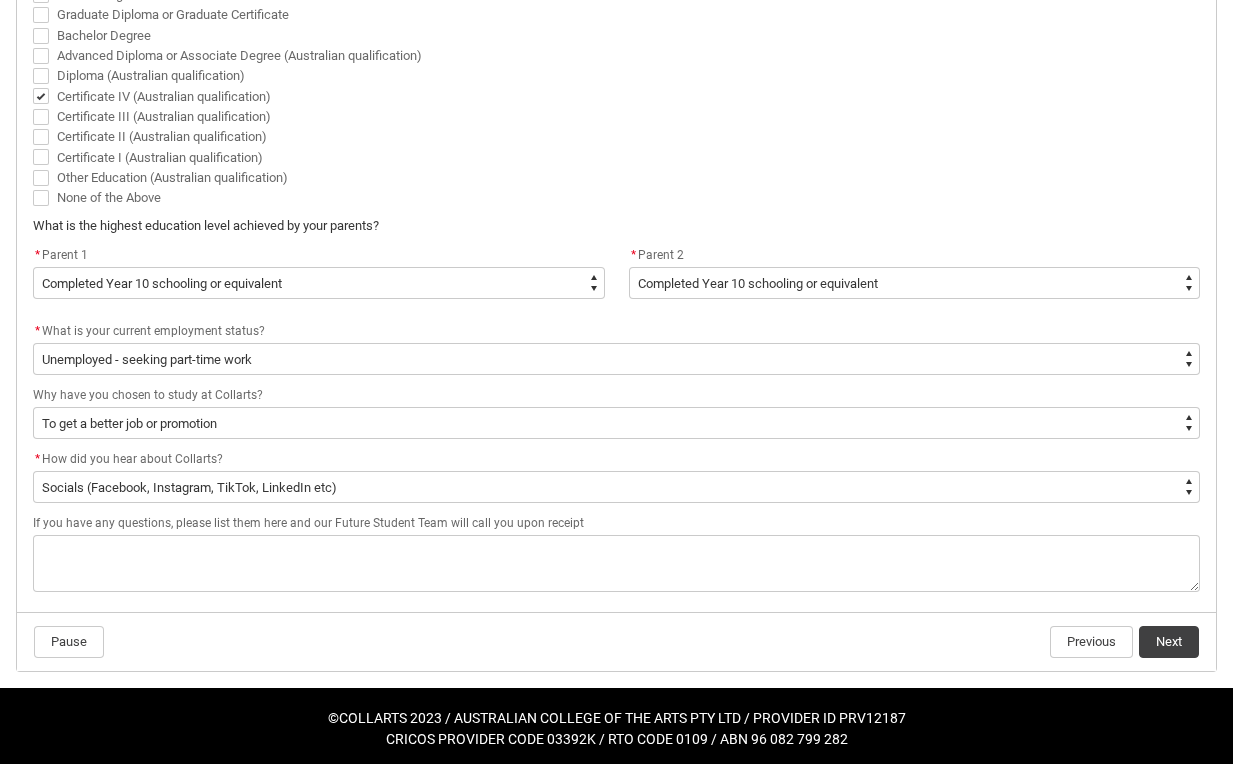 scroll, scrollTop: 1310, scrollLeft: 0, axis: vertical 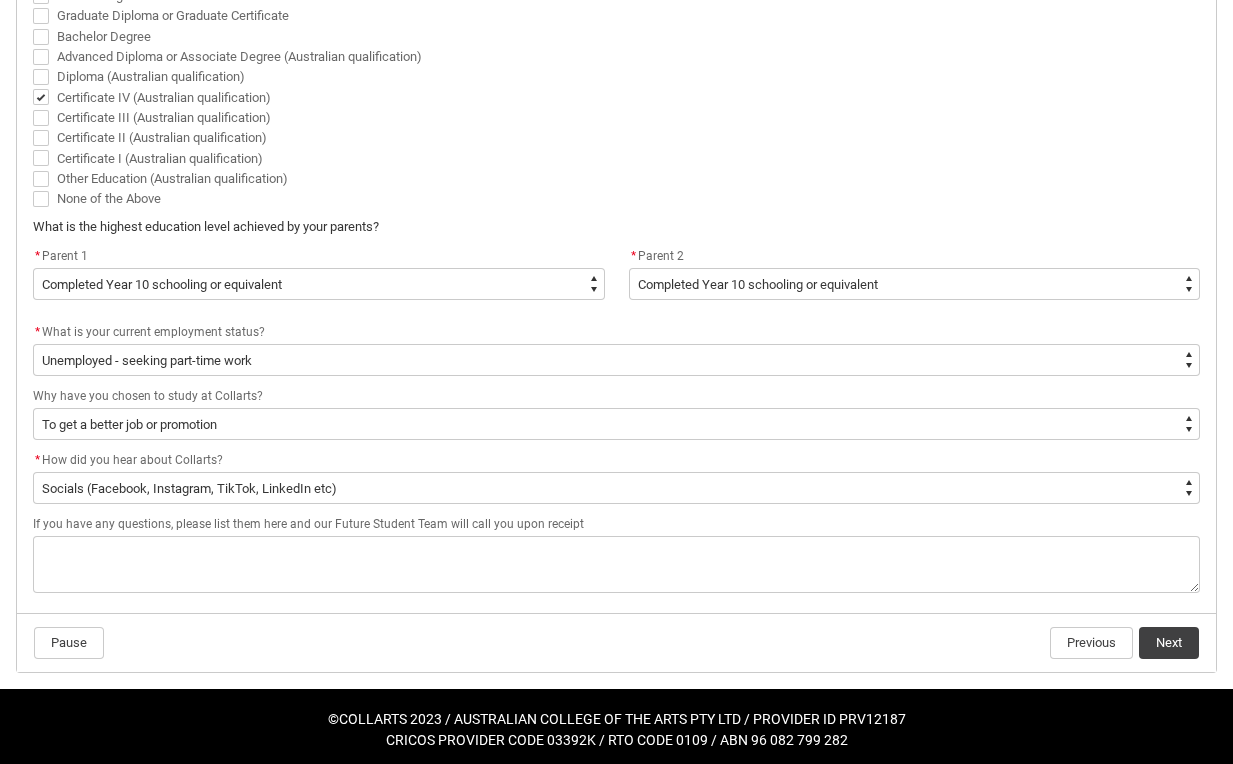 click on "Next" 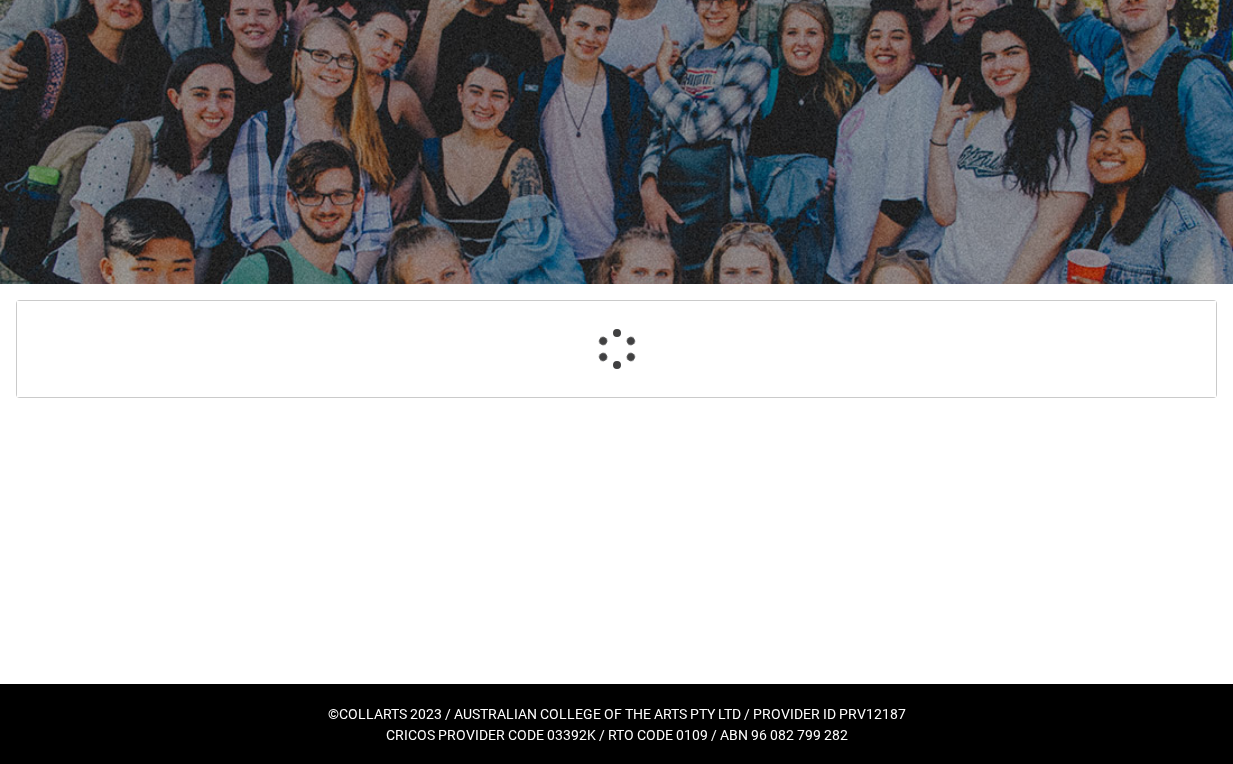 scroll, scrollTop: 638, scrollLeft: 0, axis: vertical 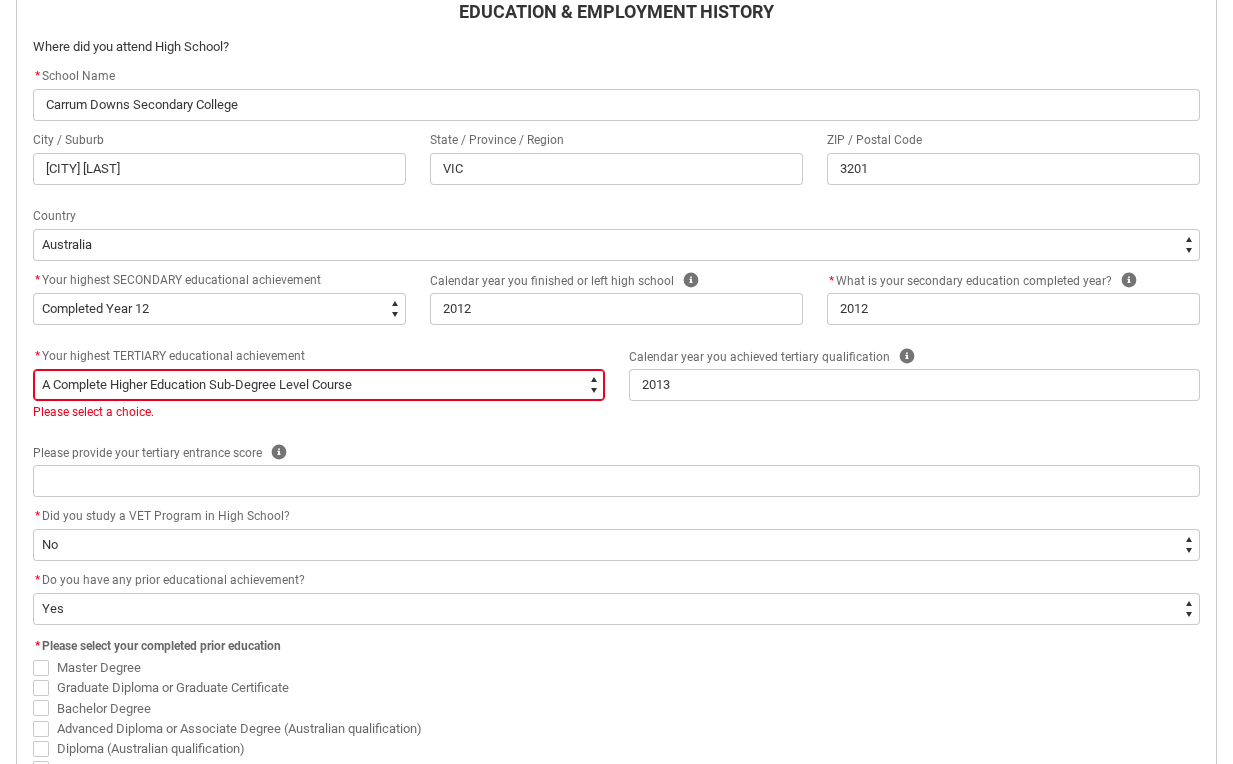 click 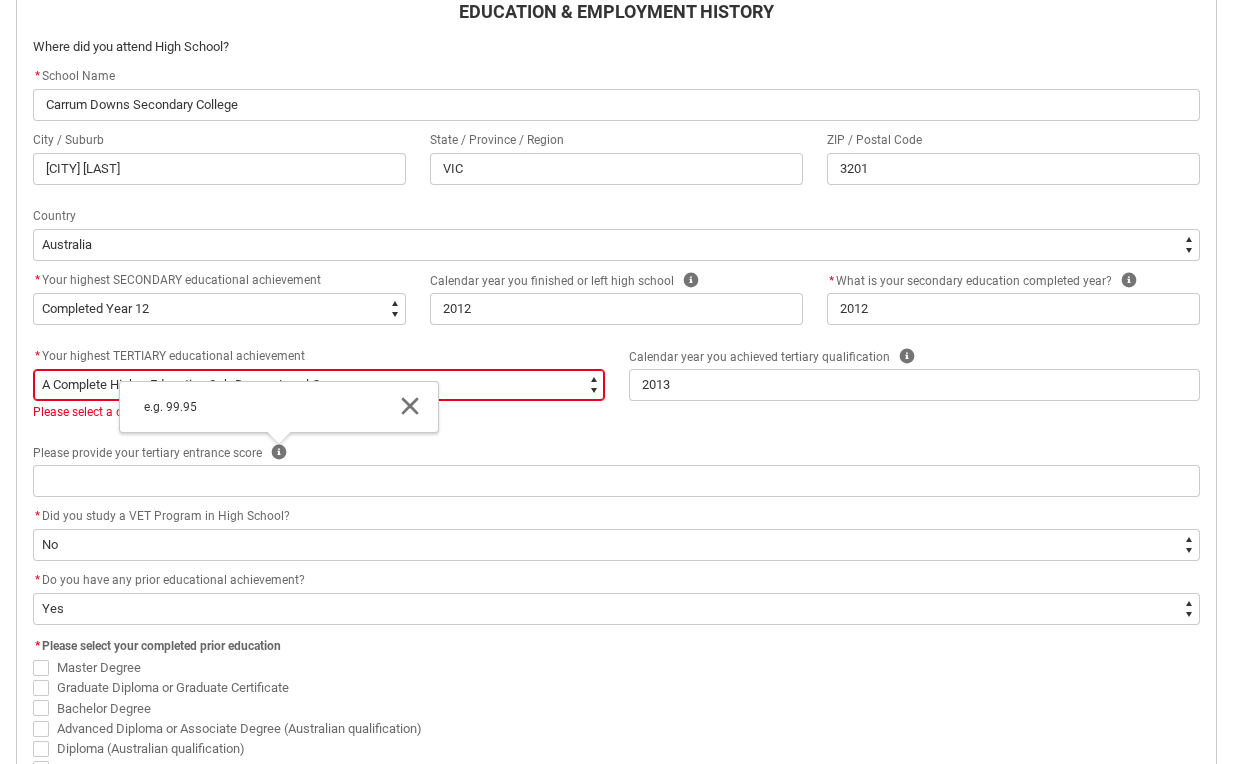 click on "Please provide your tertiary entrance score Help Close e.g. 99.95" 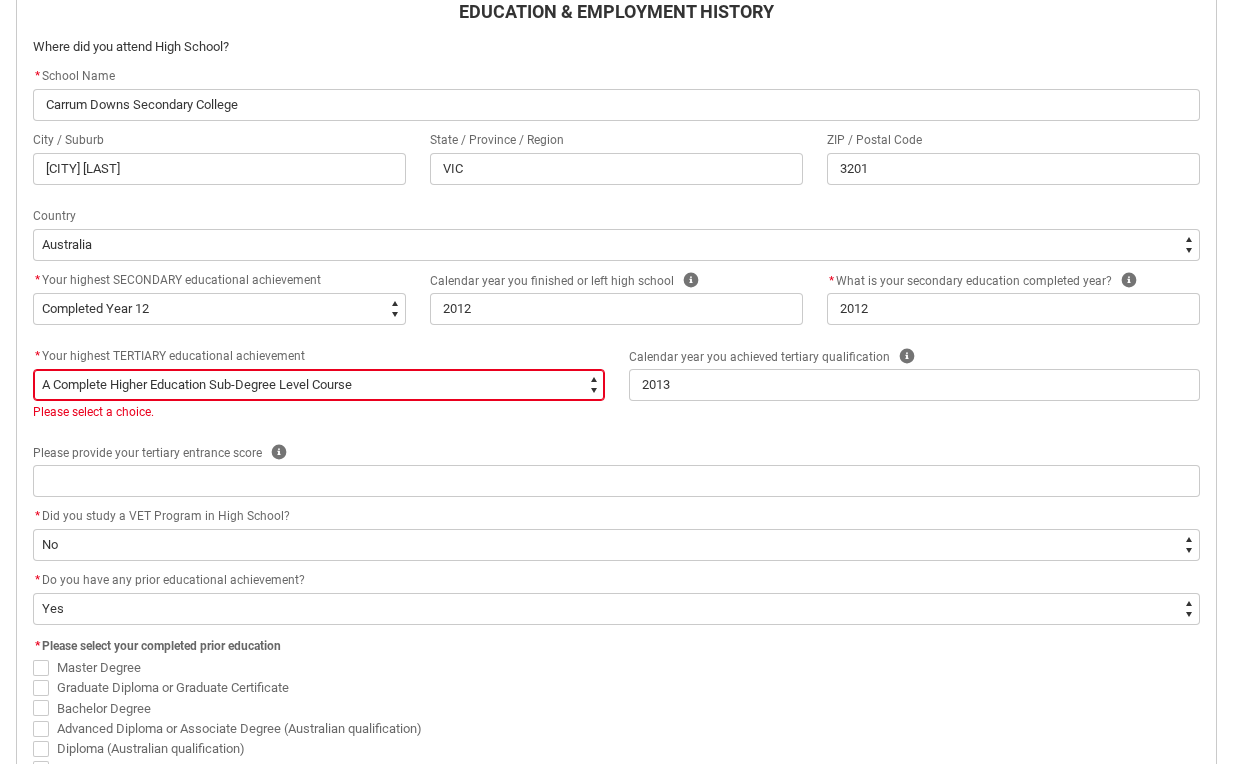 click on "* Your highest SECONDARY educational achievement *   --None-- Did not go to school Year 8 or below Year 9 or equivalent Completed Year 10 Completed Year 11 Completed Year 12 Calendar year you finished or left high school Help 2012 * What is your secondary education completed year? Help 2012" 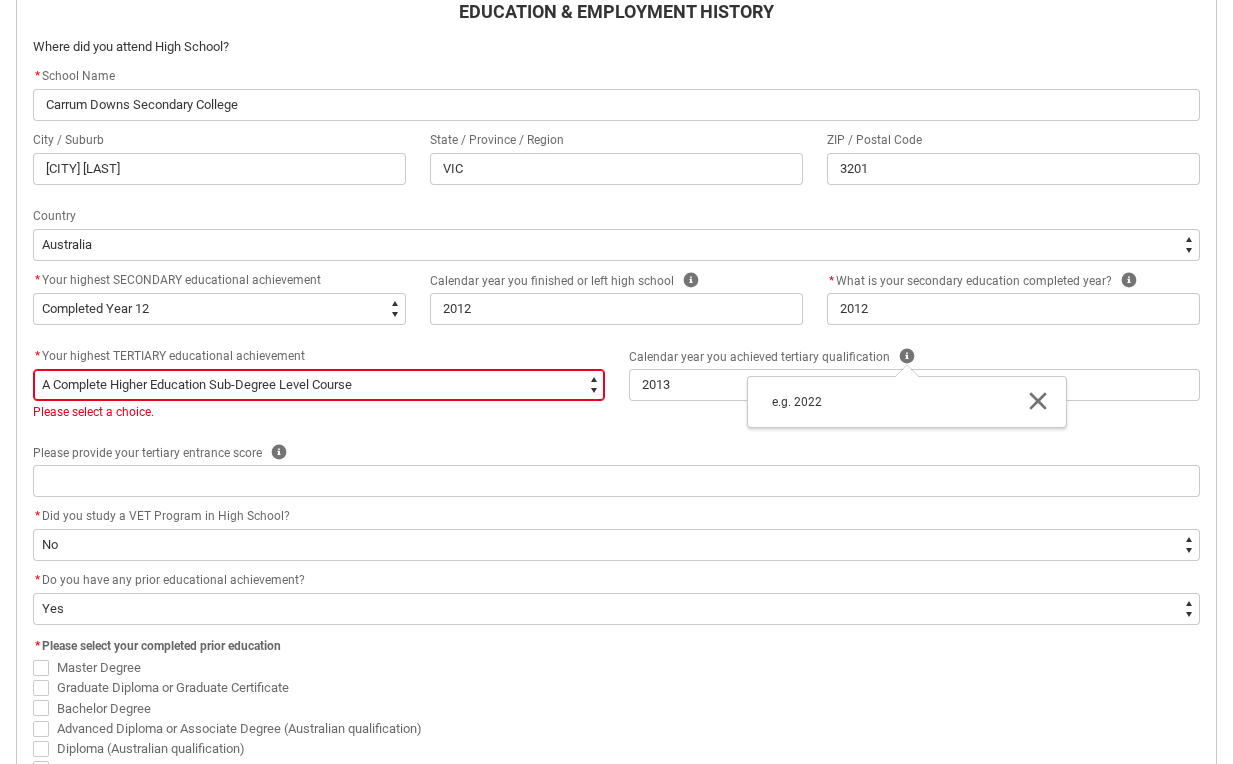 click on "* Your highest SECONDARY educational achievement *   --None-- Did not go to school Year 8 or below Year 9 or equivalent Completed Year 10 Completed Year 11 Completed Year 12 Calendar year you finished or left high school Help 2012 * What is your secondary education completed year? Help 2012" 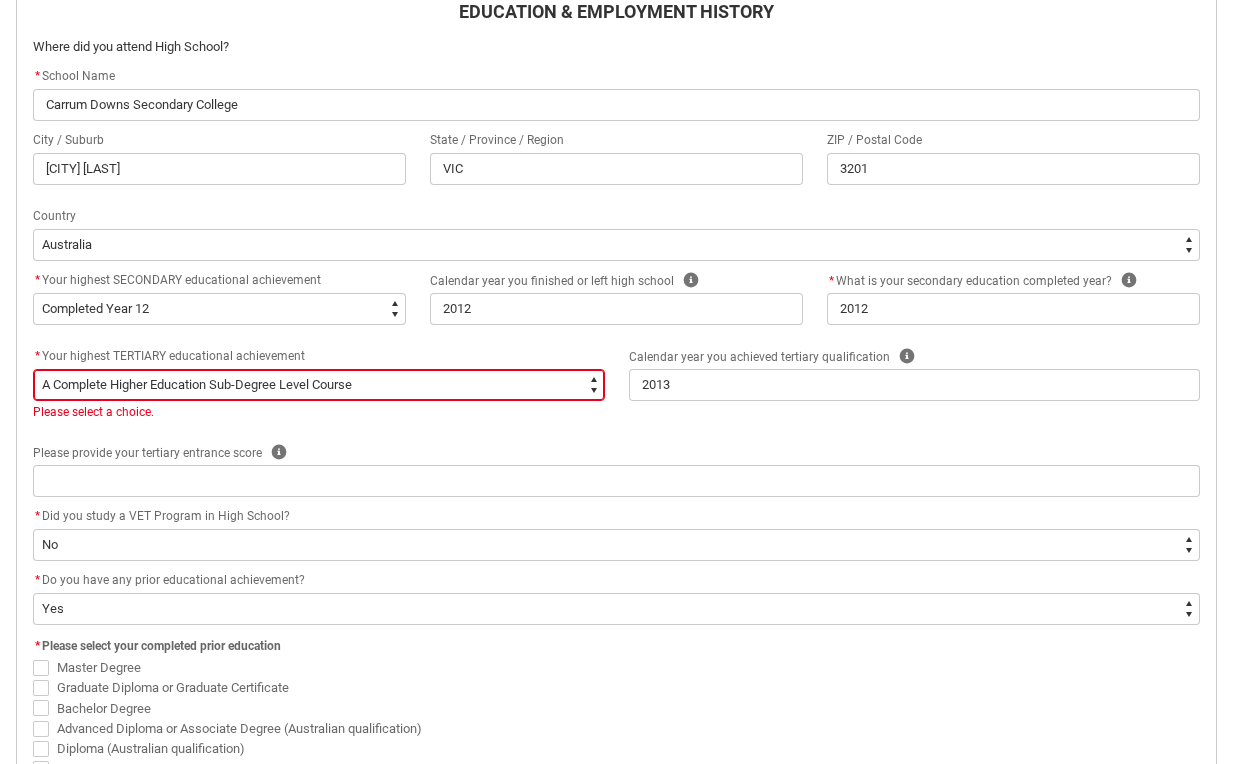 click on "Please select a choice." at bounding box center (319, 412) 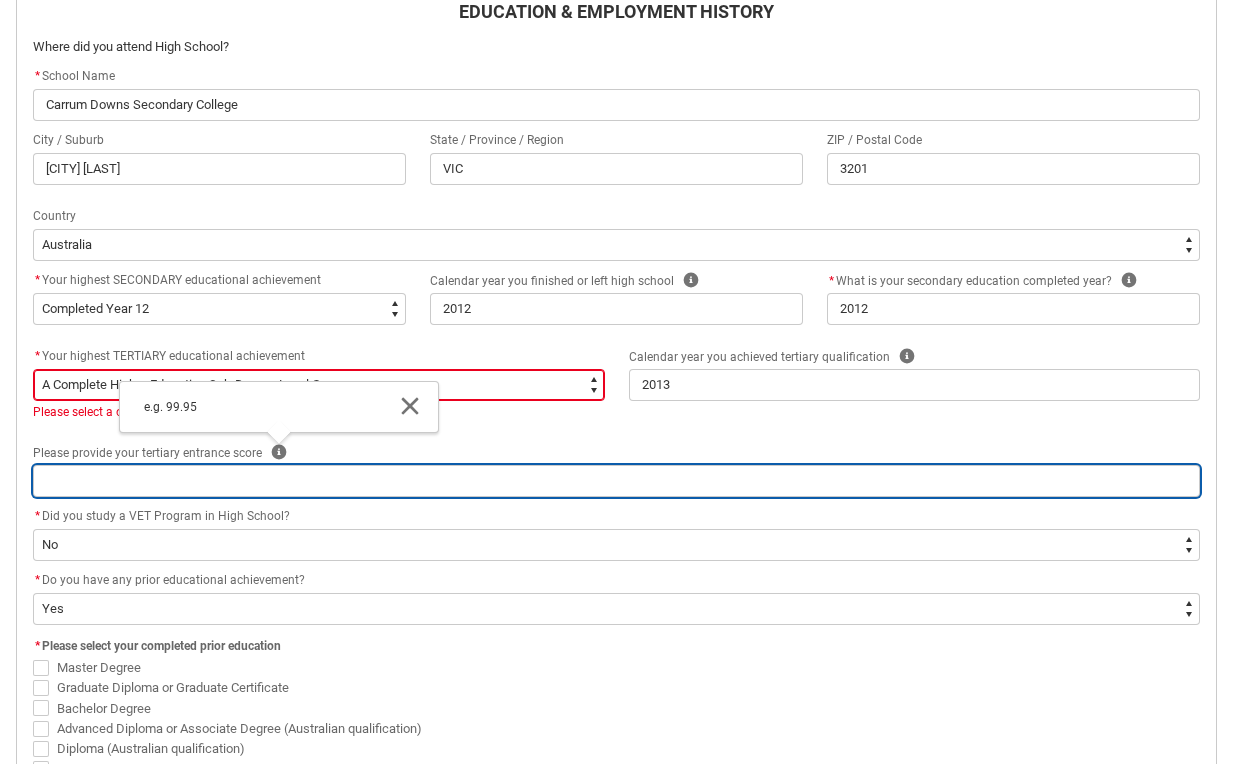 click at bounding box center [616, 481] 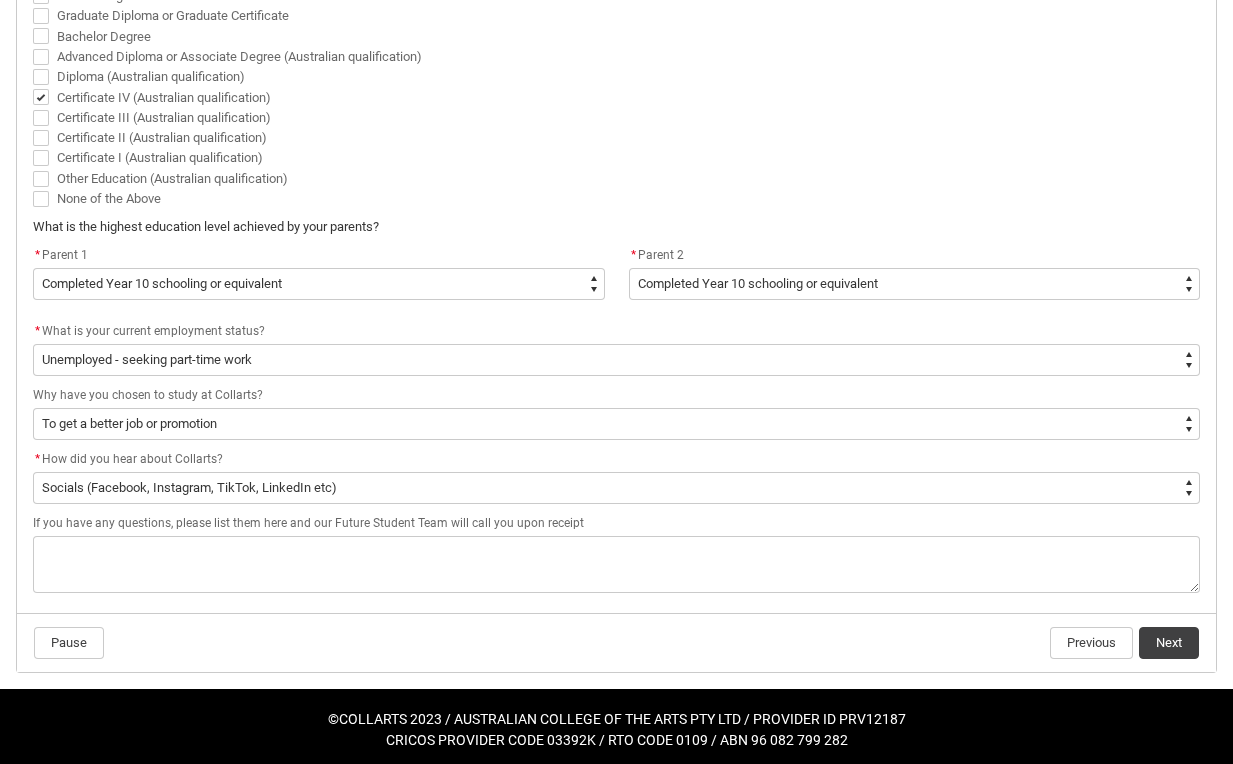 scroll, scrollTop: 1309, scrollLeft: 0, axis: vertical 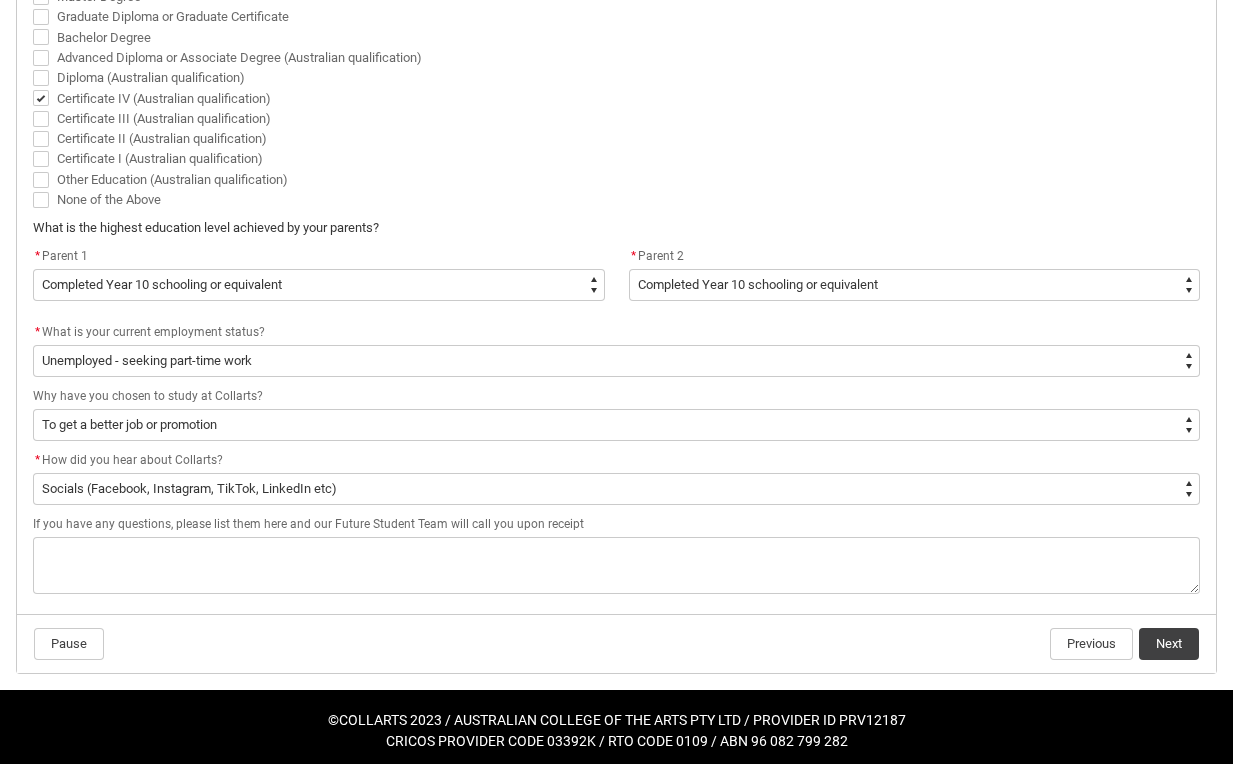 click on "Next" 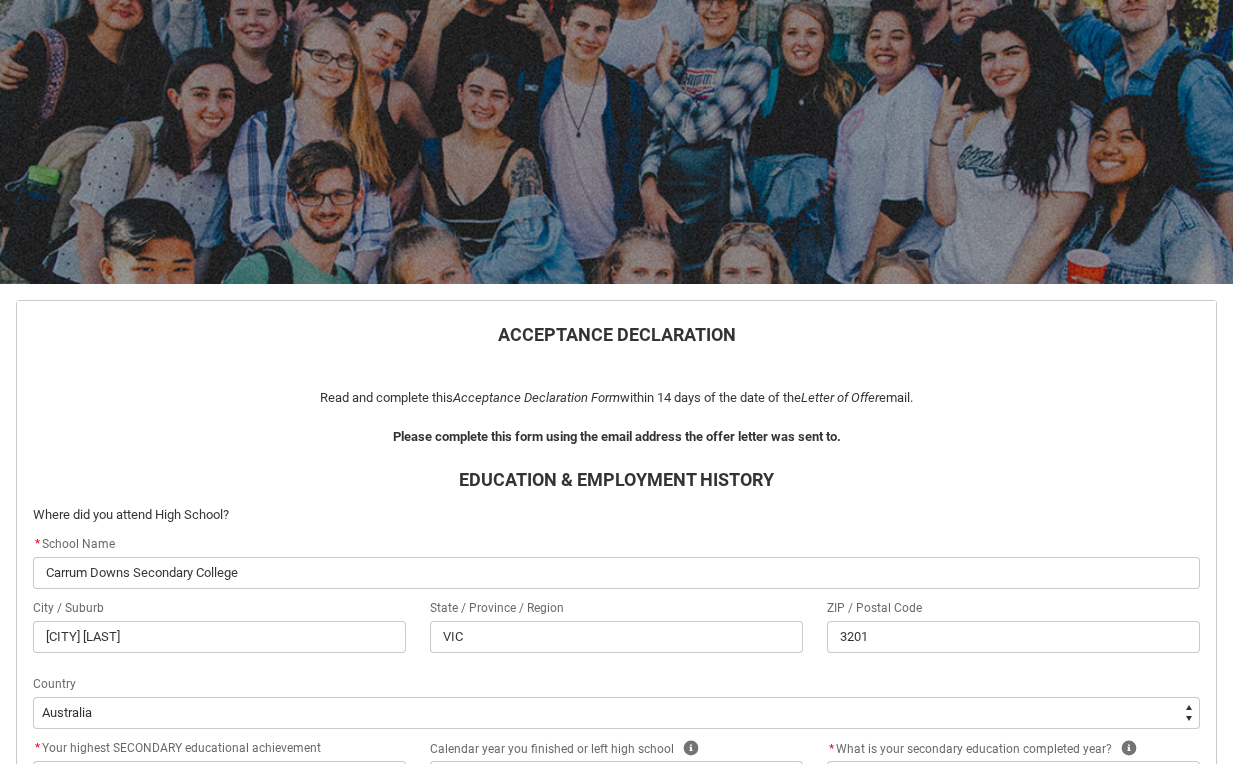 scroll, scrollTop: 714, scrollLeft: 0, axis: vertical 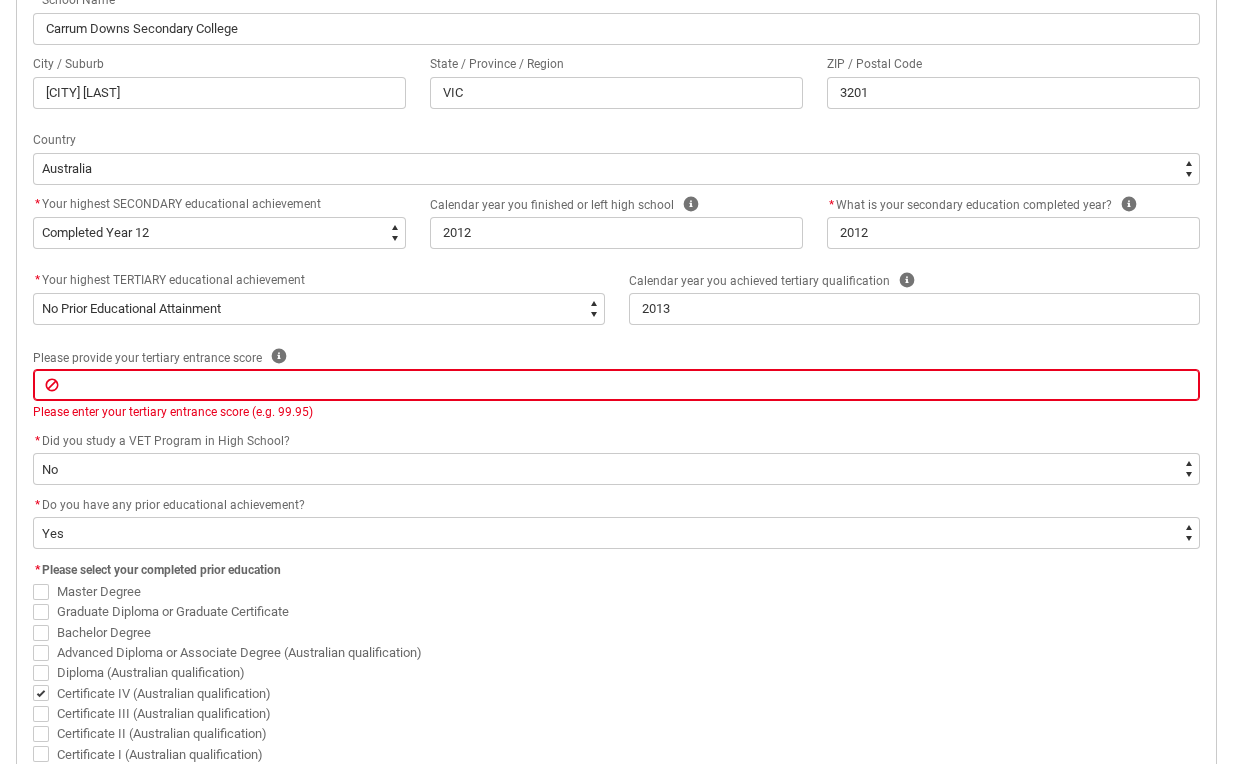 click on "Please enter your tertiary entrance score (e.g. 99.95)" at bounding box center [616, 412] 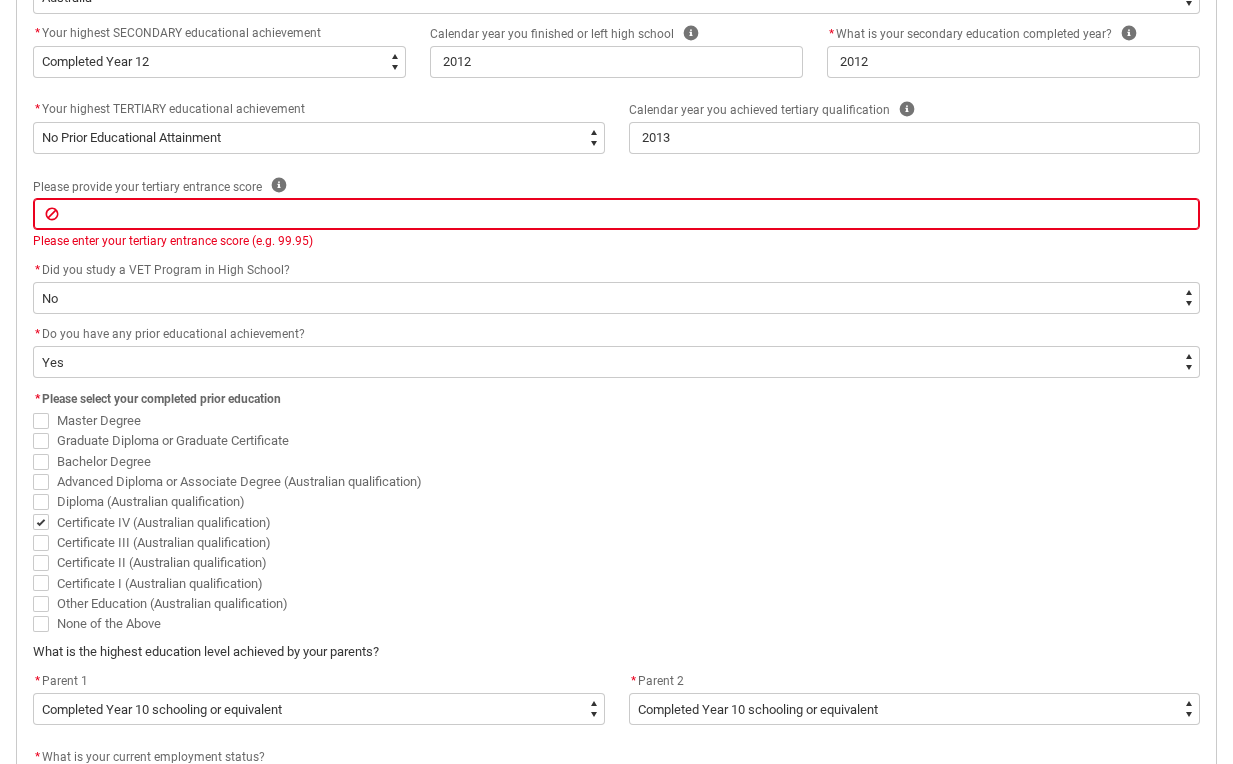 scroll, scrollTop: 880, scrollLeft: 0, axis: vertical 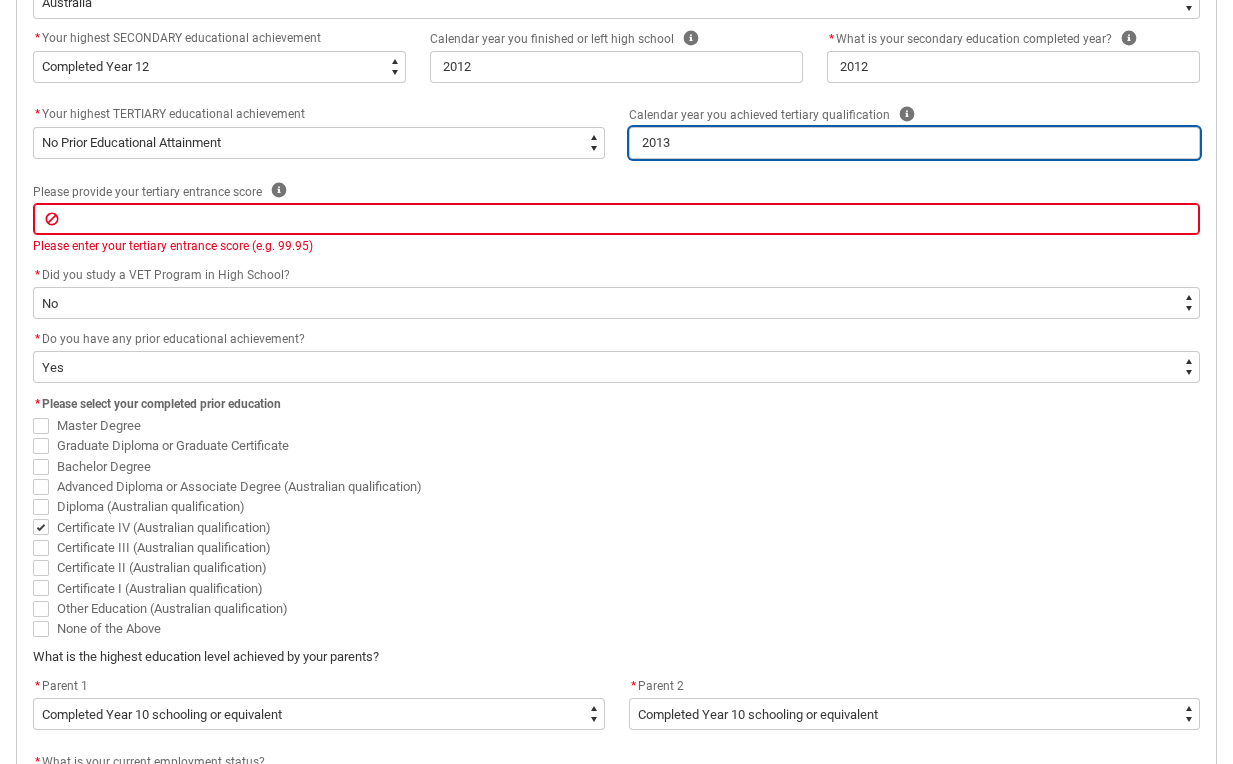 drag, startPoint x: 778, startPoint y: 140, endPoint x: 383, endPoint y: 158, distance: 395.4099 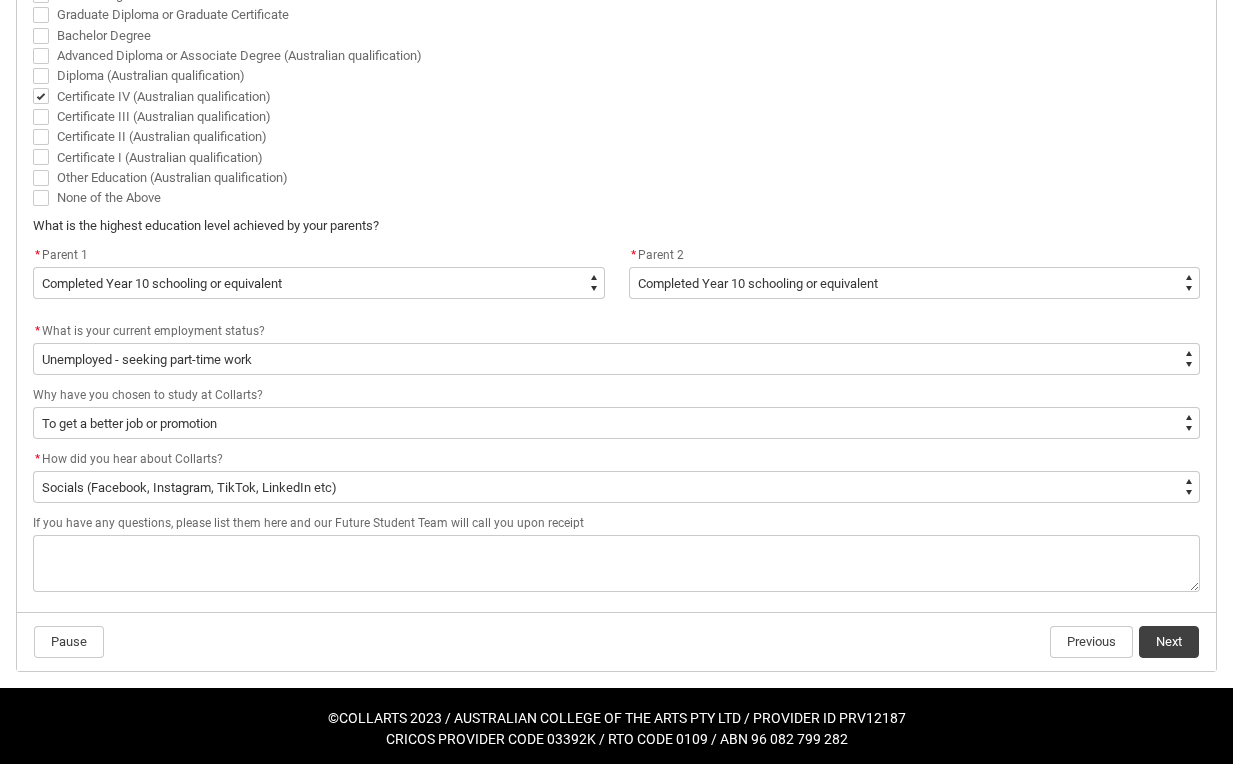 scroll, scrollTop: 1310, scrollLeft: 0, axis: vertical 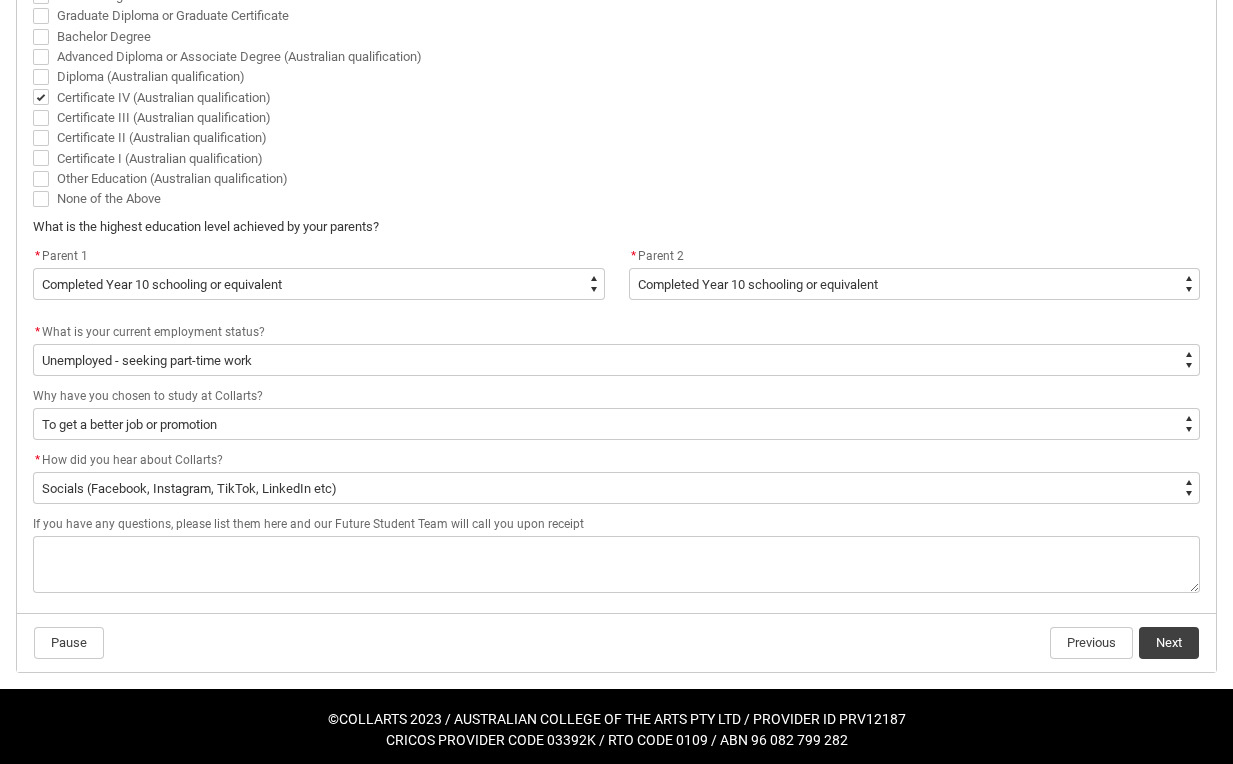 click on "Next" 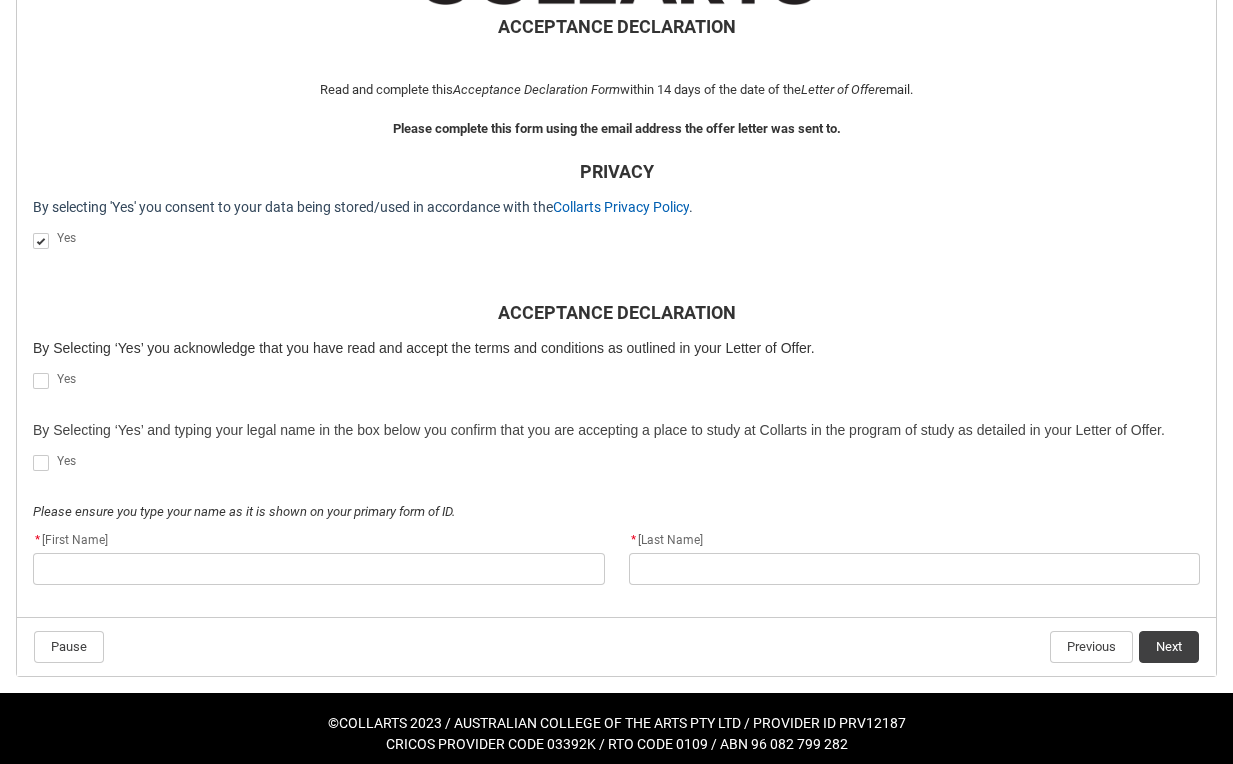 scroll, scrollTop: 481, scrollLeft: 0, axis: vertical 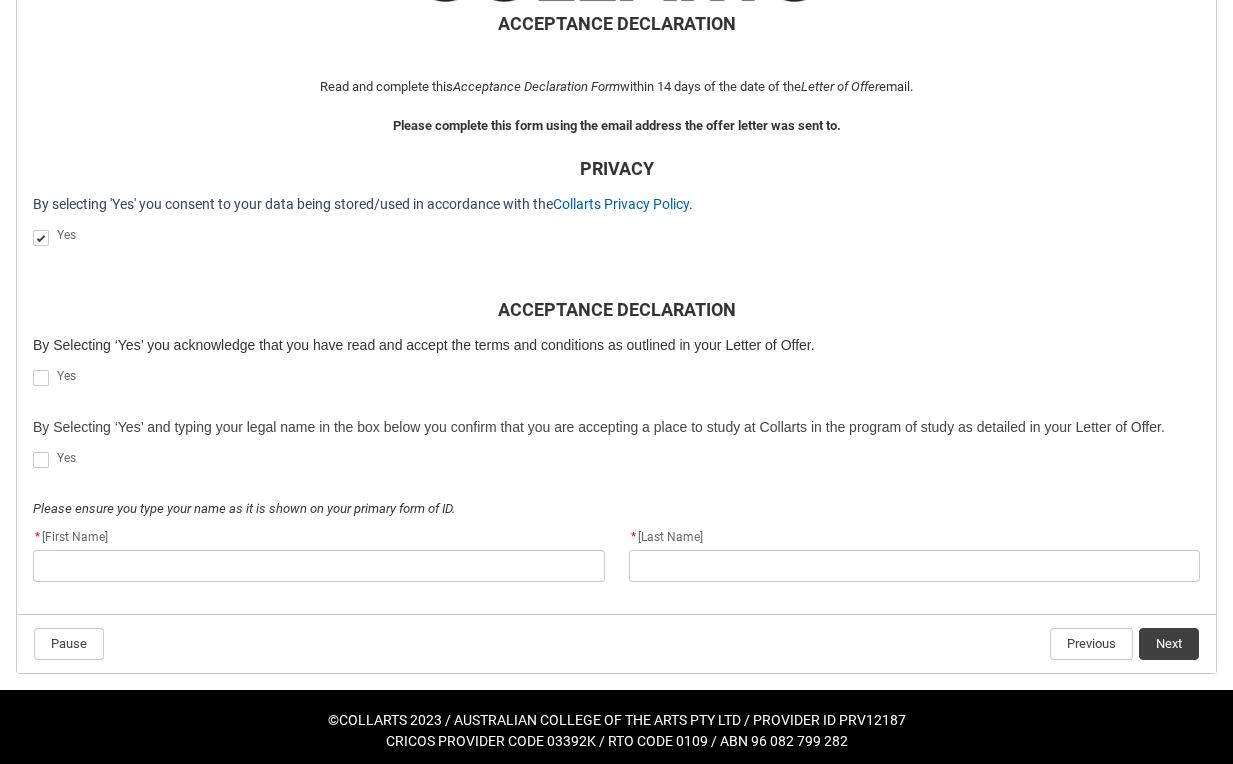 click 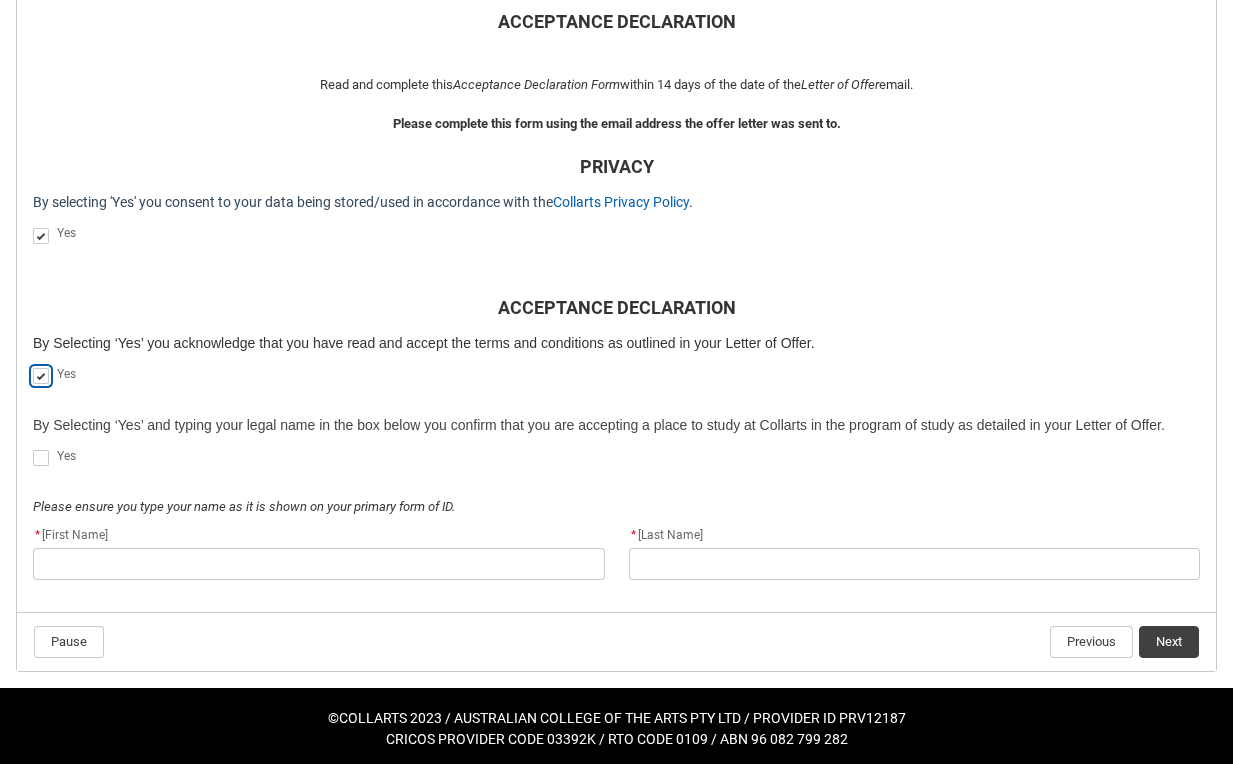 scroll, scrollTop: 482, scrollLeft: 0, axis: vertical 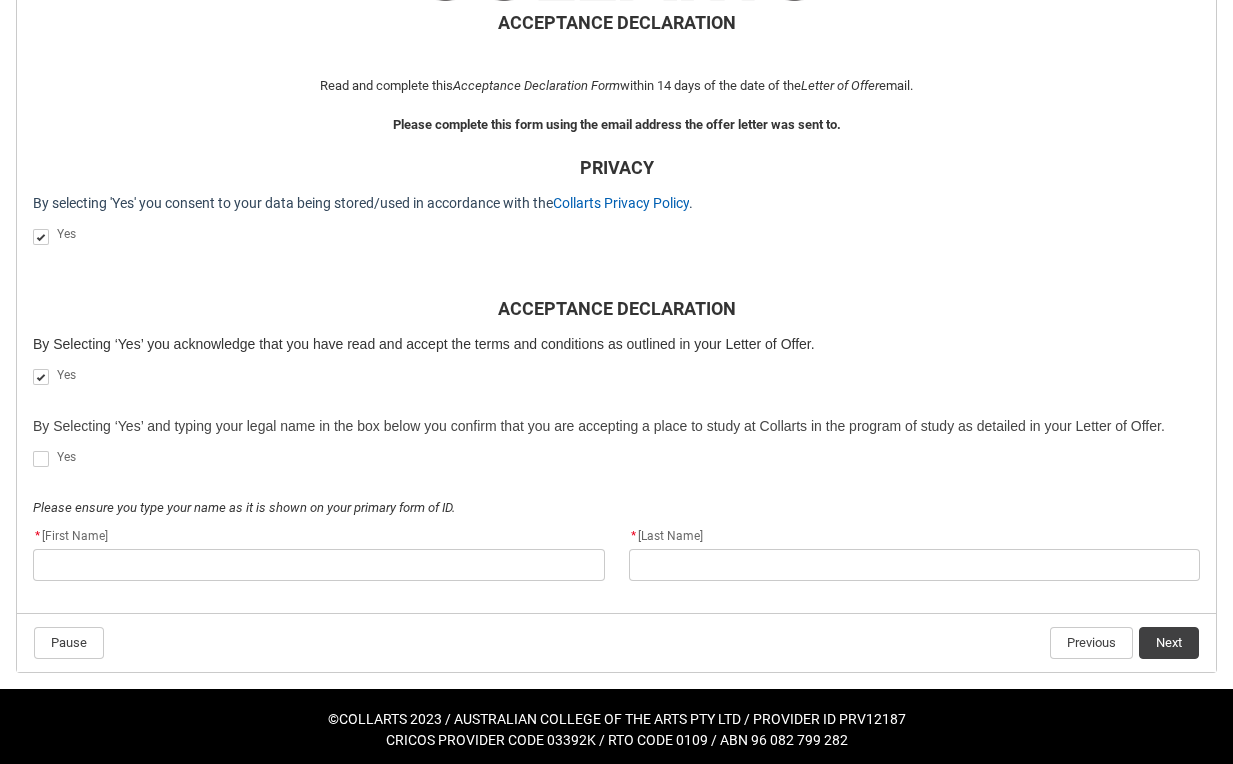 click 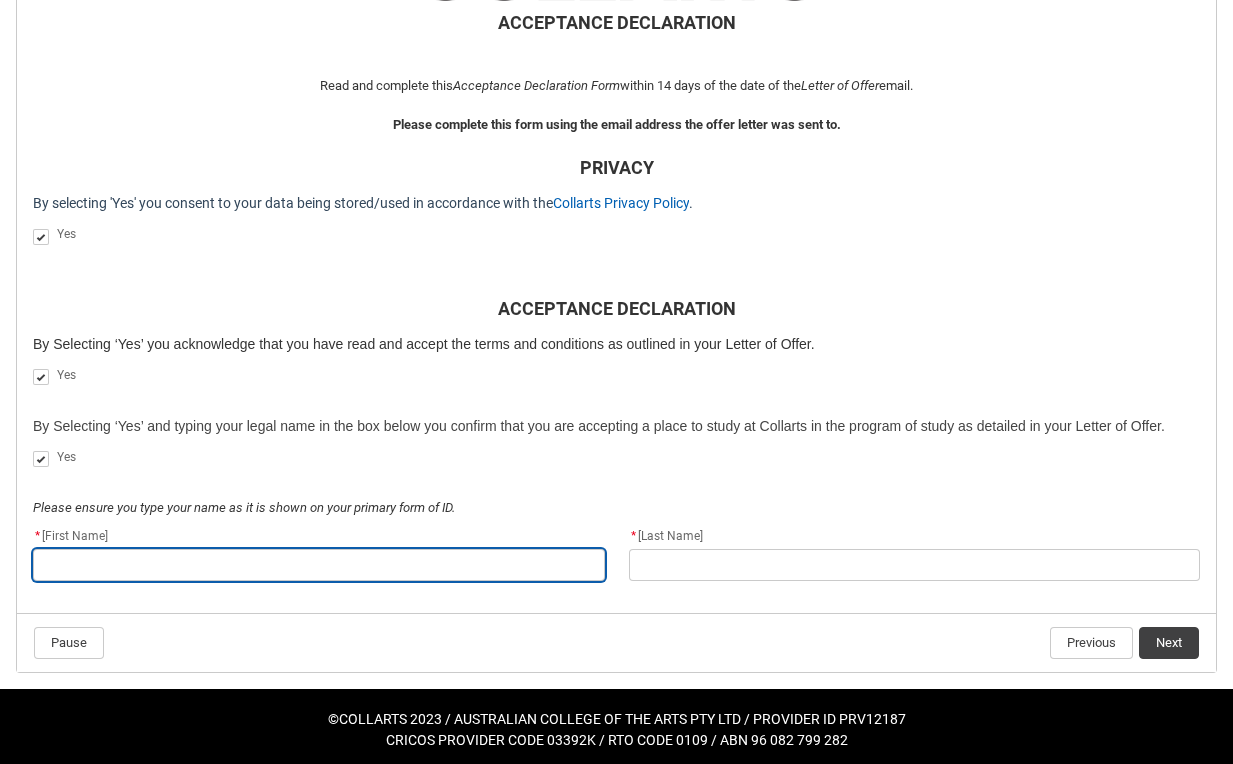 click at bounding box center (319, 565) 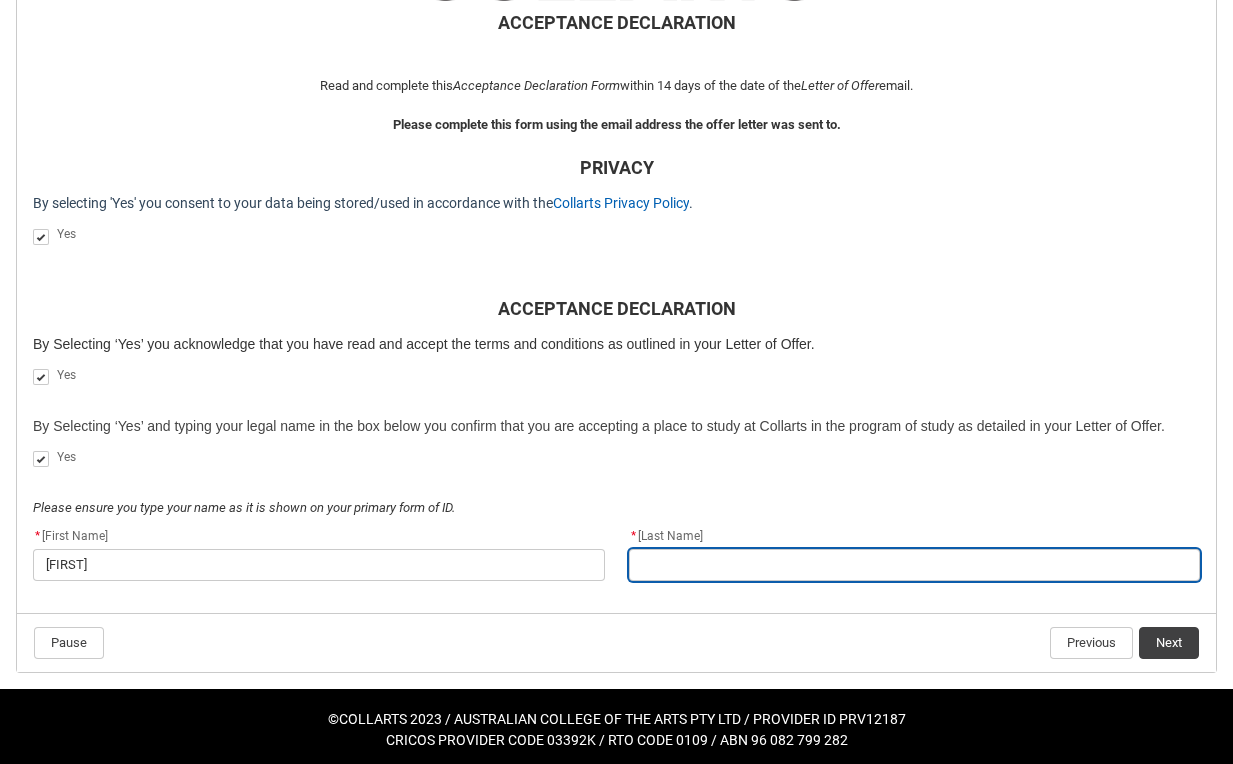 click at bounding box center (915, 565) 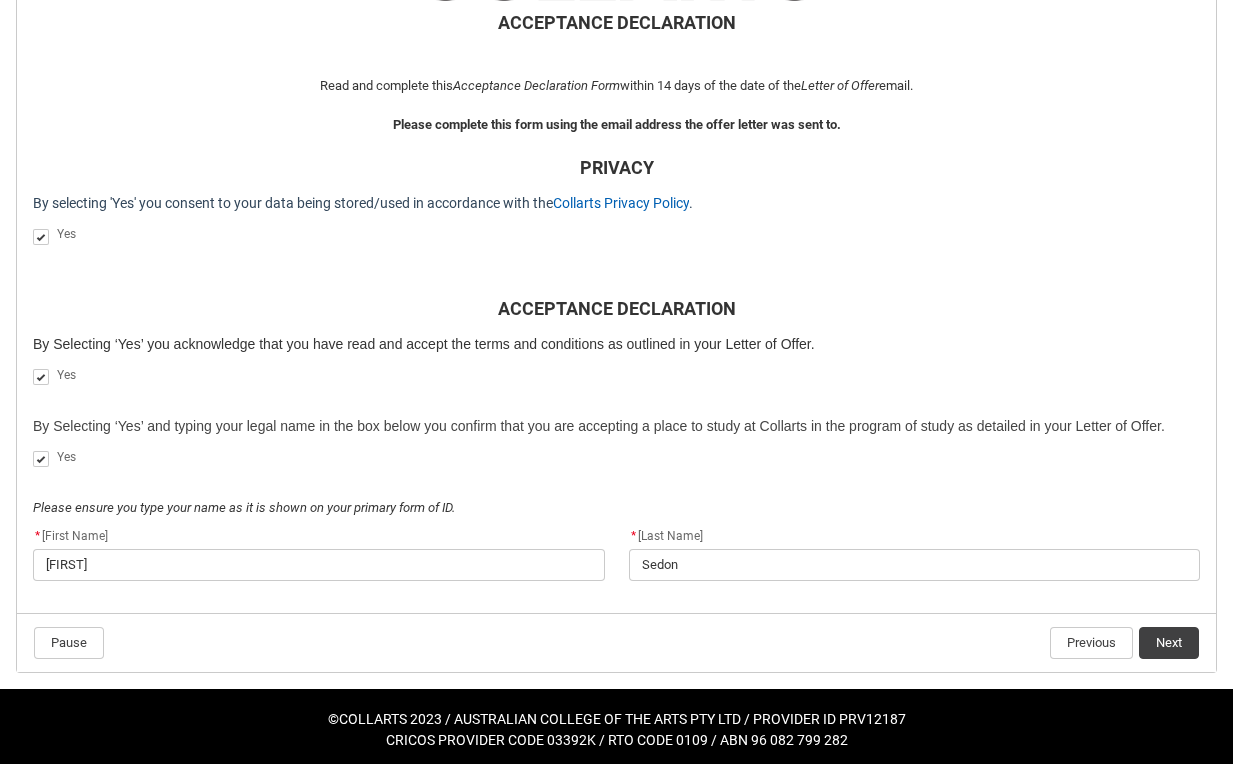 click on "Please ensure you type your name as it is shown on your primary form of ID." 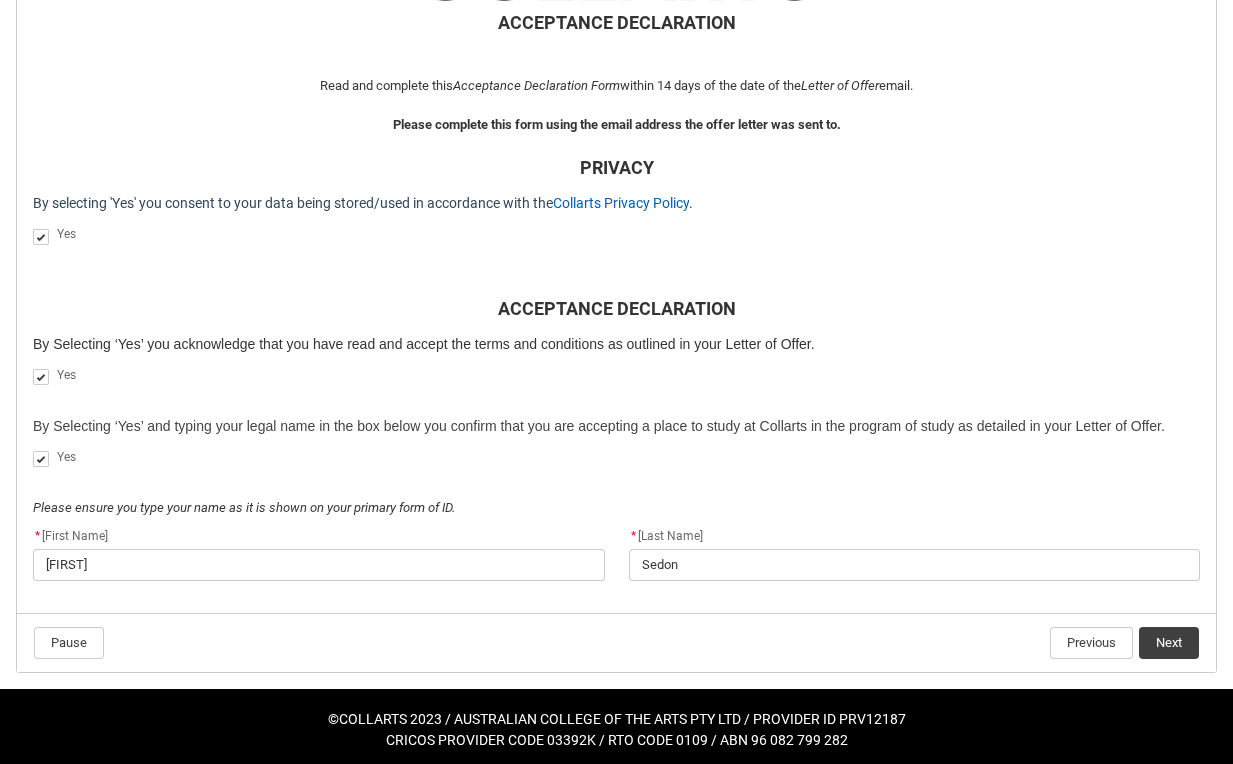click on "Next" 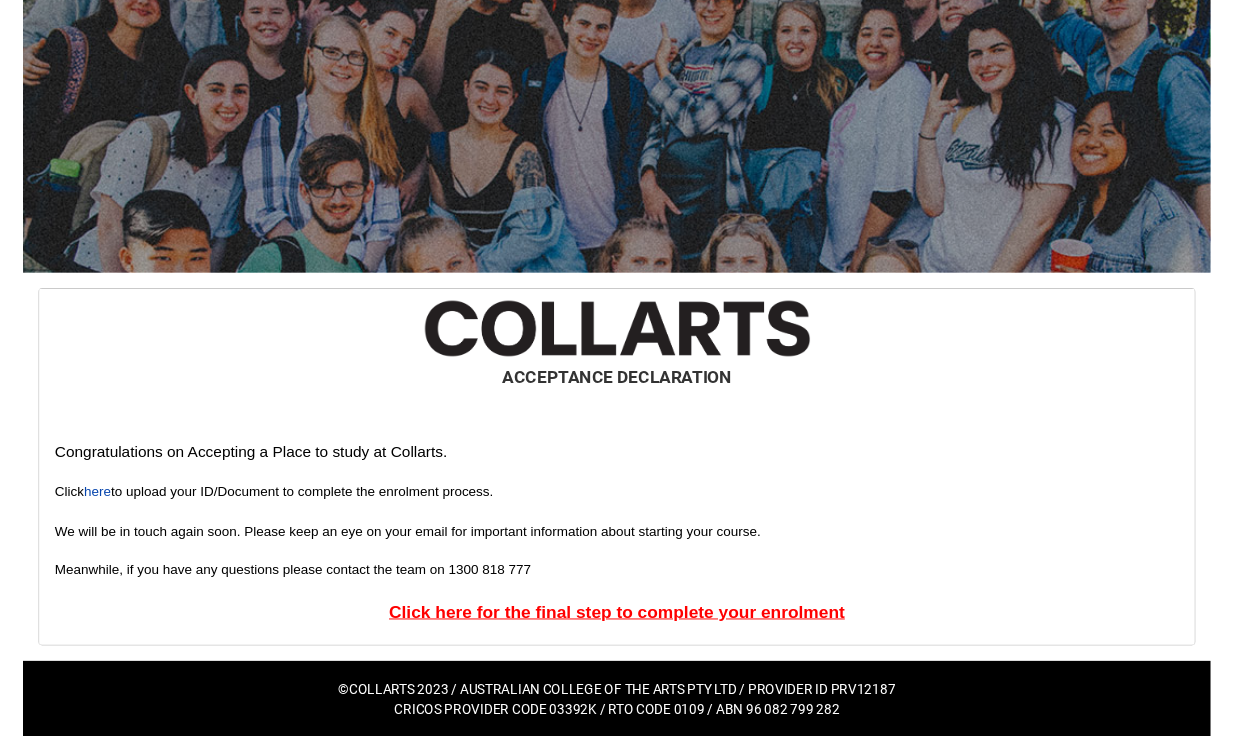 scroll, scrollTop: 112, scrollLeft: 0, axis: vertical 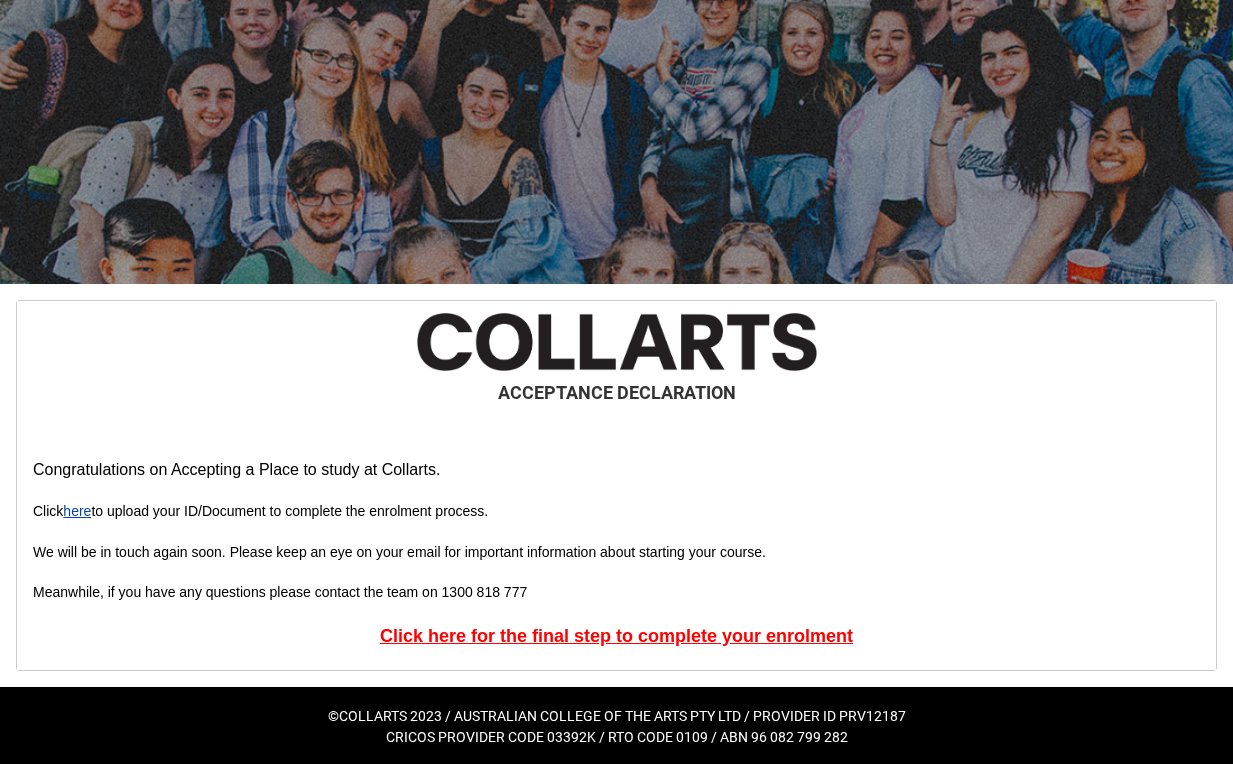 click on "here" 